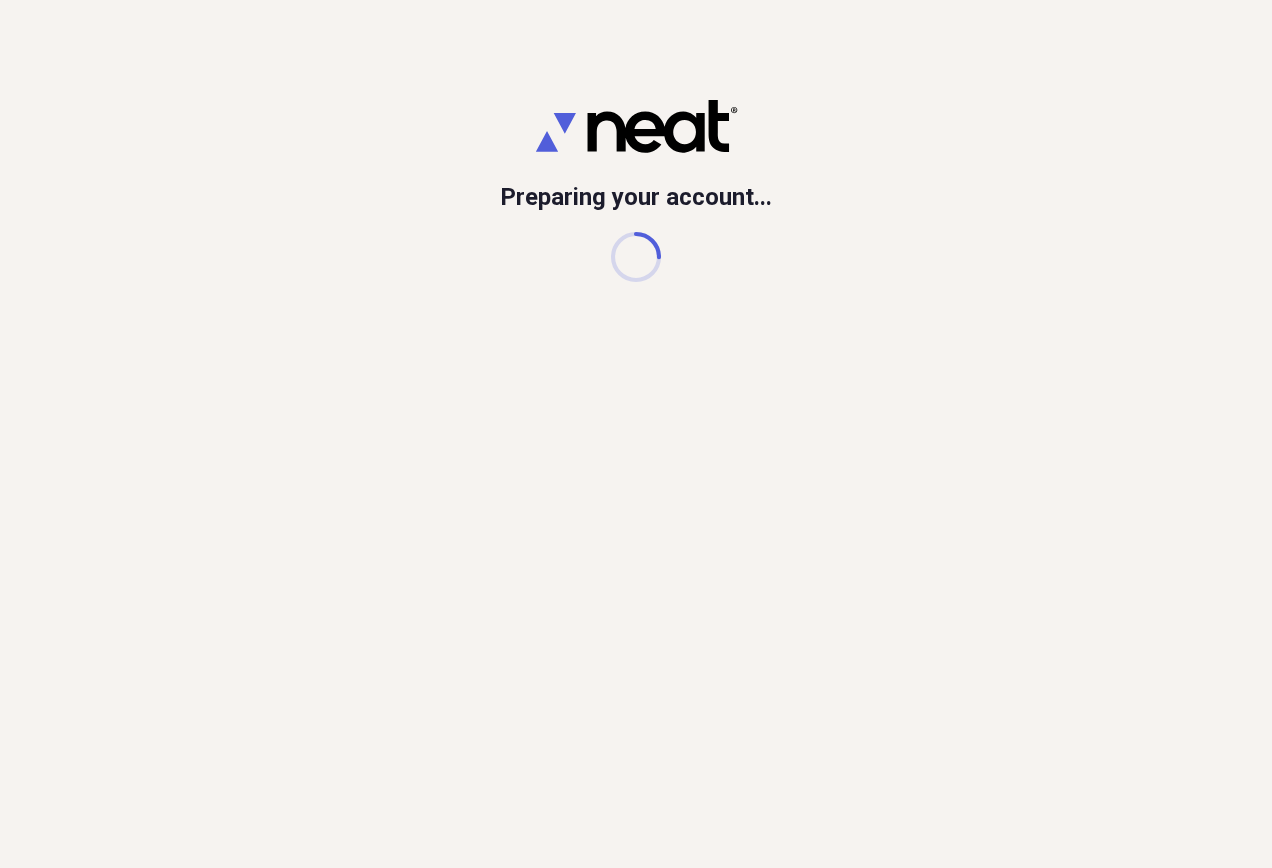 scroll, scrollTop: 0, scrollLeft: 0, axis: both 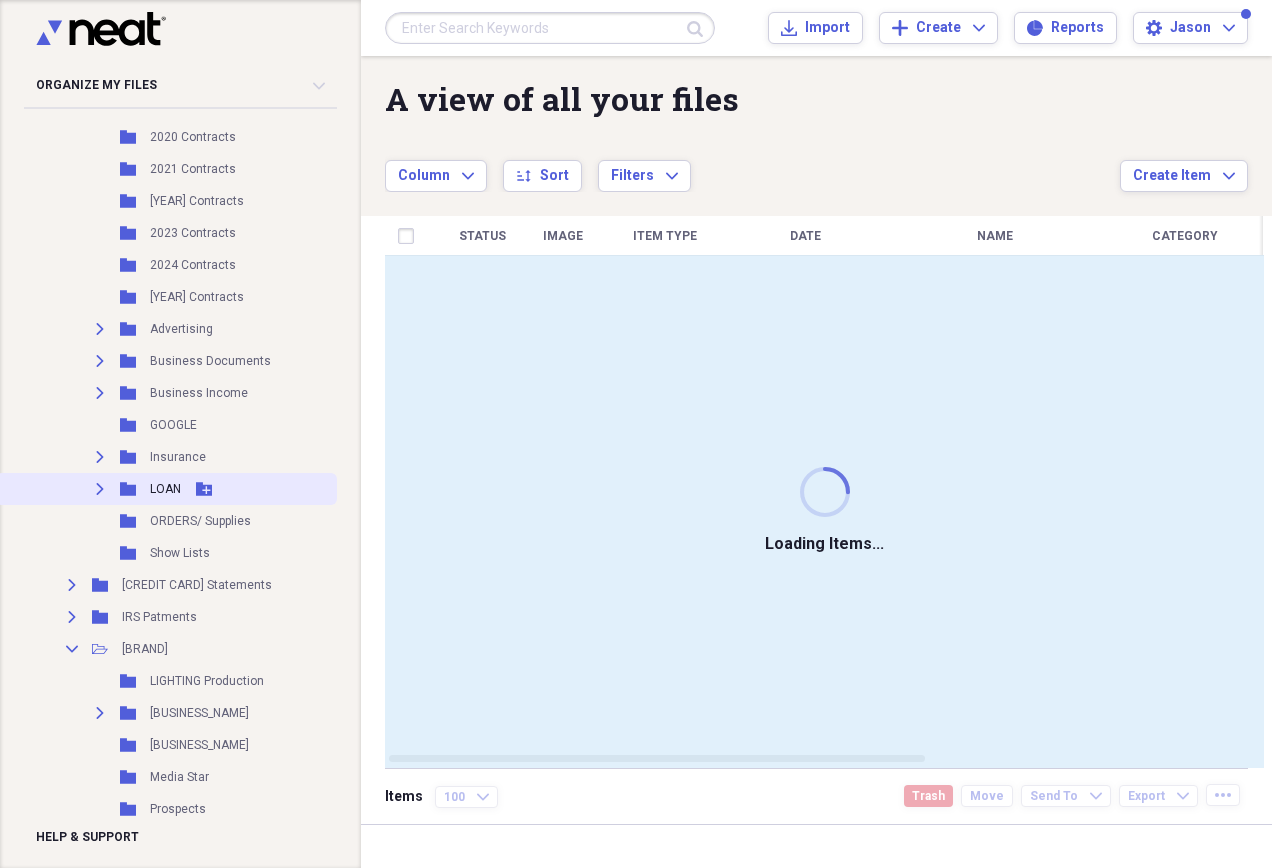 click on "Expand" 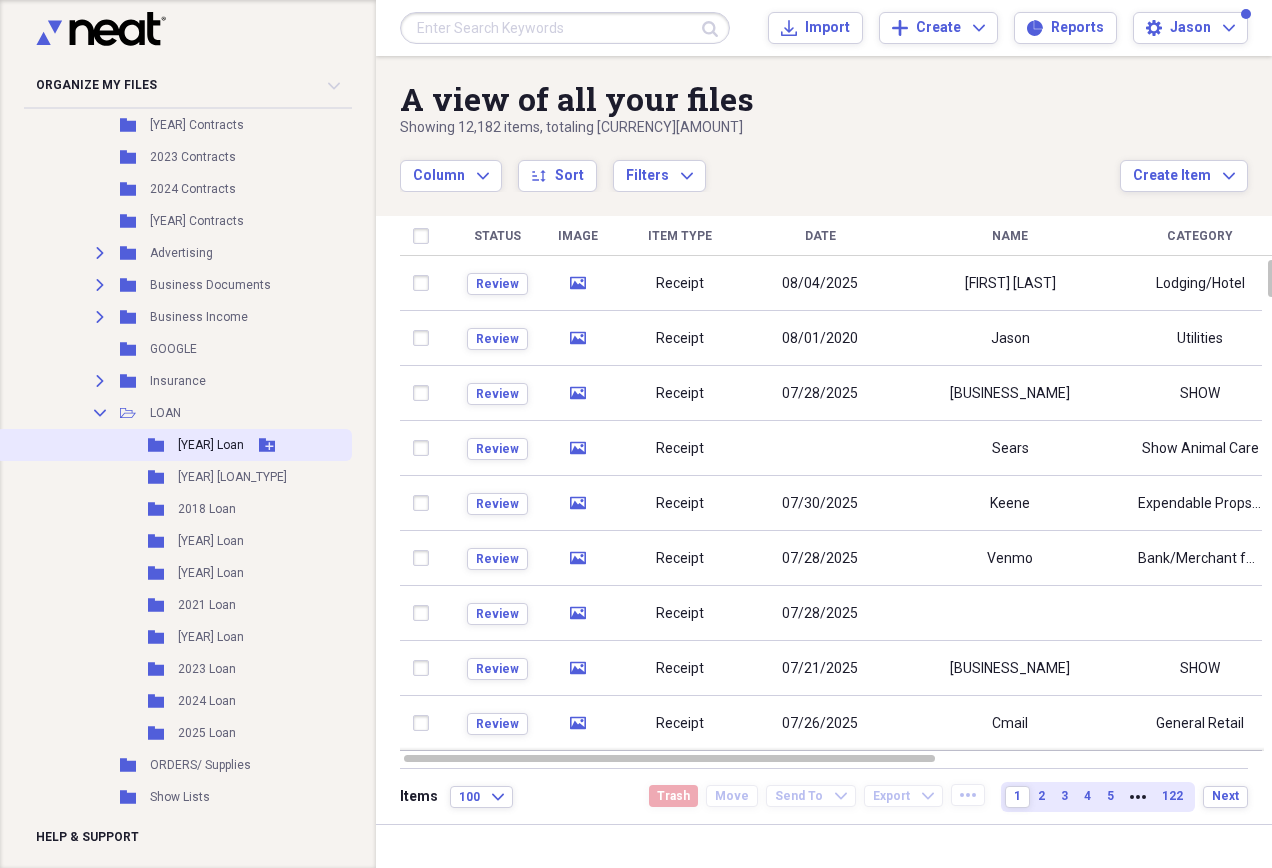 scroll, scrollTop: 900, scrollLeft: 0, axis: vertical 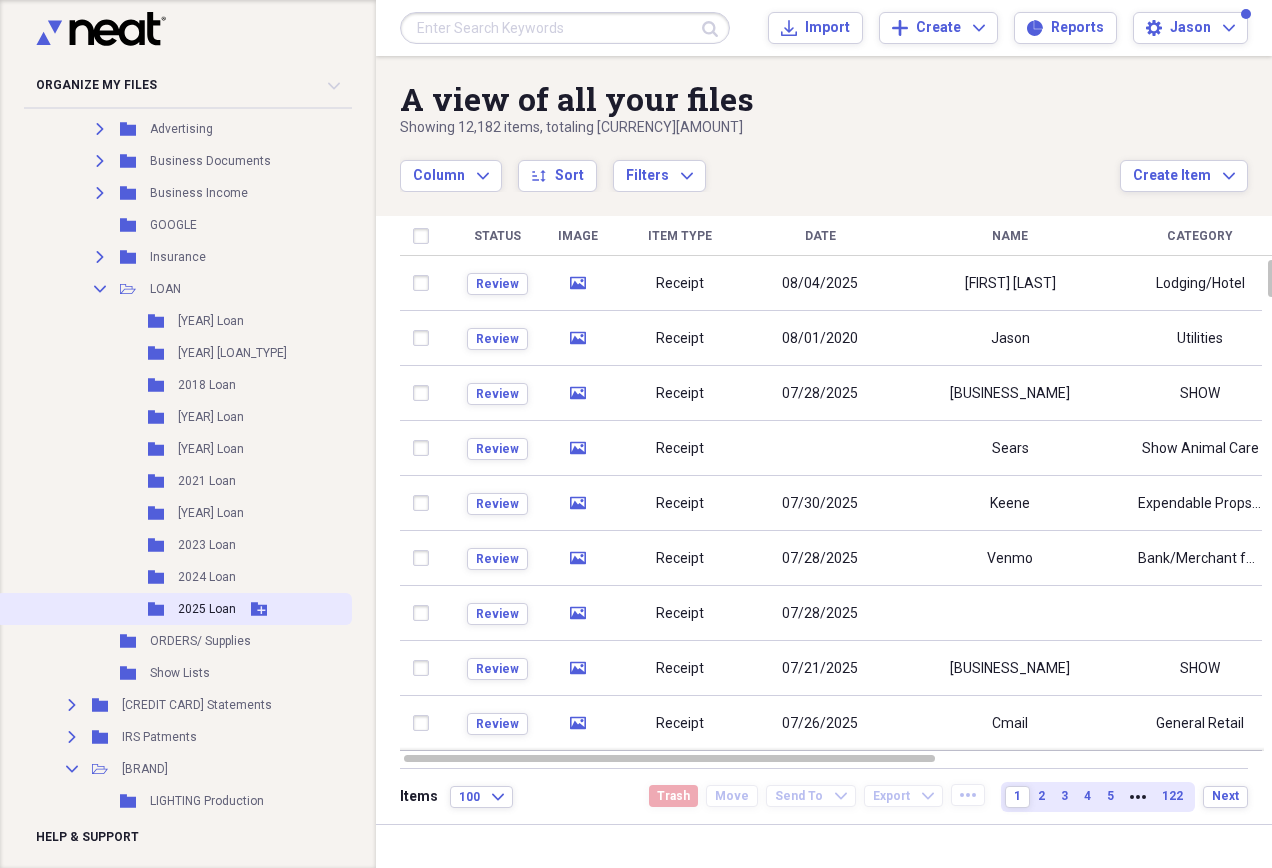 click on "2025 Loan" at bounding box center [207, 609] 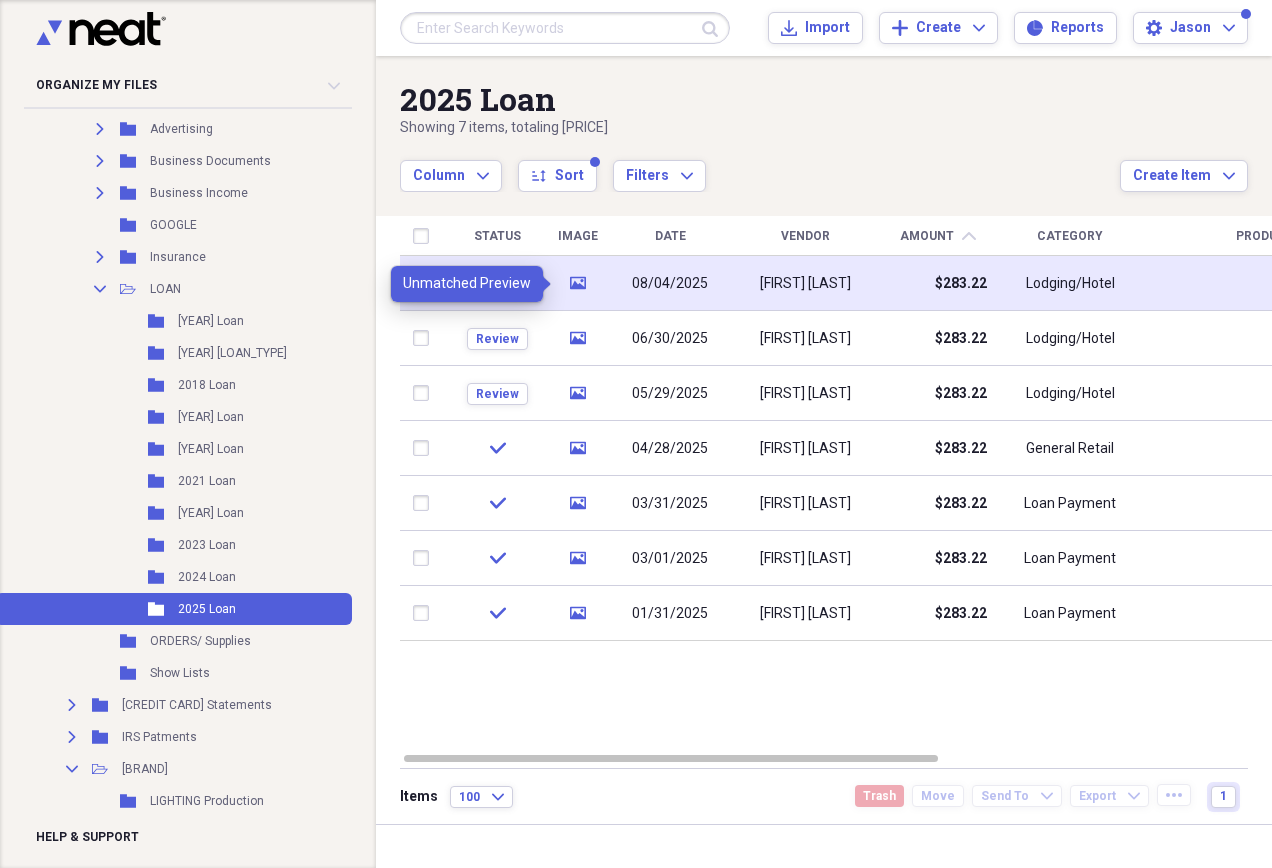 click on "media" 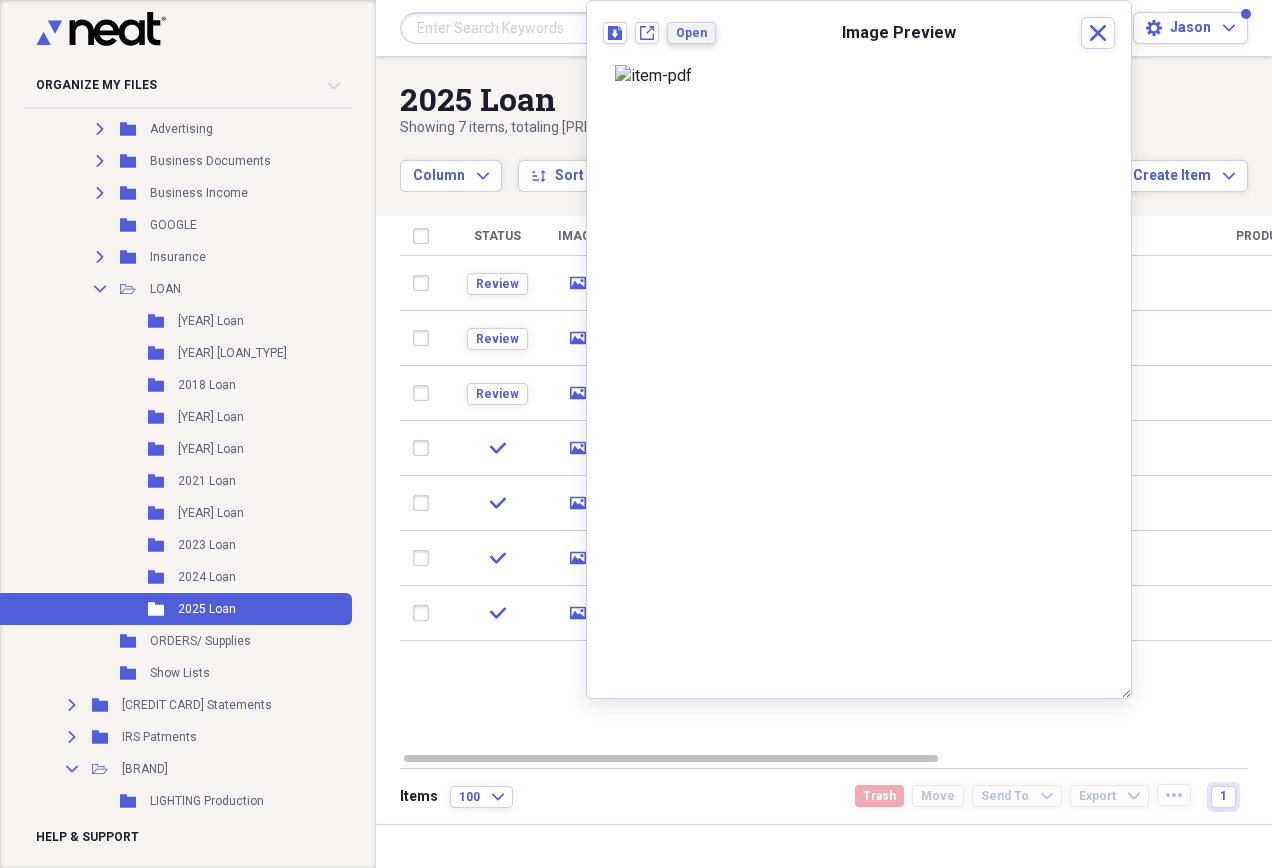 click on "Open" at bounding box center [691, 33] 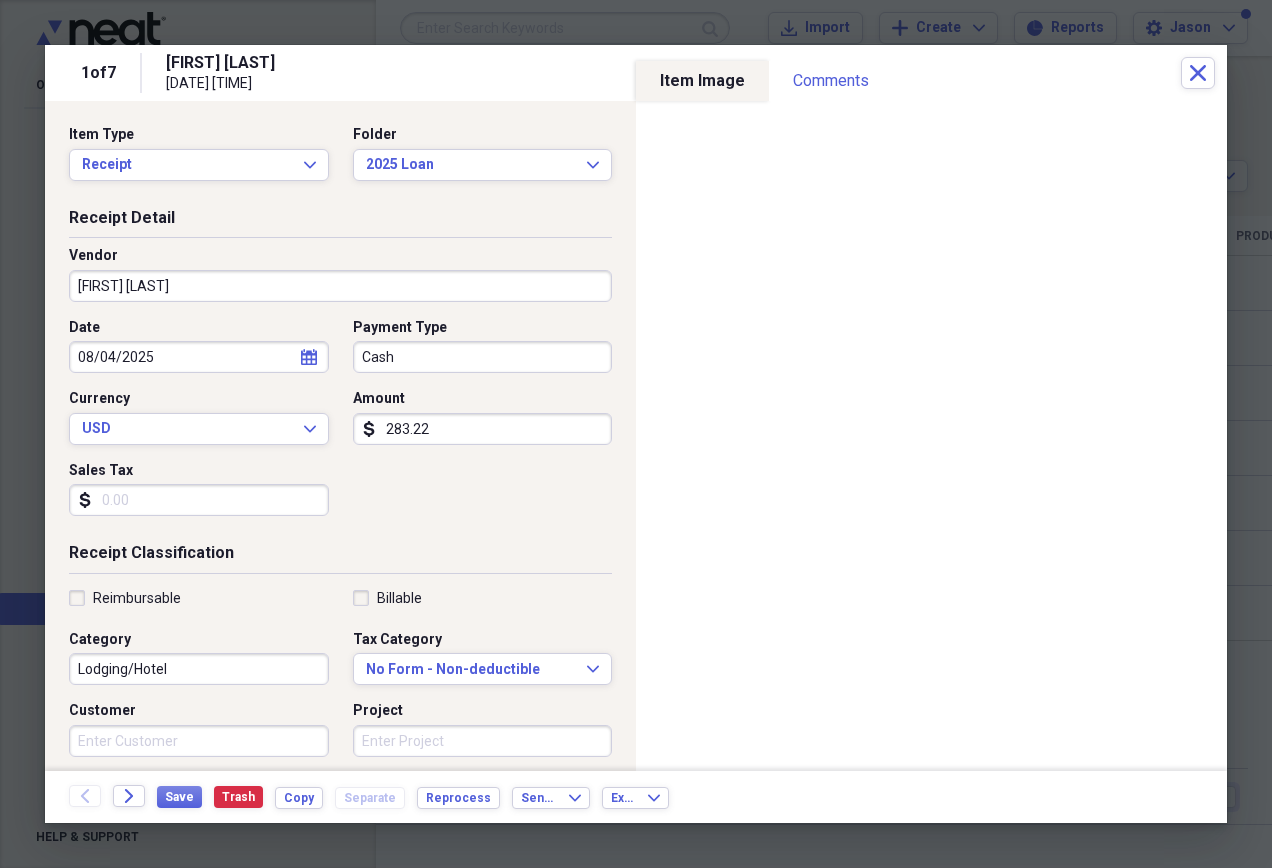 click on "[FIRST] [LAST]" at bounding box center (340, 286) 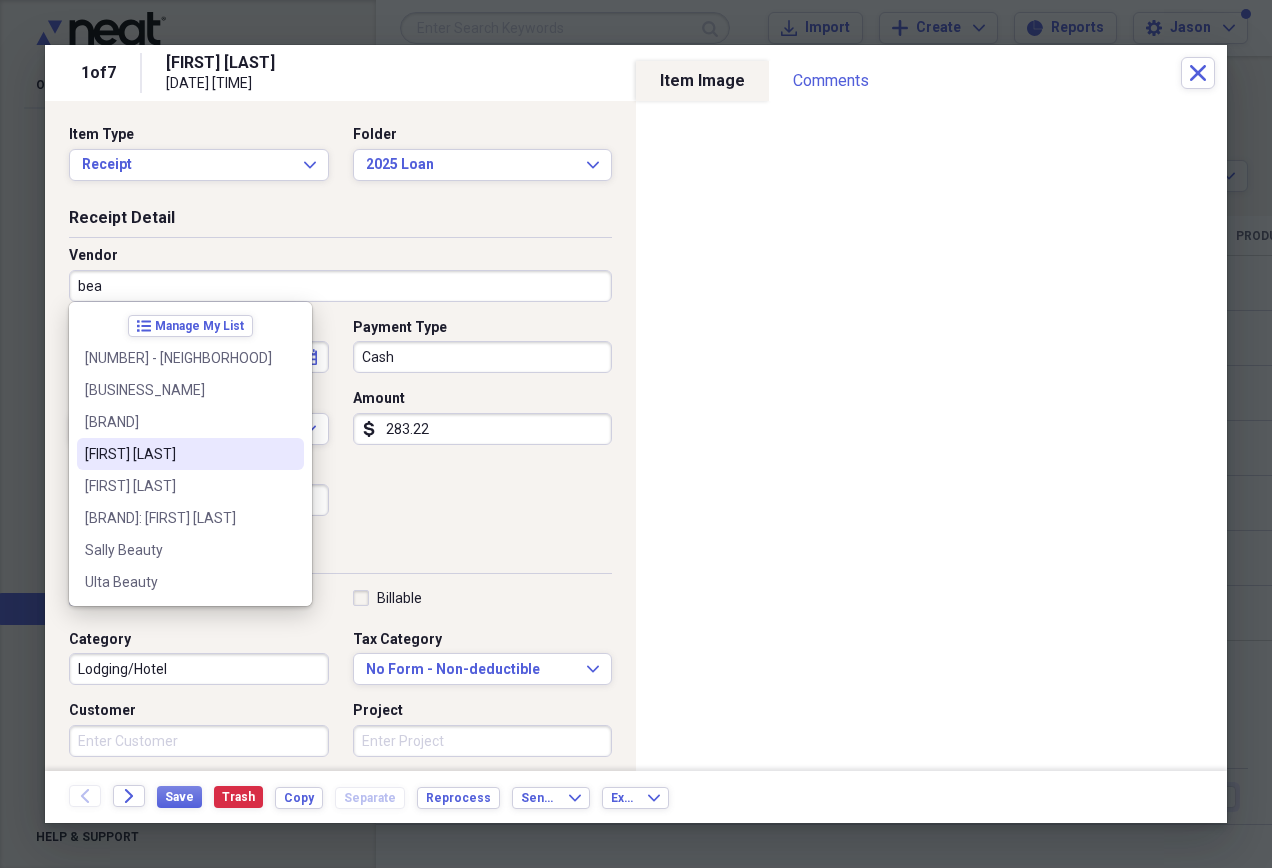 click on "[FIRST] [LAST]" at bounding box center [178, 454] 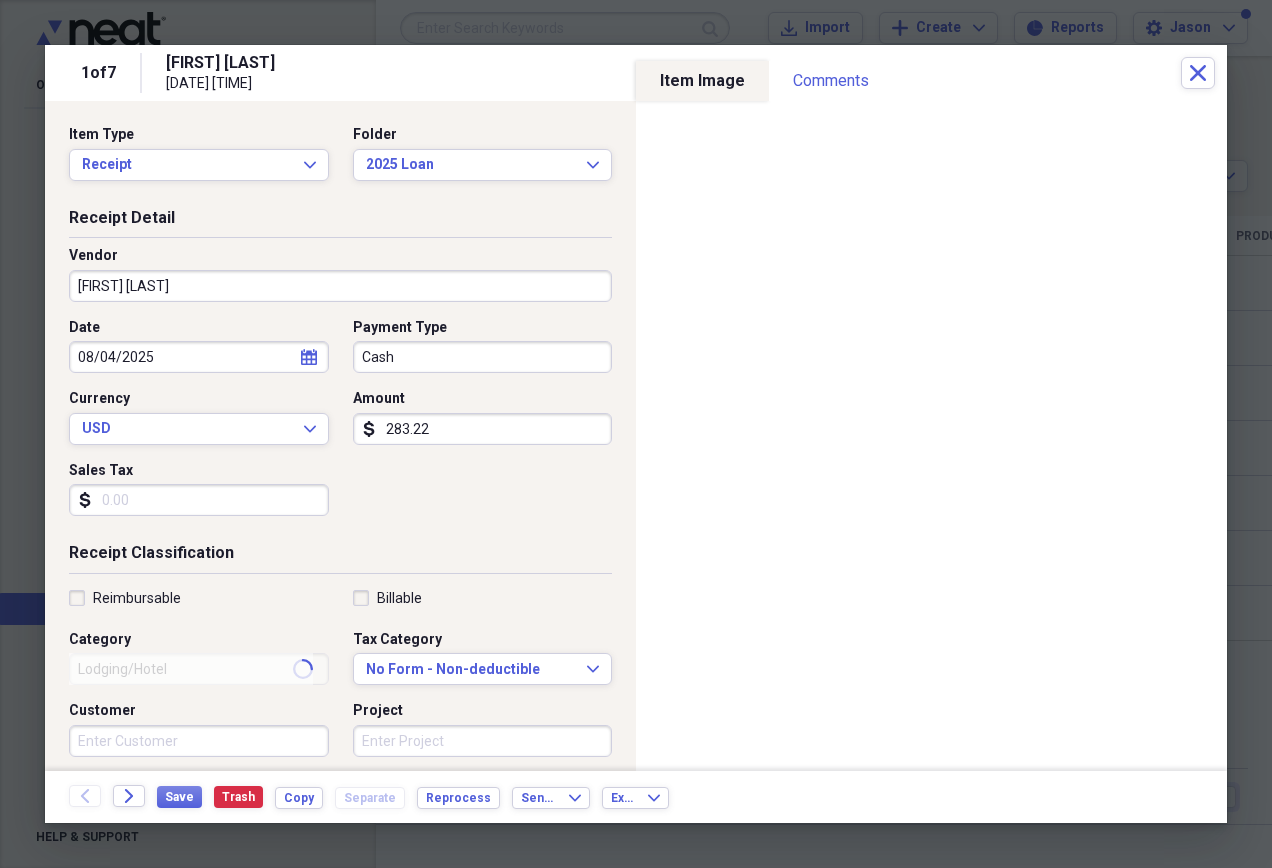 type on "Loan Payment" 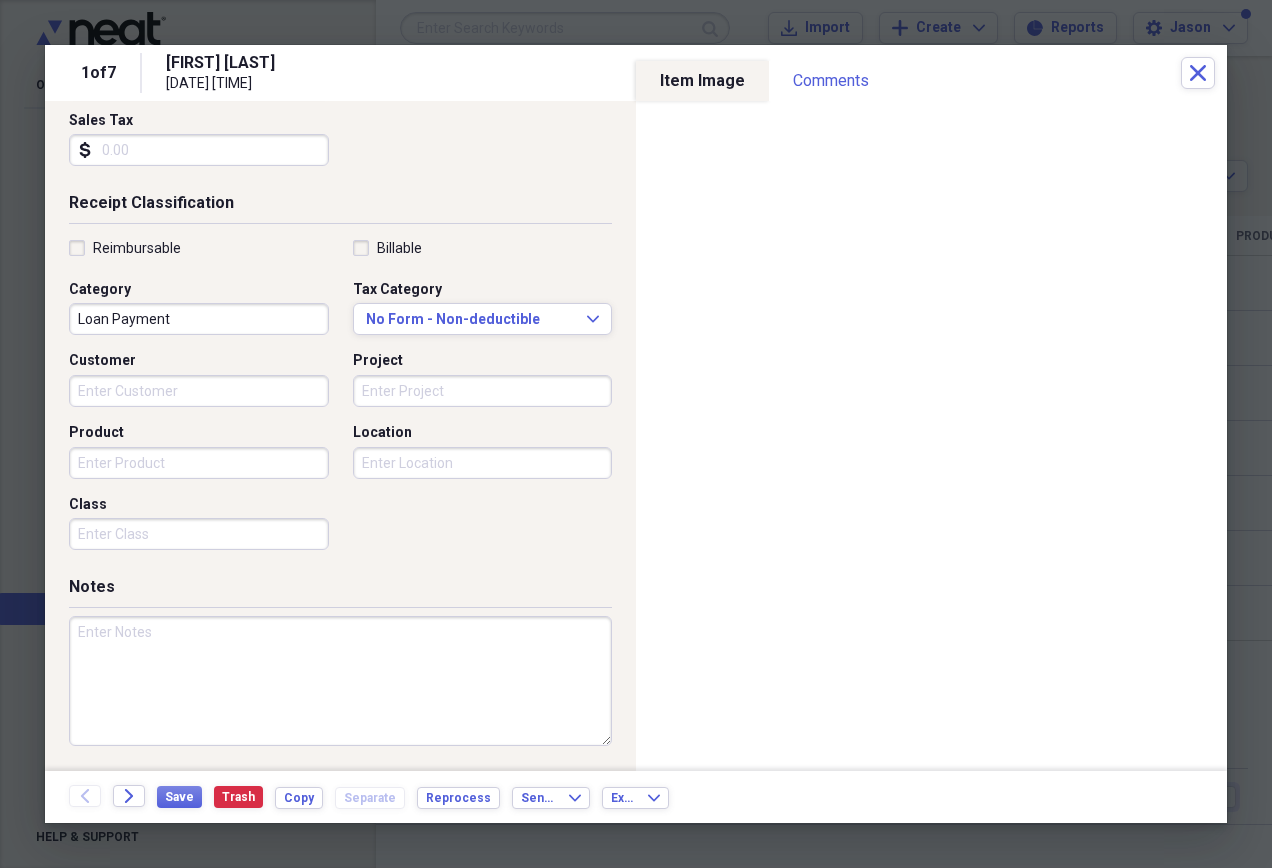 scroll, scrollTop: 351, scrollLeft: 0, axis: vertical 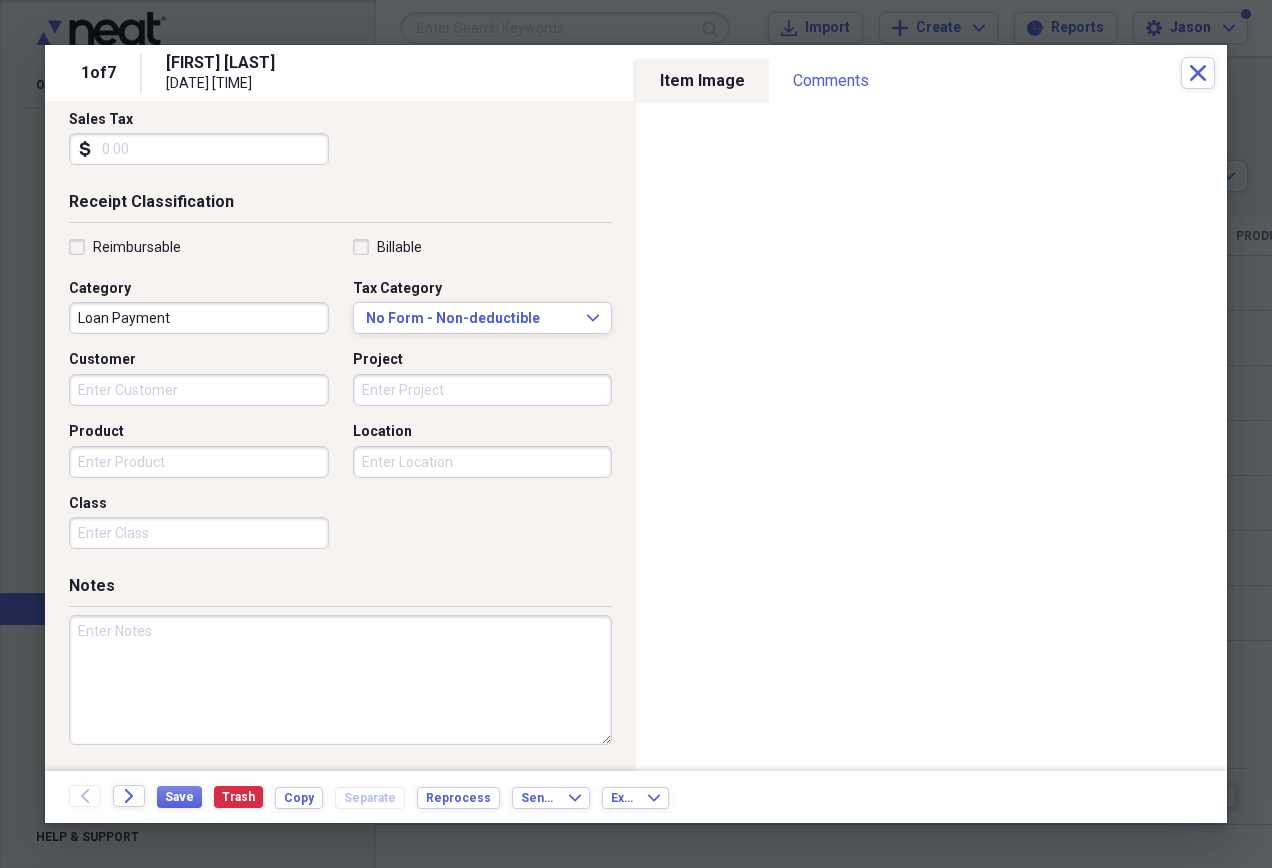 click at bounding box center (340, 680) 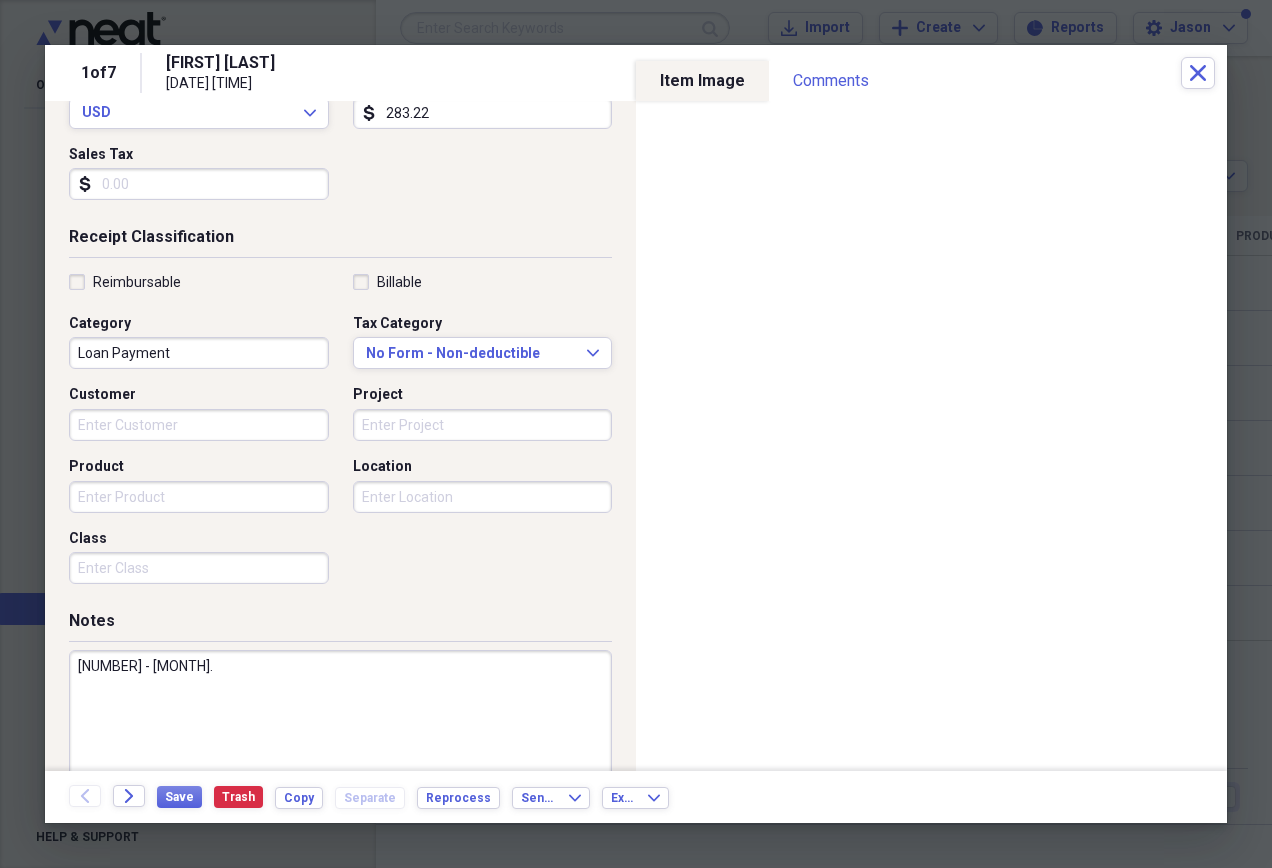 scroll, scrollTop: 351, scrollLeft: 0, axis: vertical 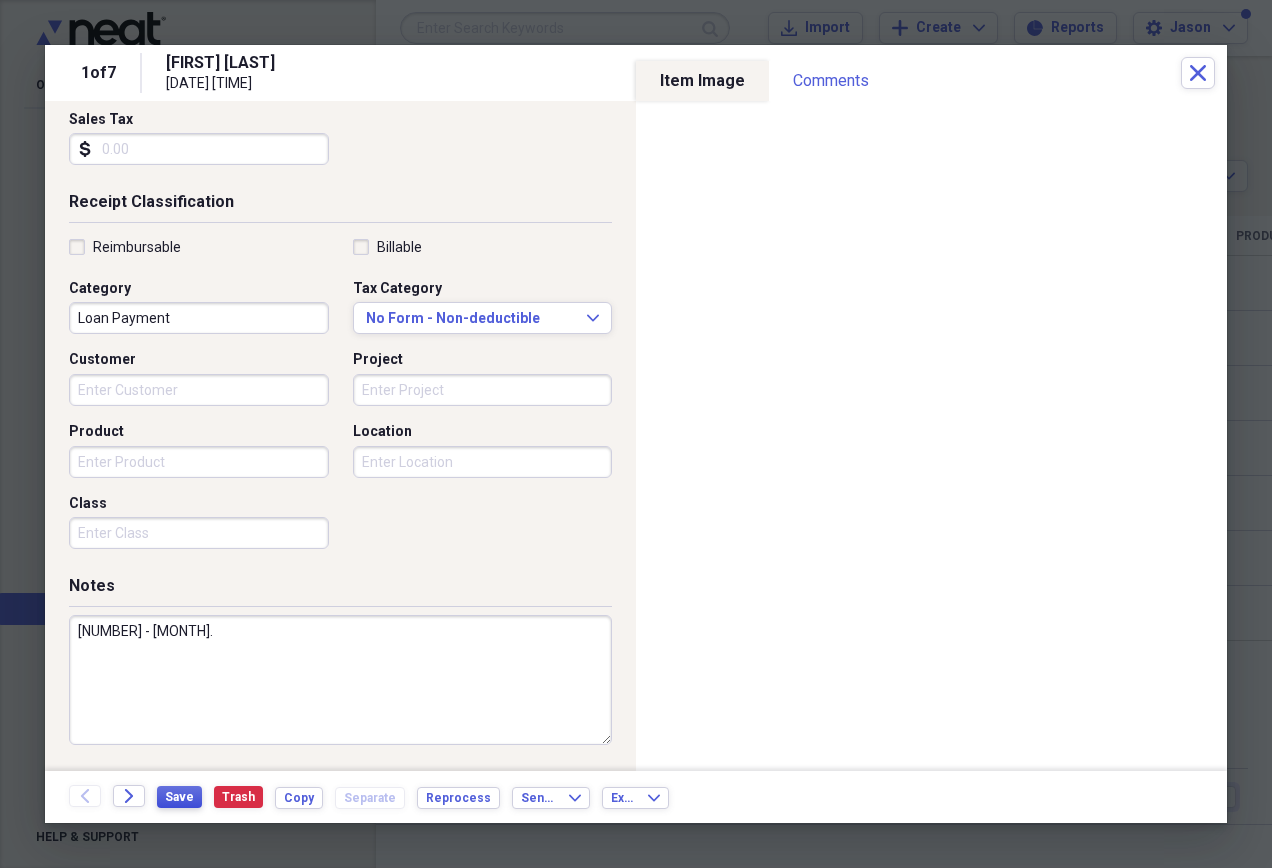 type on "[NUMBER] - [MONTH]." 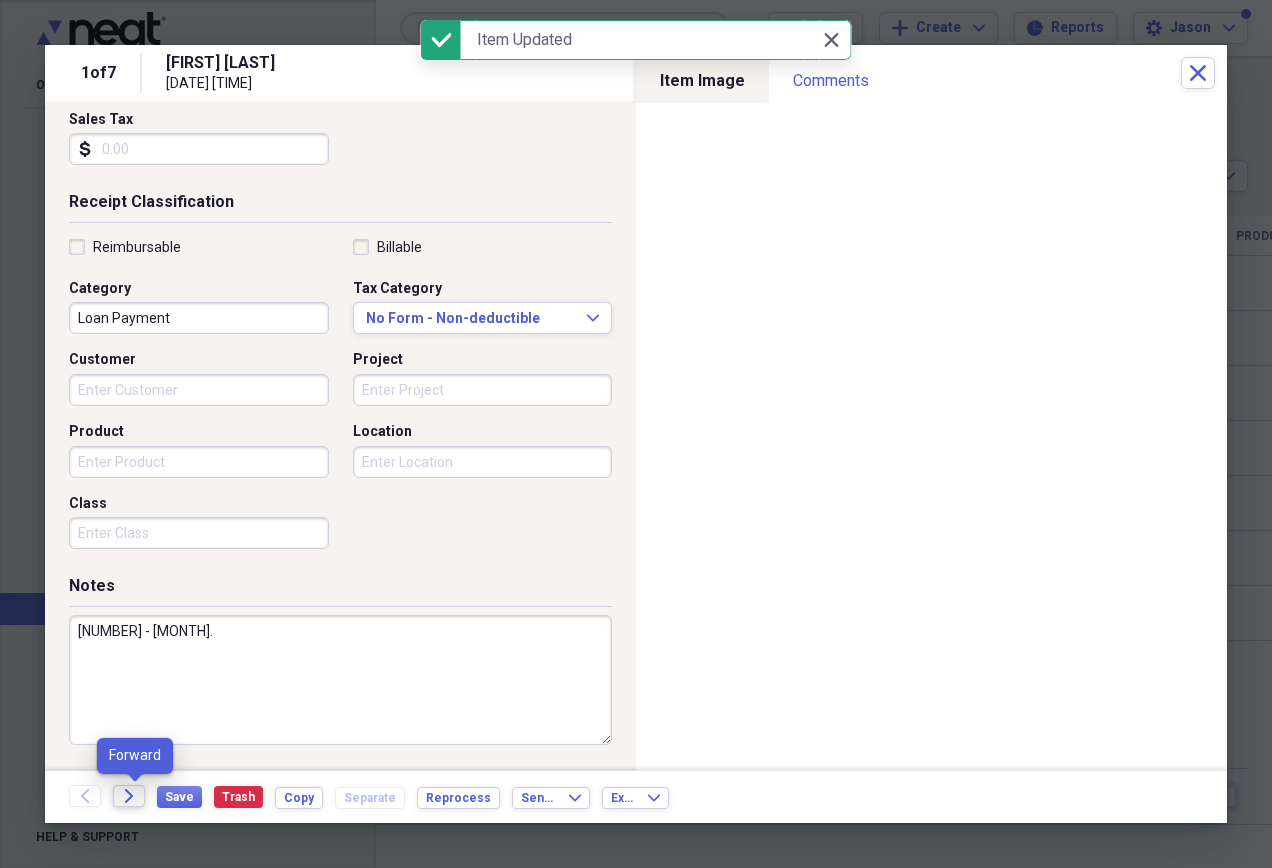 click on "Forward" 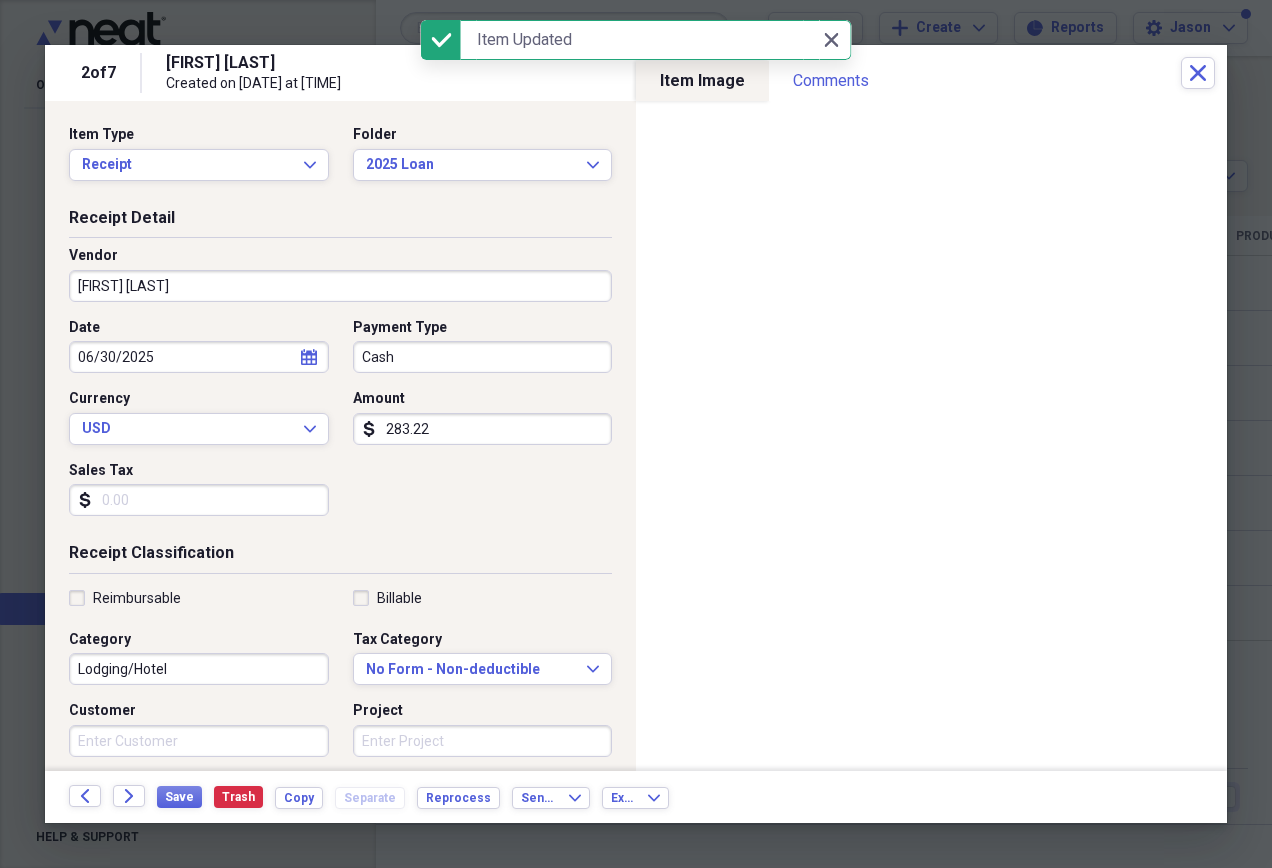click on "[FIRST] [LAST]" at bounding box center [340, 286] 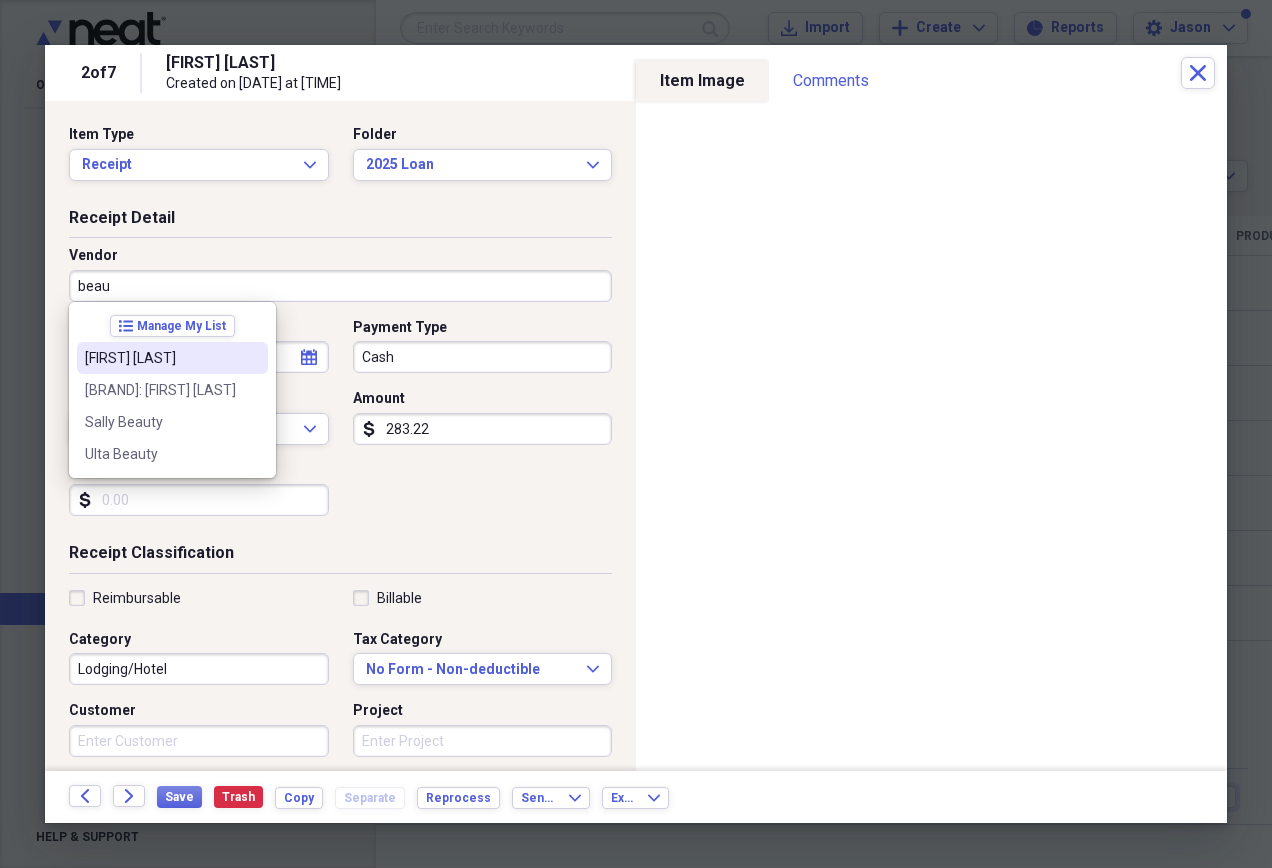 click on "[FIRST] [LAST]" at bounding box center (172, 358) 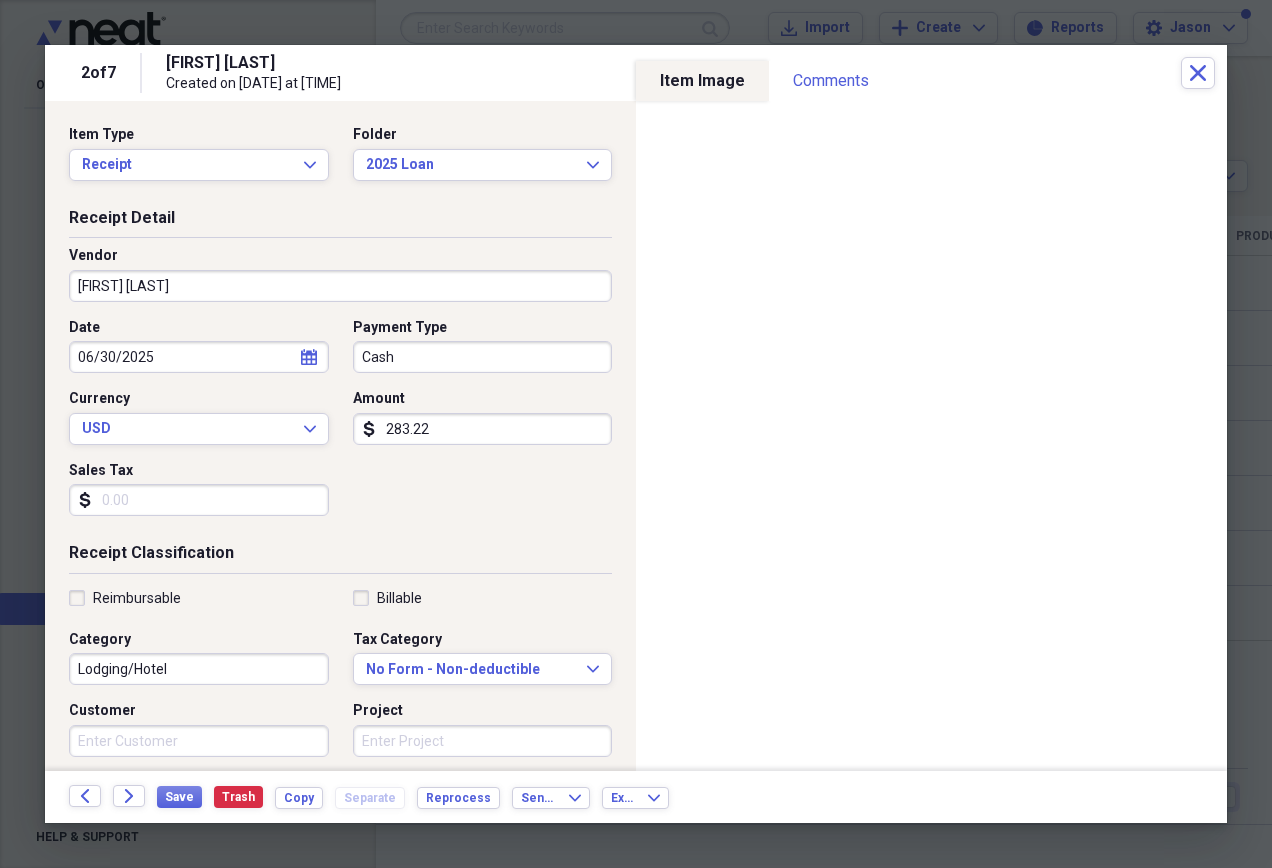 type on "Loan Payment" 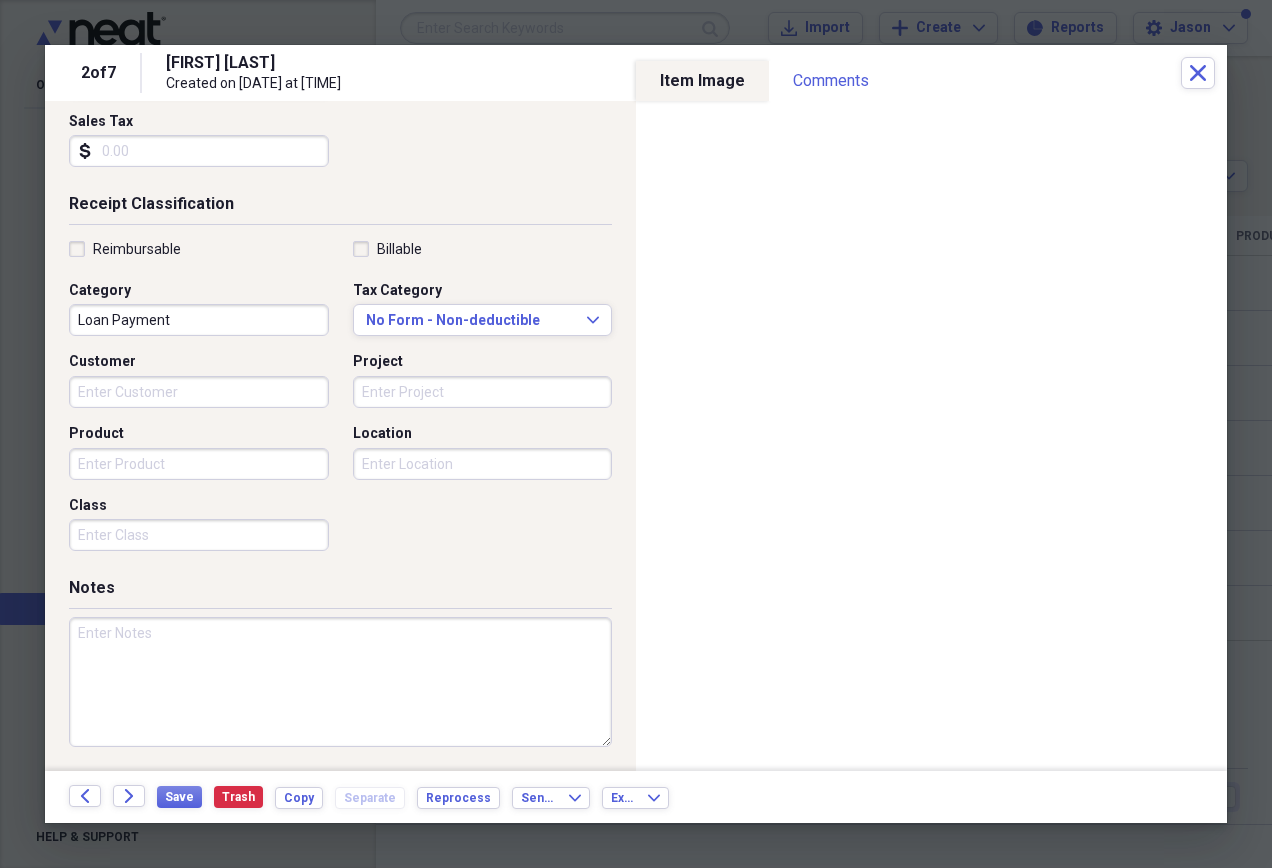 scroll, scrollTop: 351, scrollLeft: 0, axis: vertical 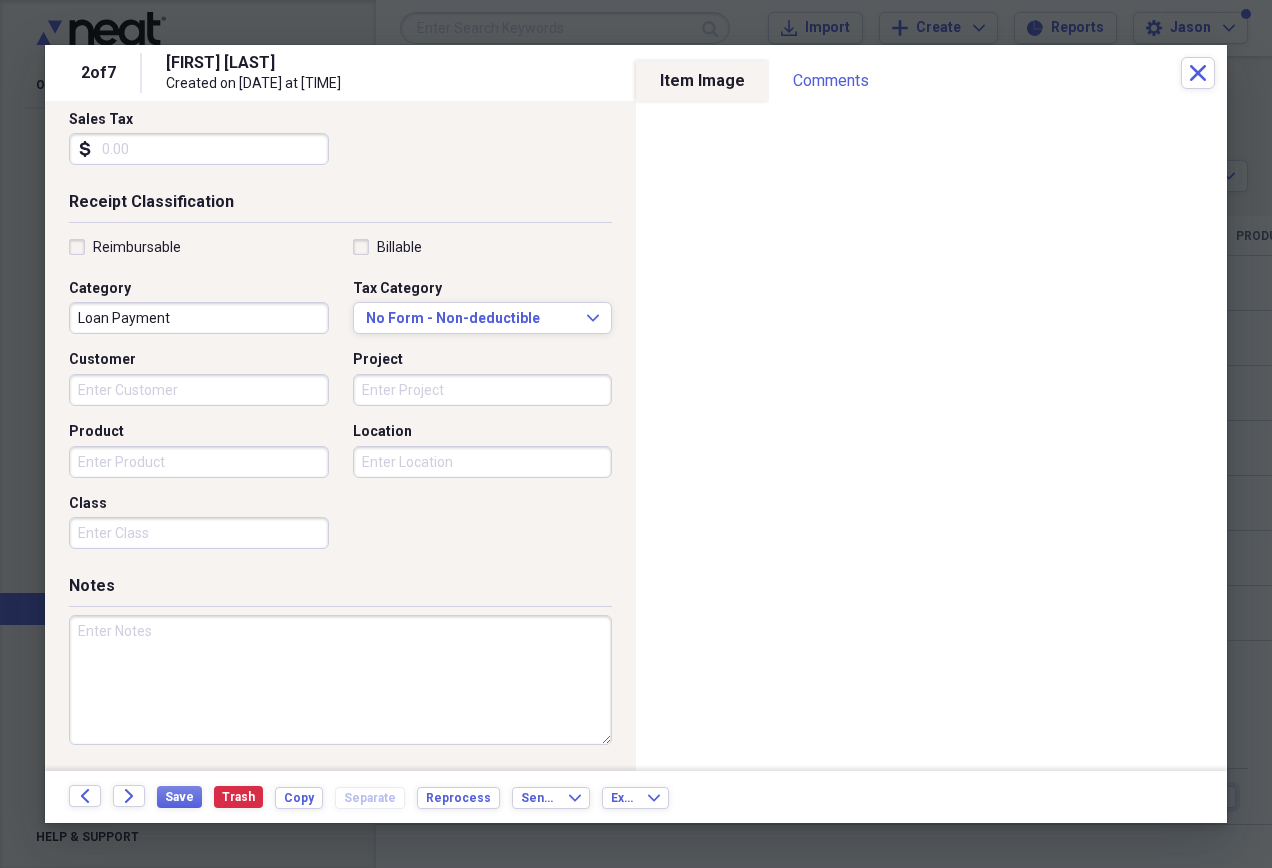 click at bounding box center [340, 680] 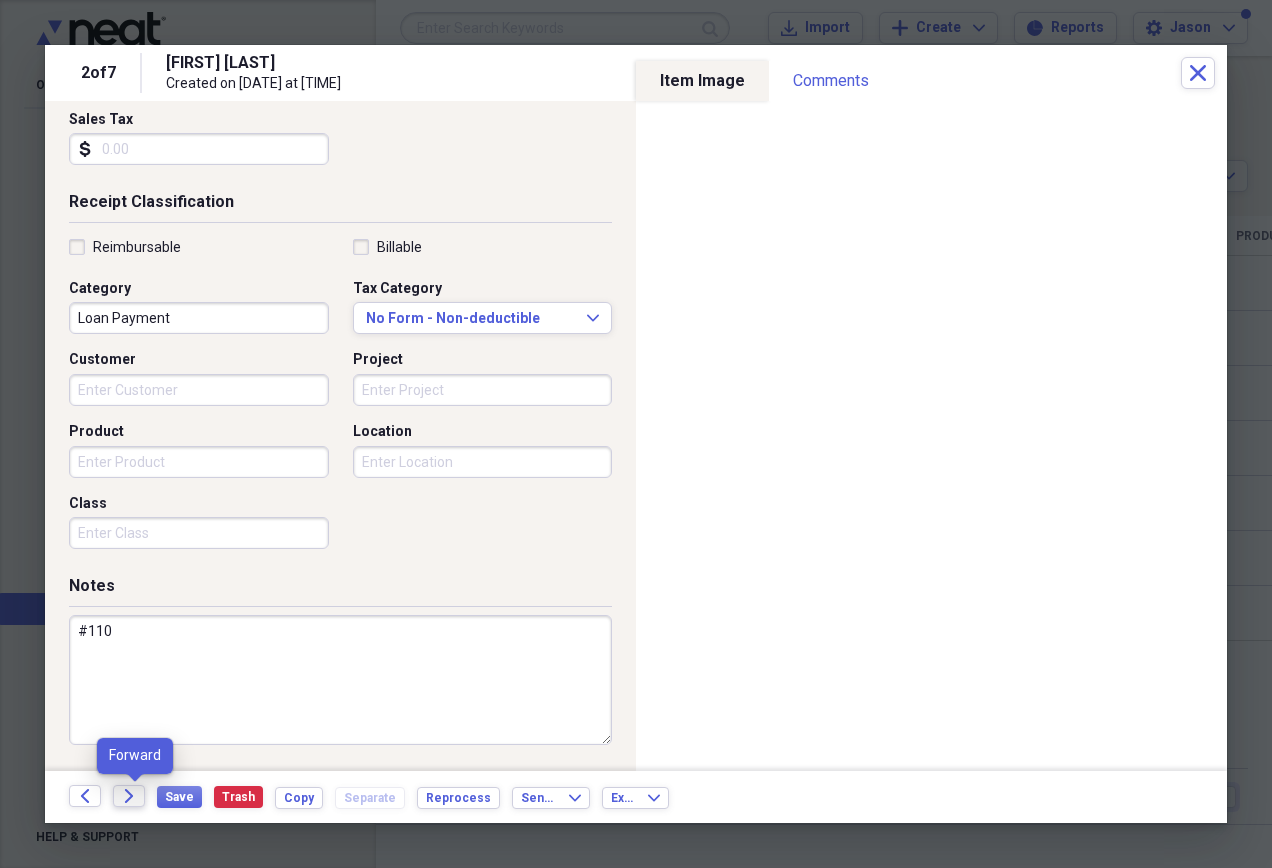 type on "#110" 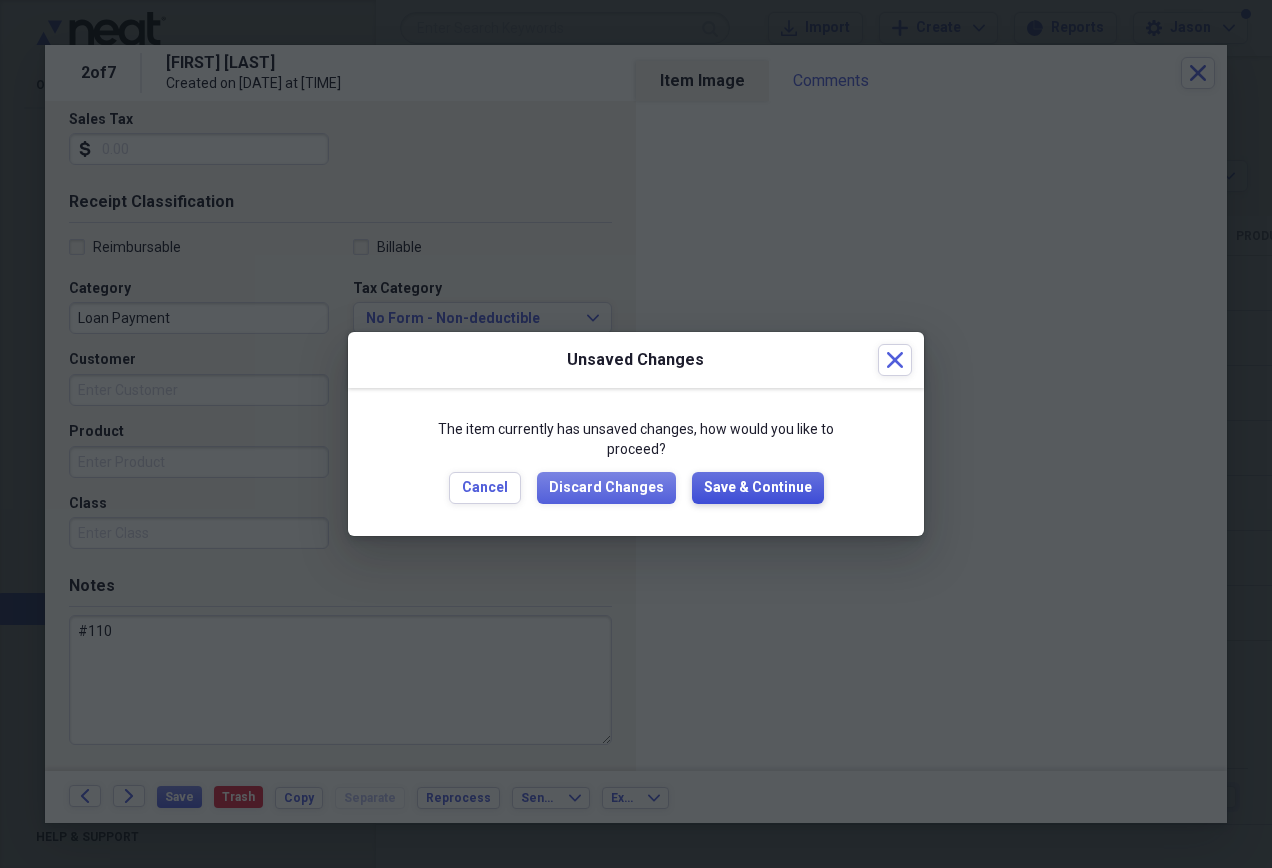 click on "Save & Continue" at bounding box center (758, 488) 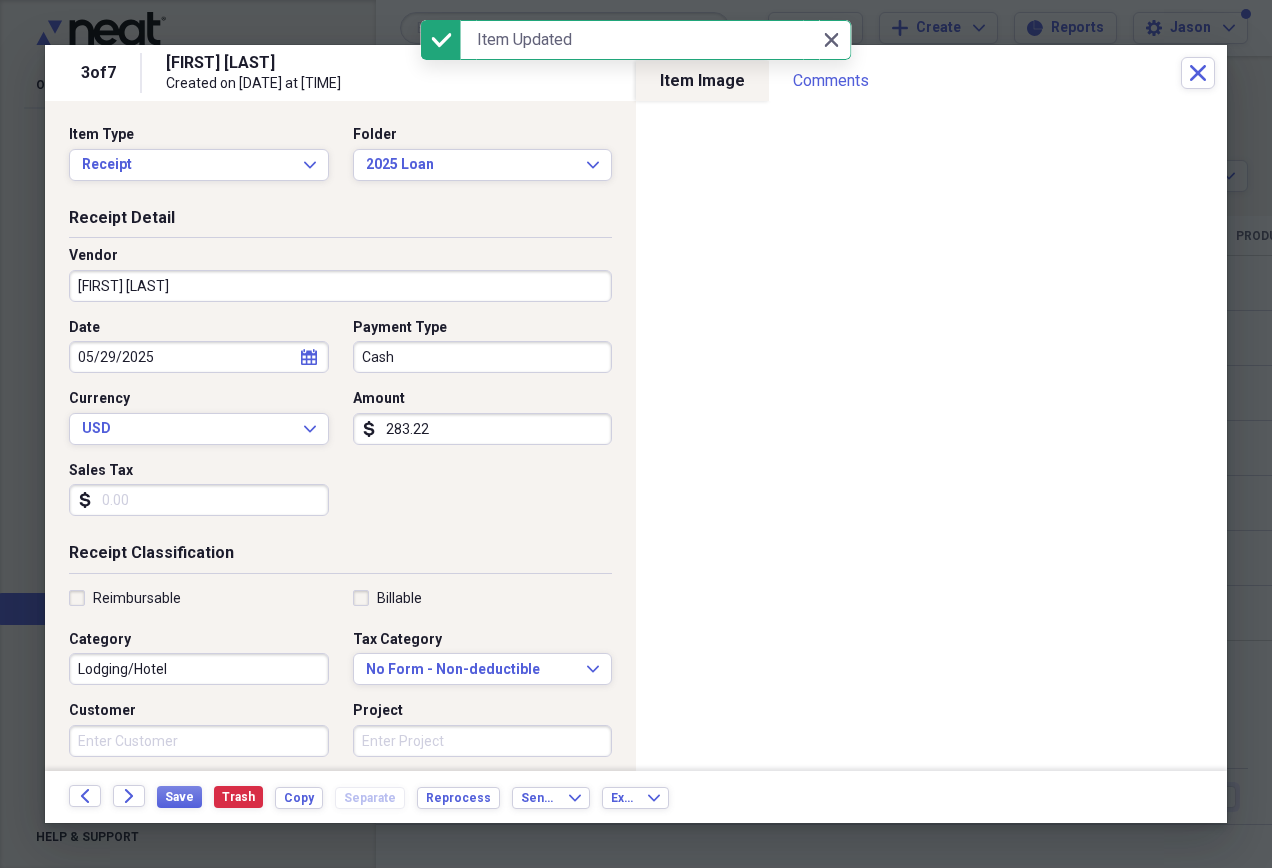 click on "05/29/2025" at bounding box center [199, 357] 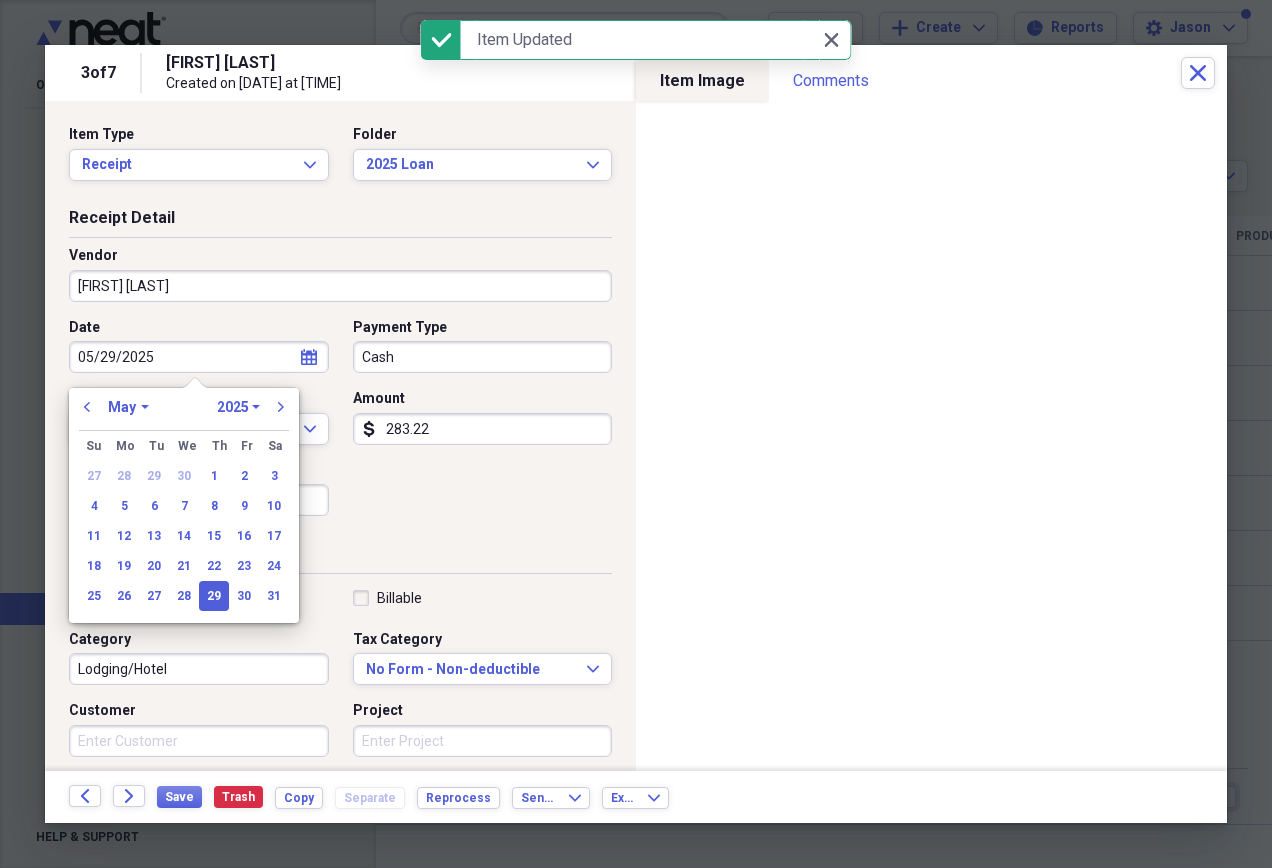 click on "[FIRST] [LAST]" at bounding box center (340, 286) 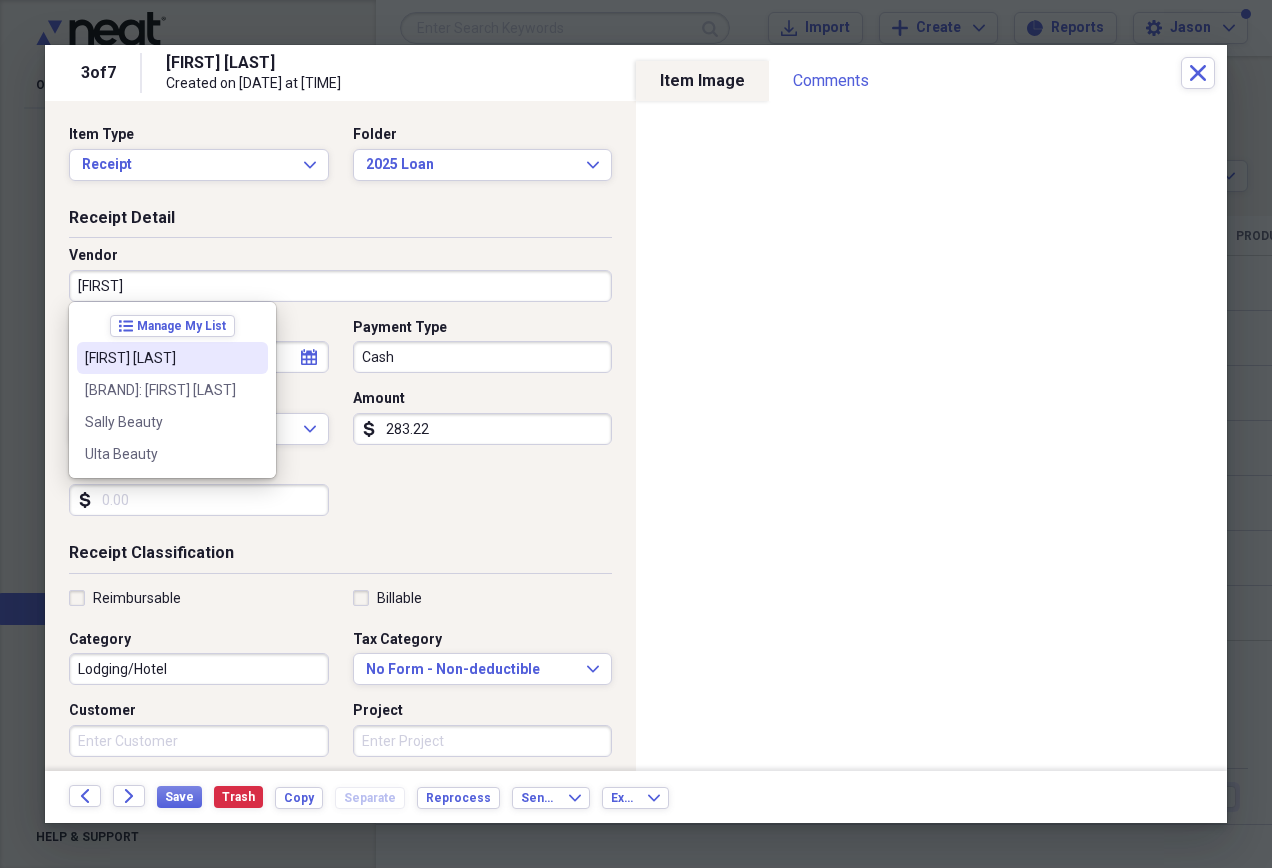 click on "[FIRST] [LAST]" at bounding box center (160, 358) 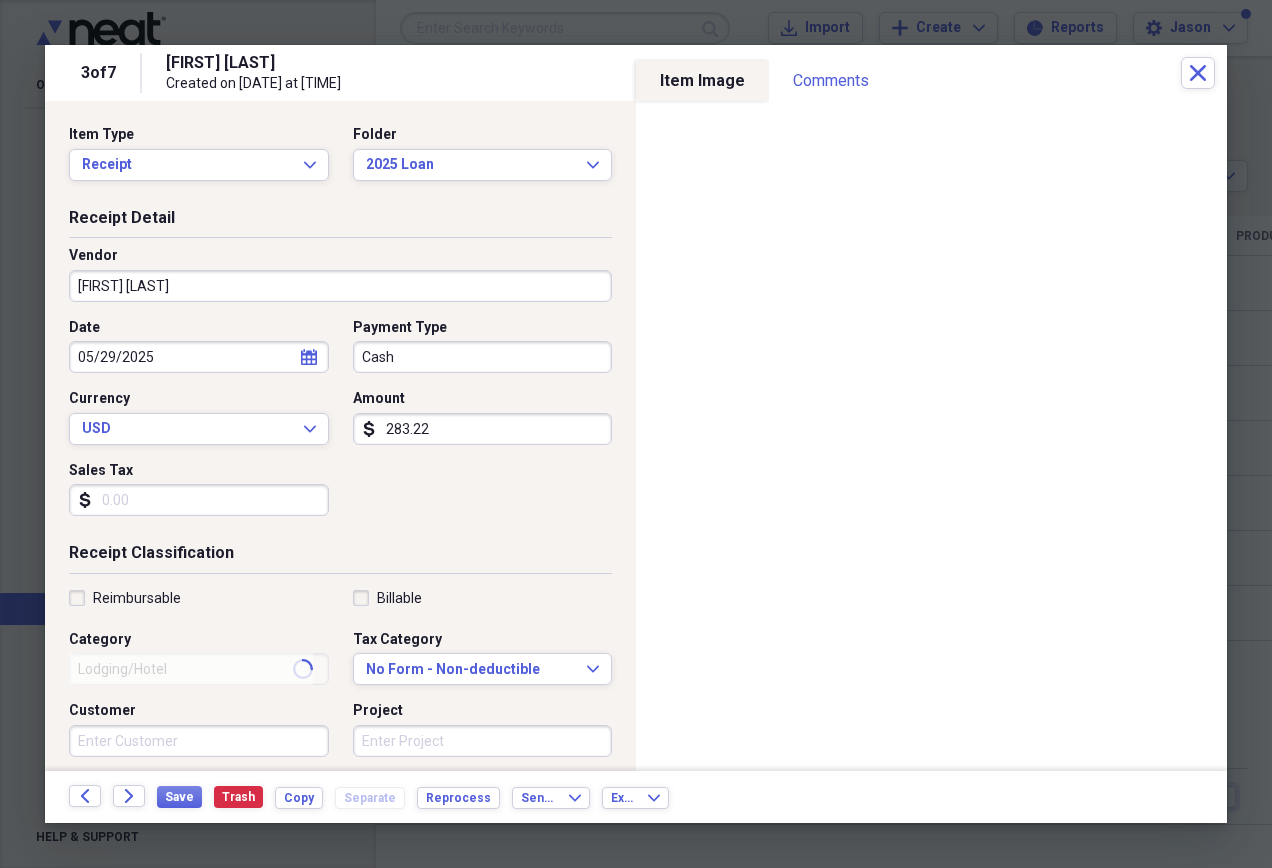 type on "Loan Payment" 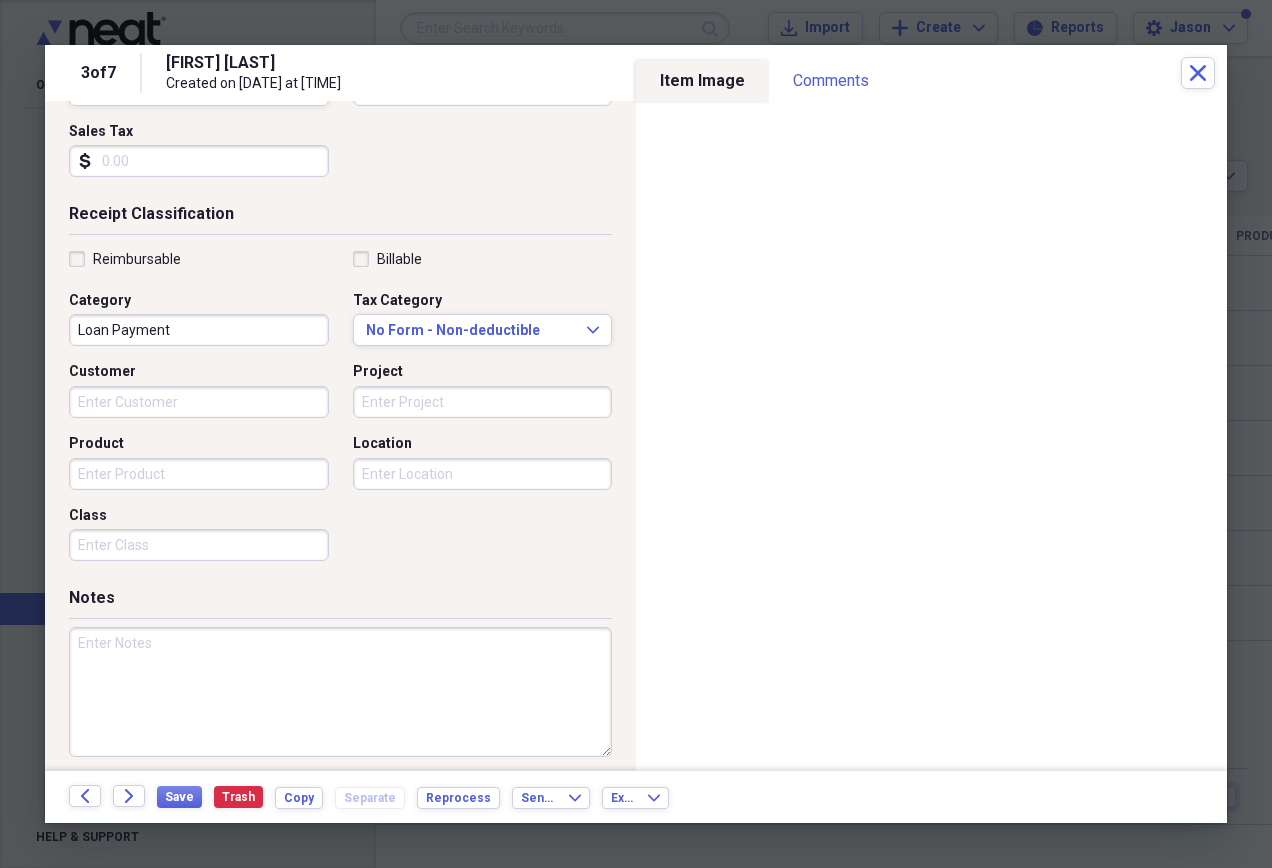 scroll, scrollTop: 351, scrollLeft: 0, axis: vertical 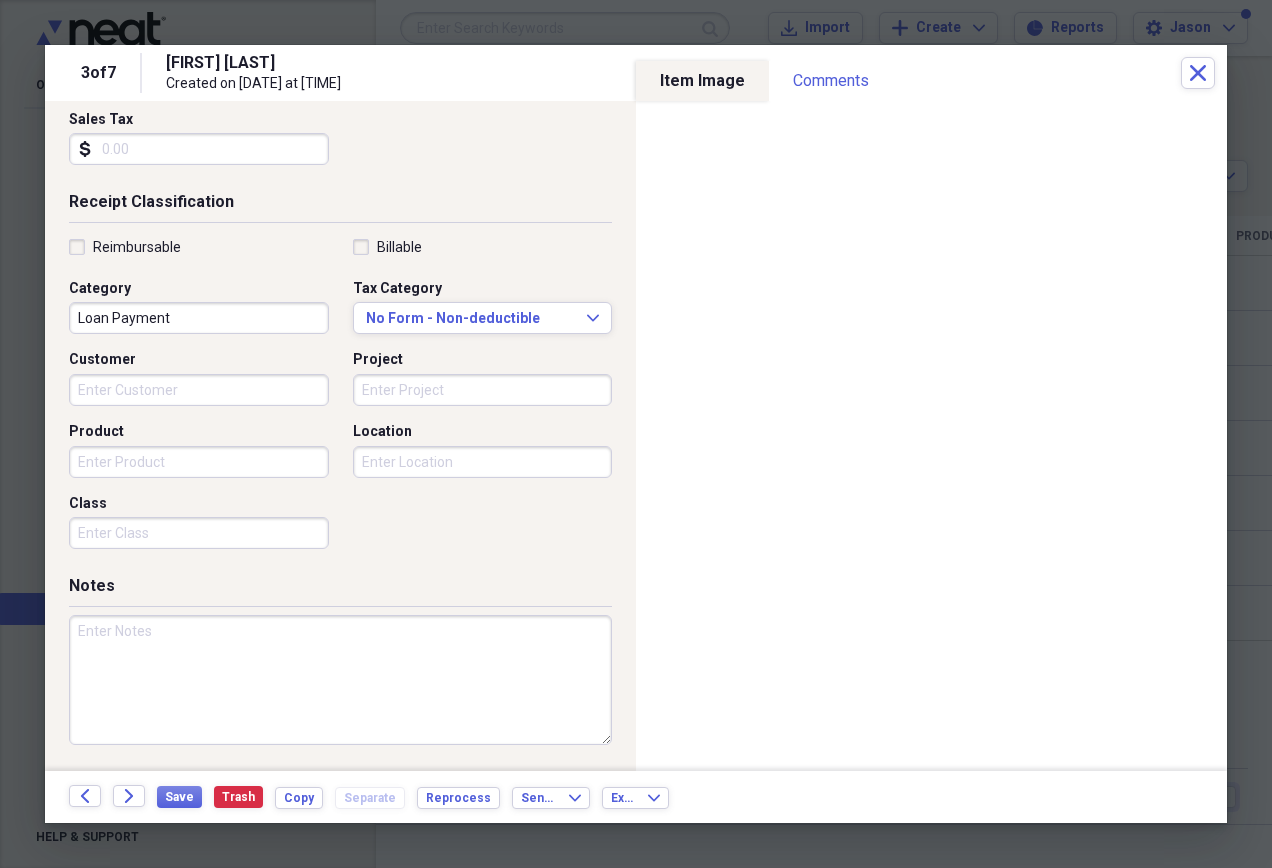 click at bounding box center (340, 680) 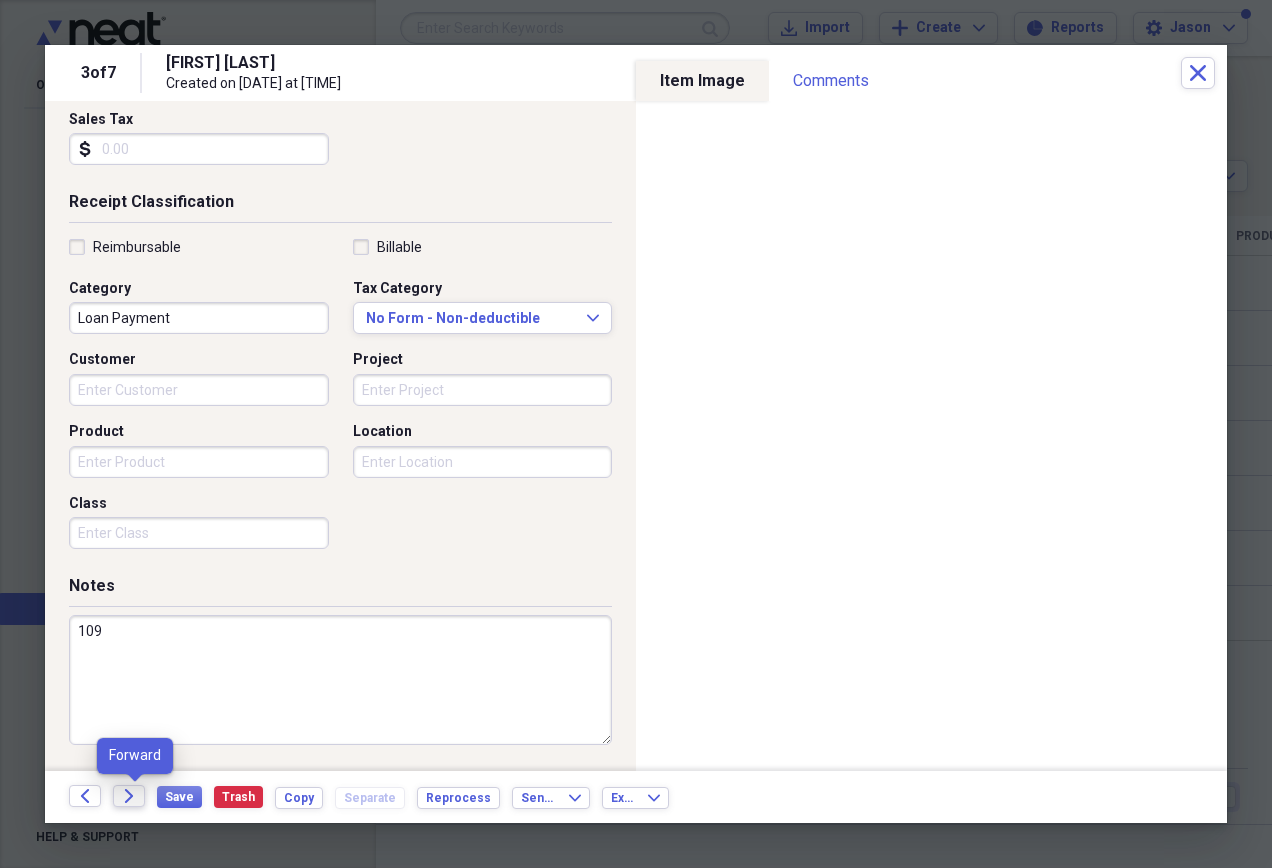 type on "109" 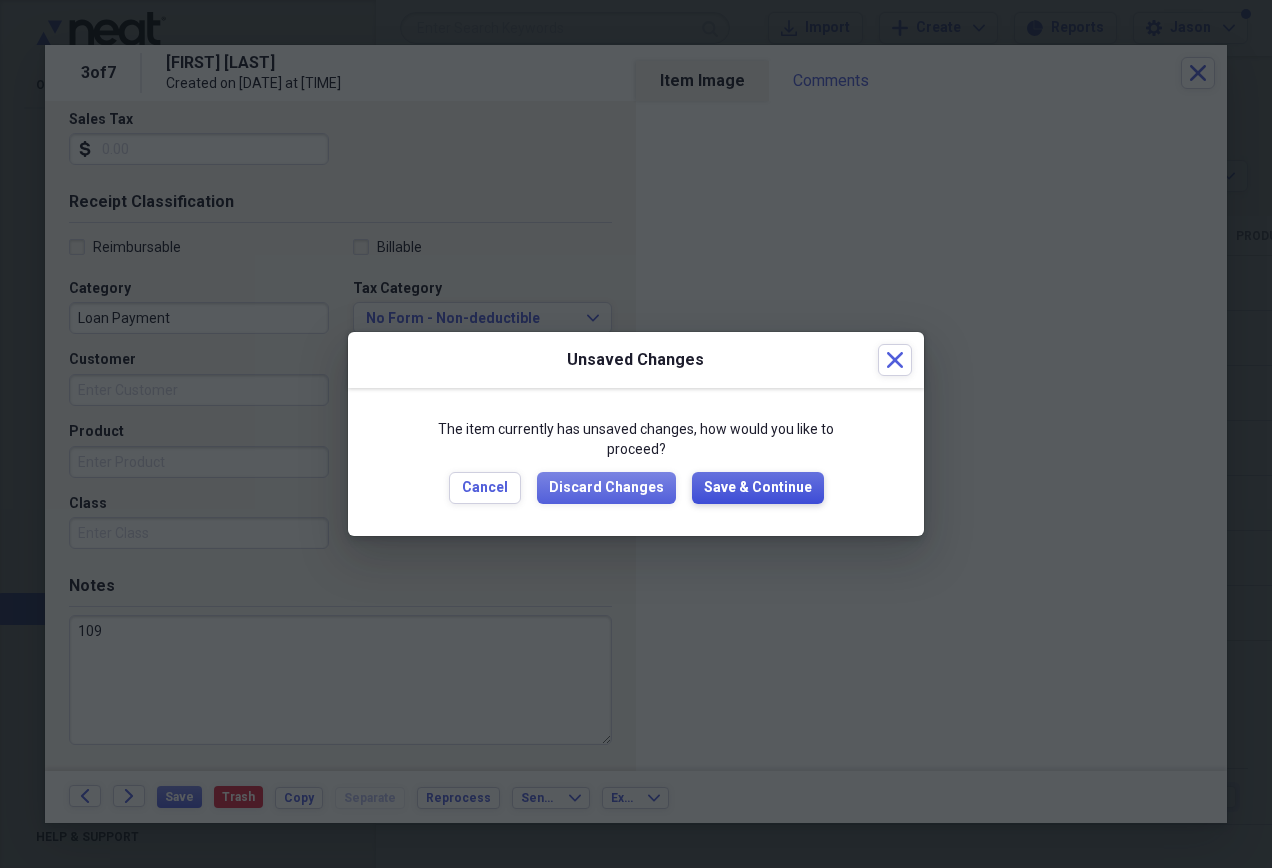 click on "Save & Continue" at bounding box center [758, 488] 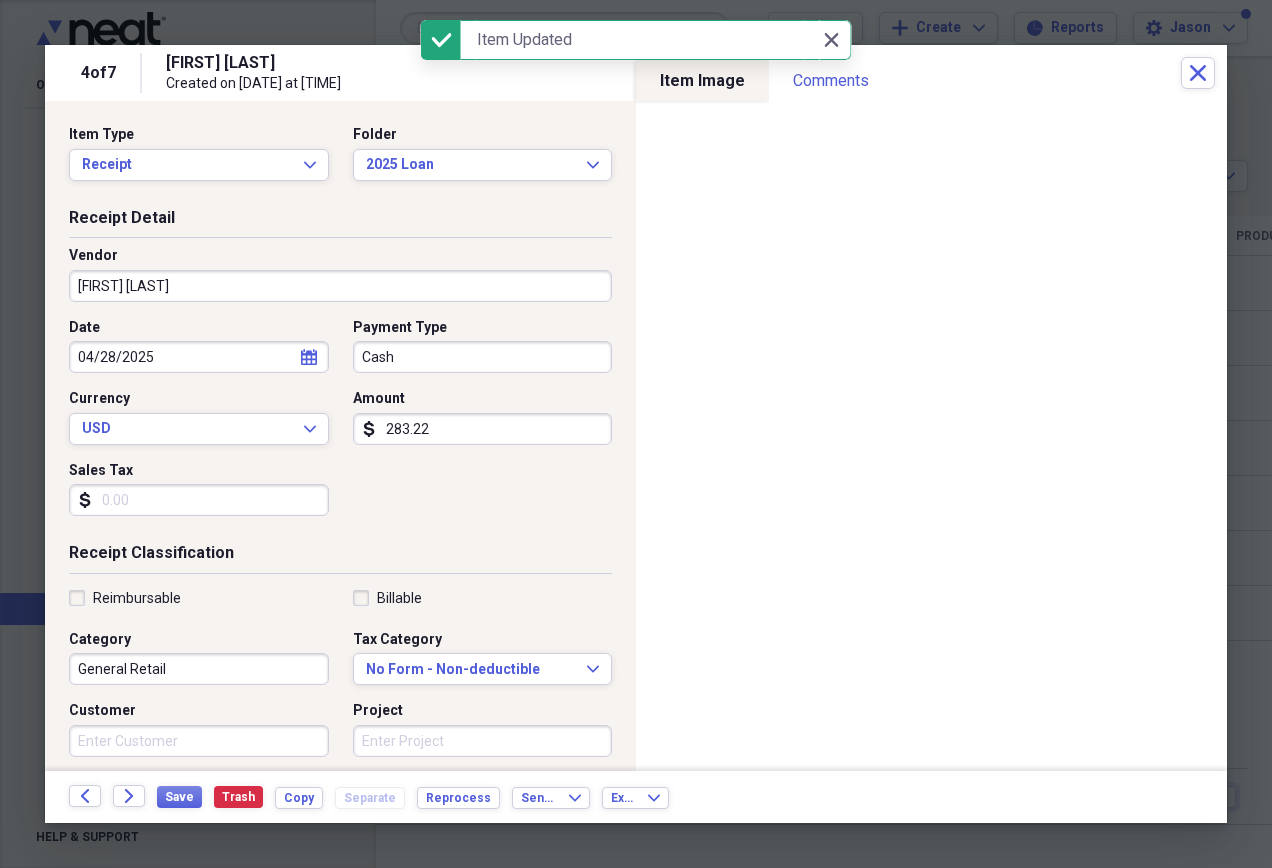 click on "[FIRST] [LAST]" at bounding box center [340, 286] 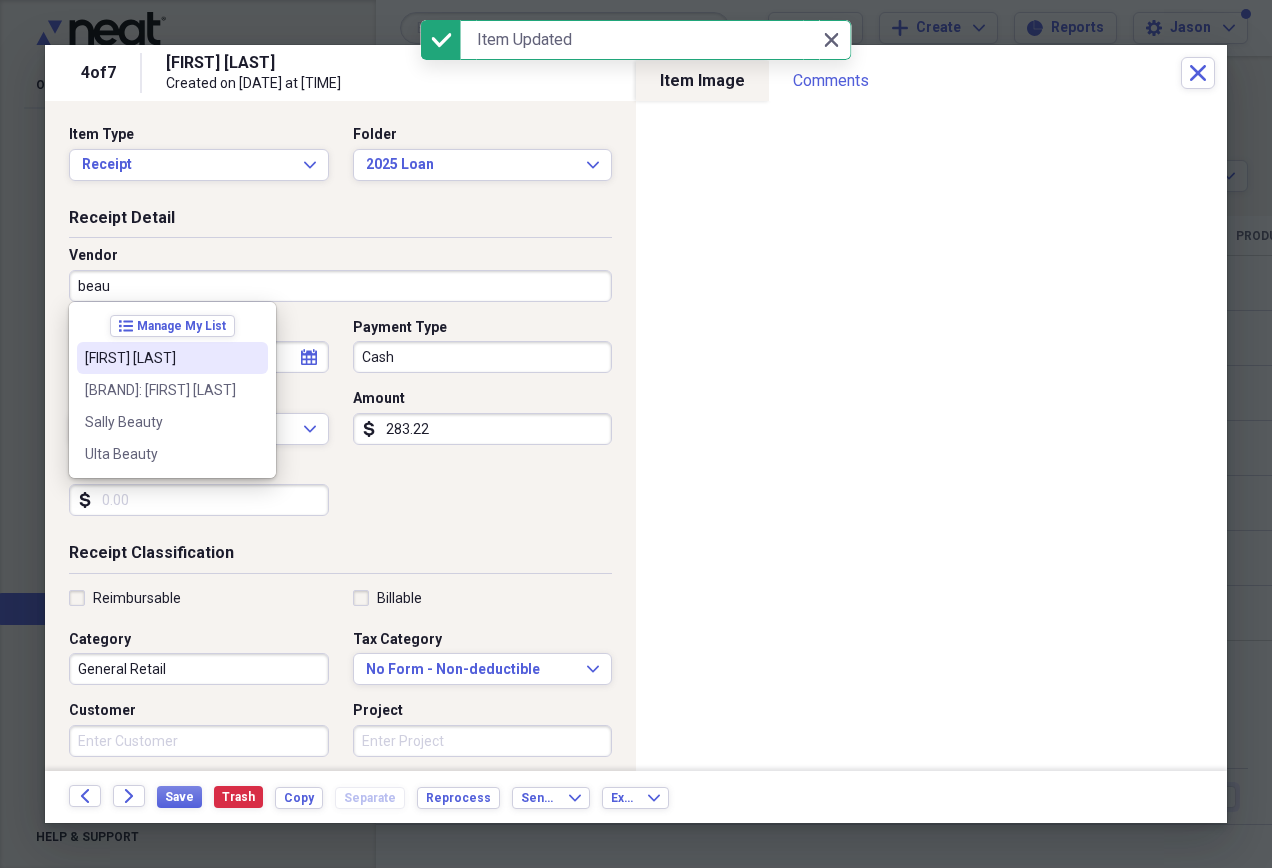 click on "[FIRST] [LAST]" at bounding box center [160, 358] 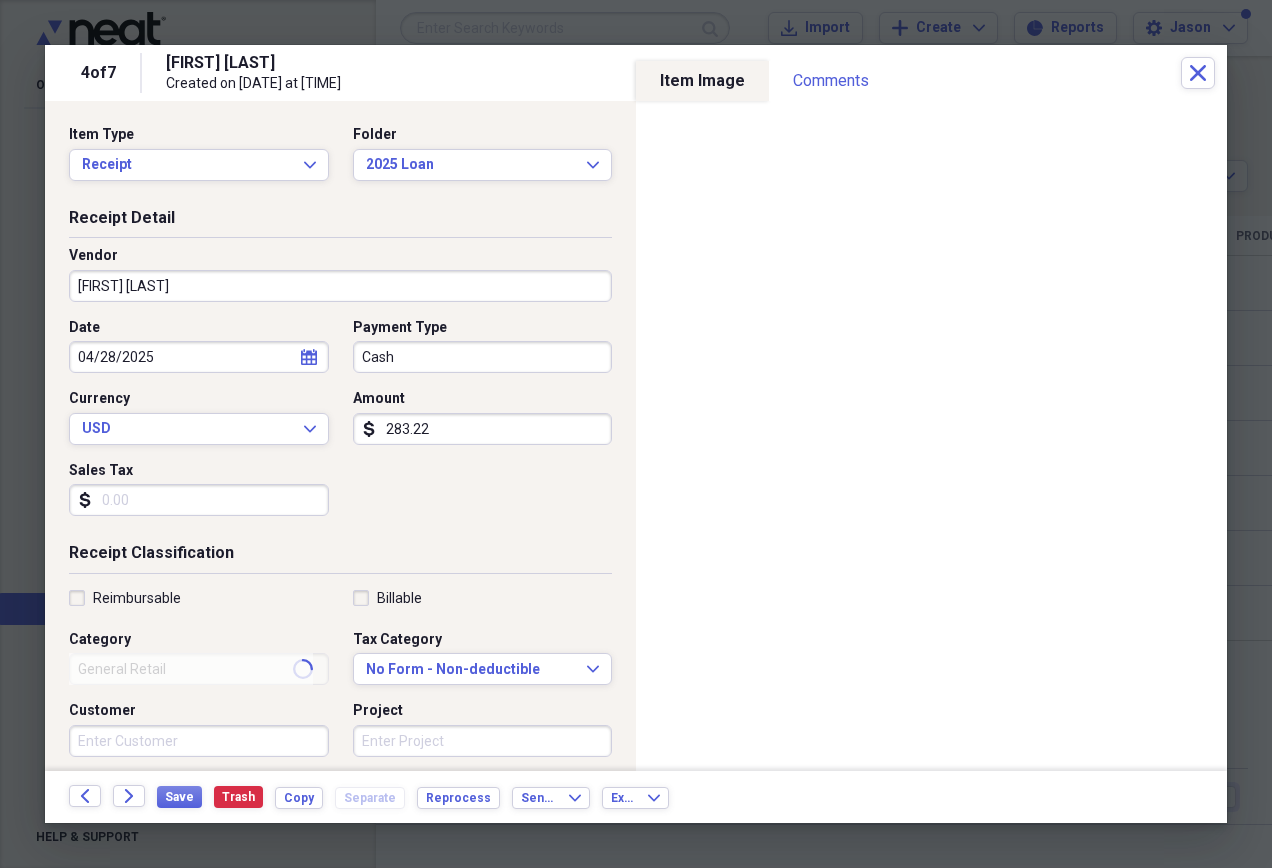 type on "Loan Payment" 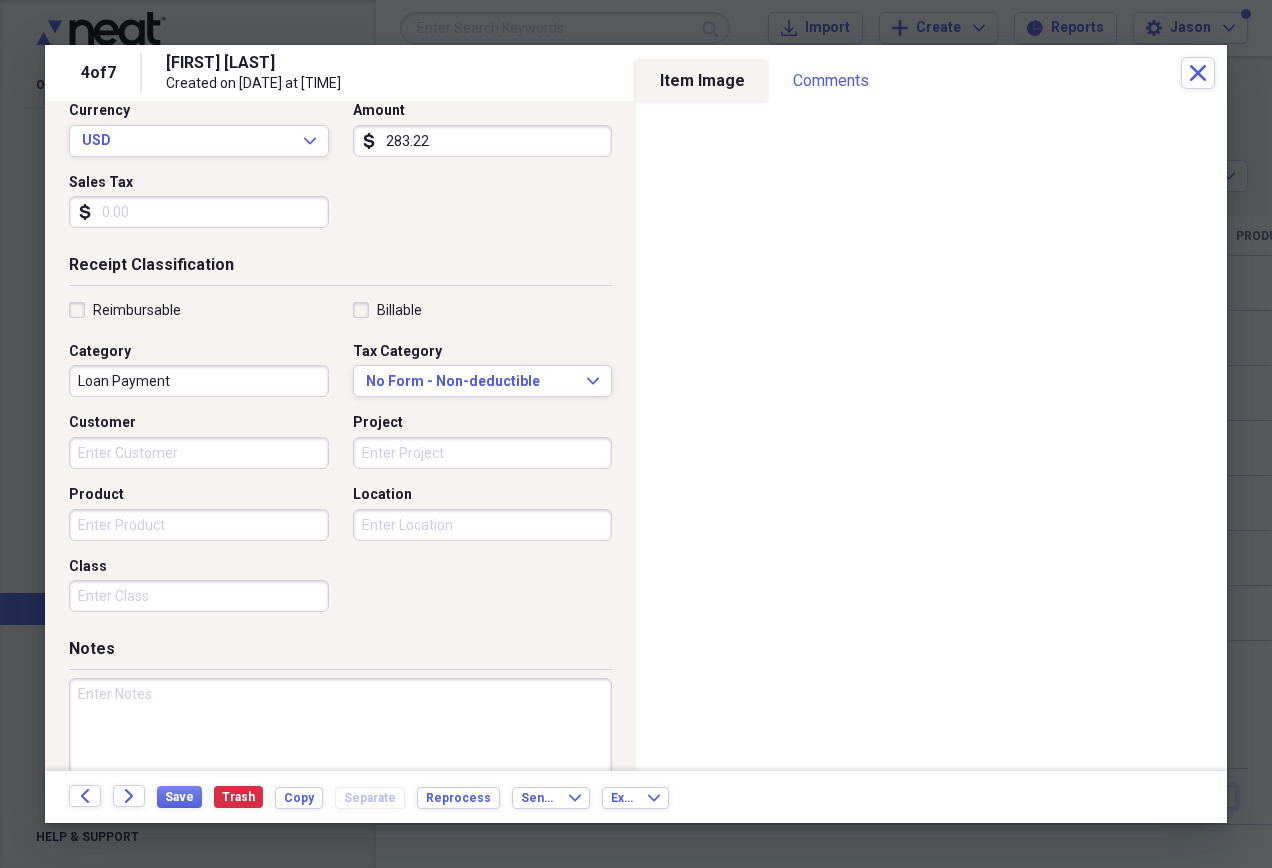 scroll, scrollTop: 351, scrollLeft: 0, axis: vertical 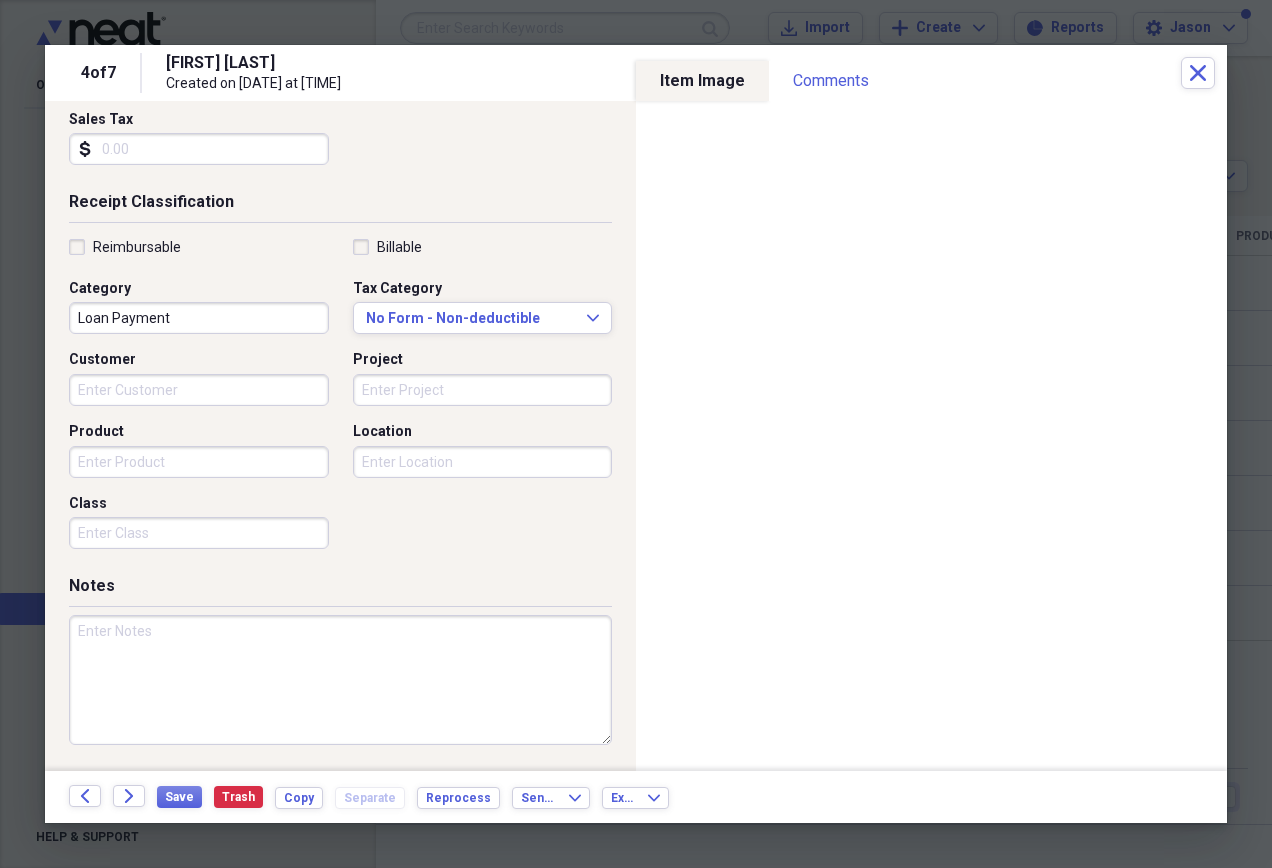 click at bounding box center (340, 680) 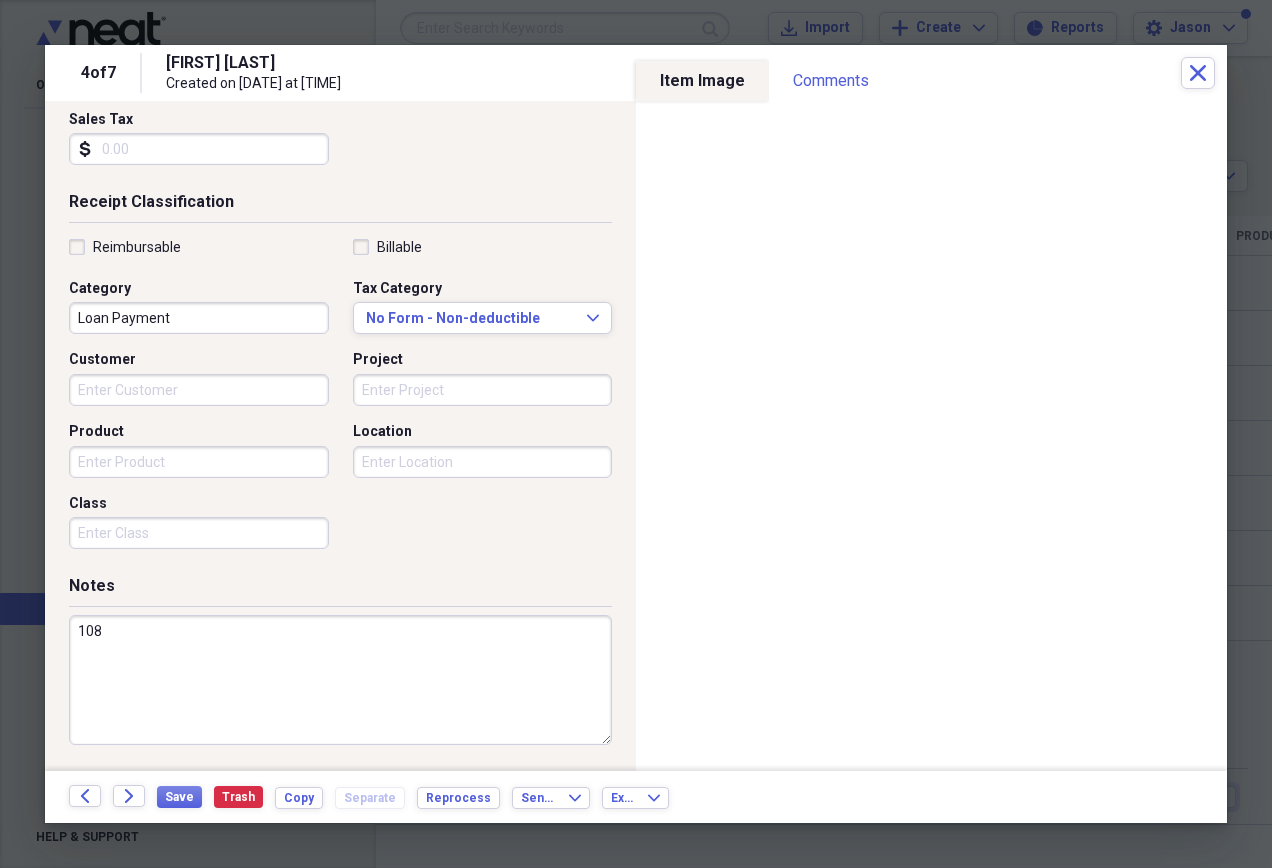 click on "108" at bounding box center [340, 680] 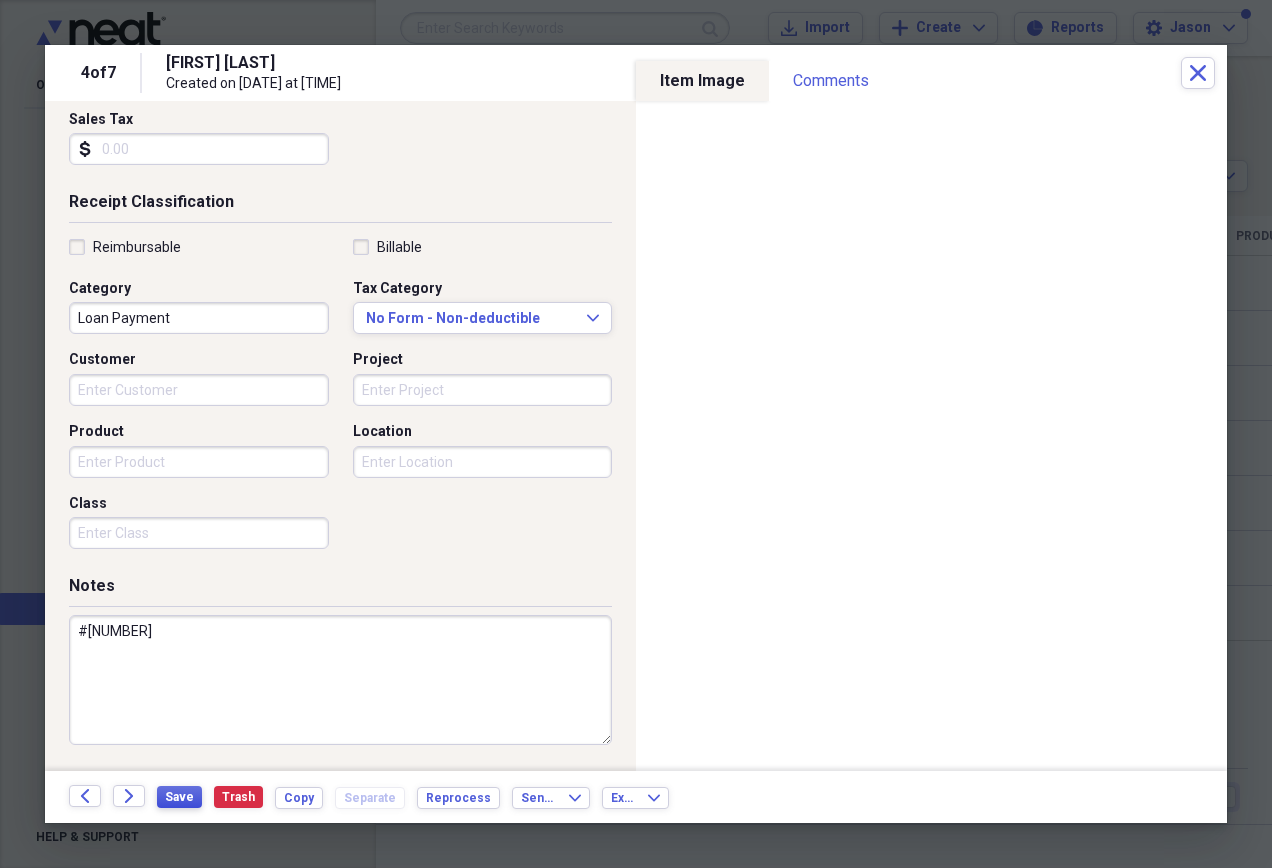 type on "#[NUMBER]" 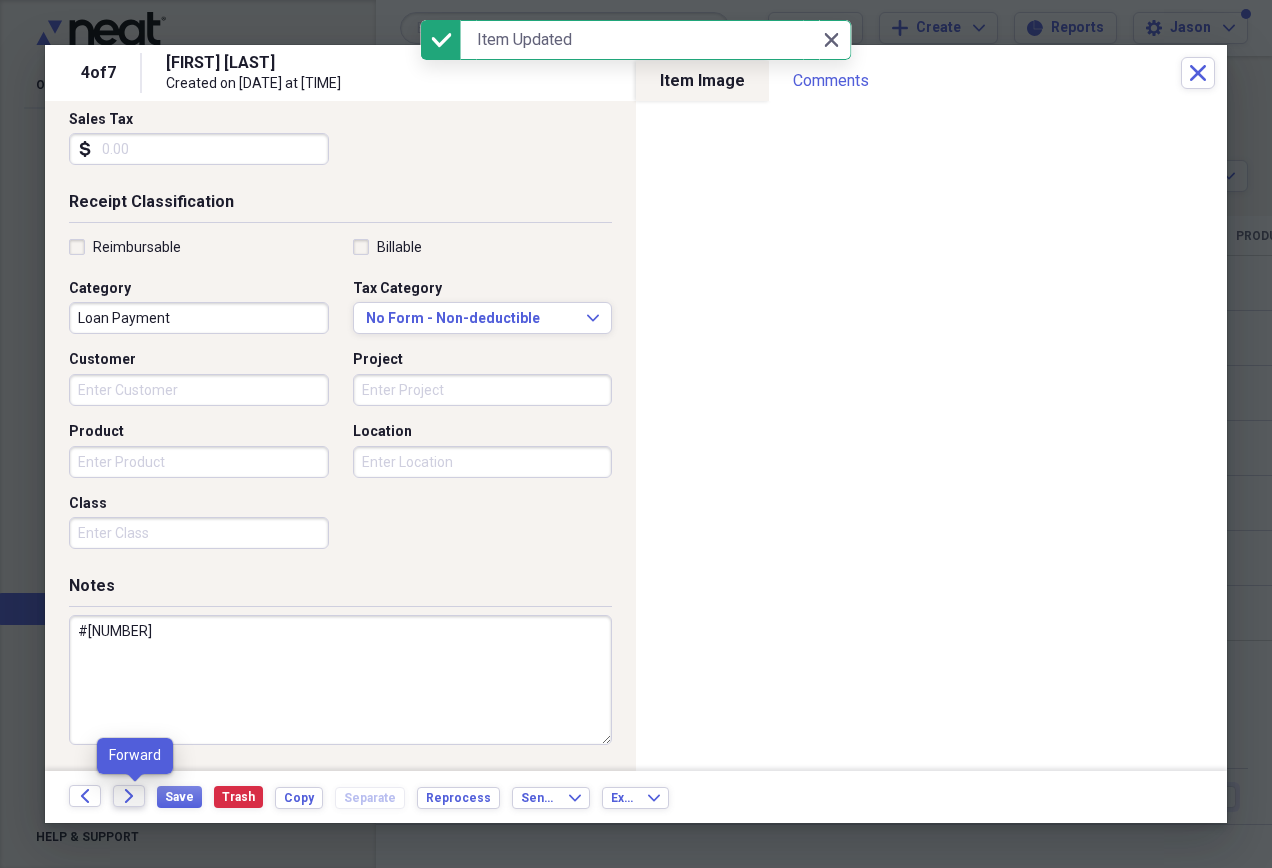 click on "Forward" 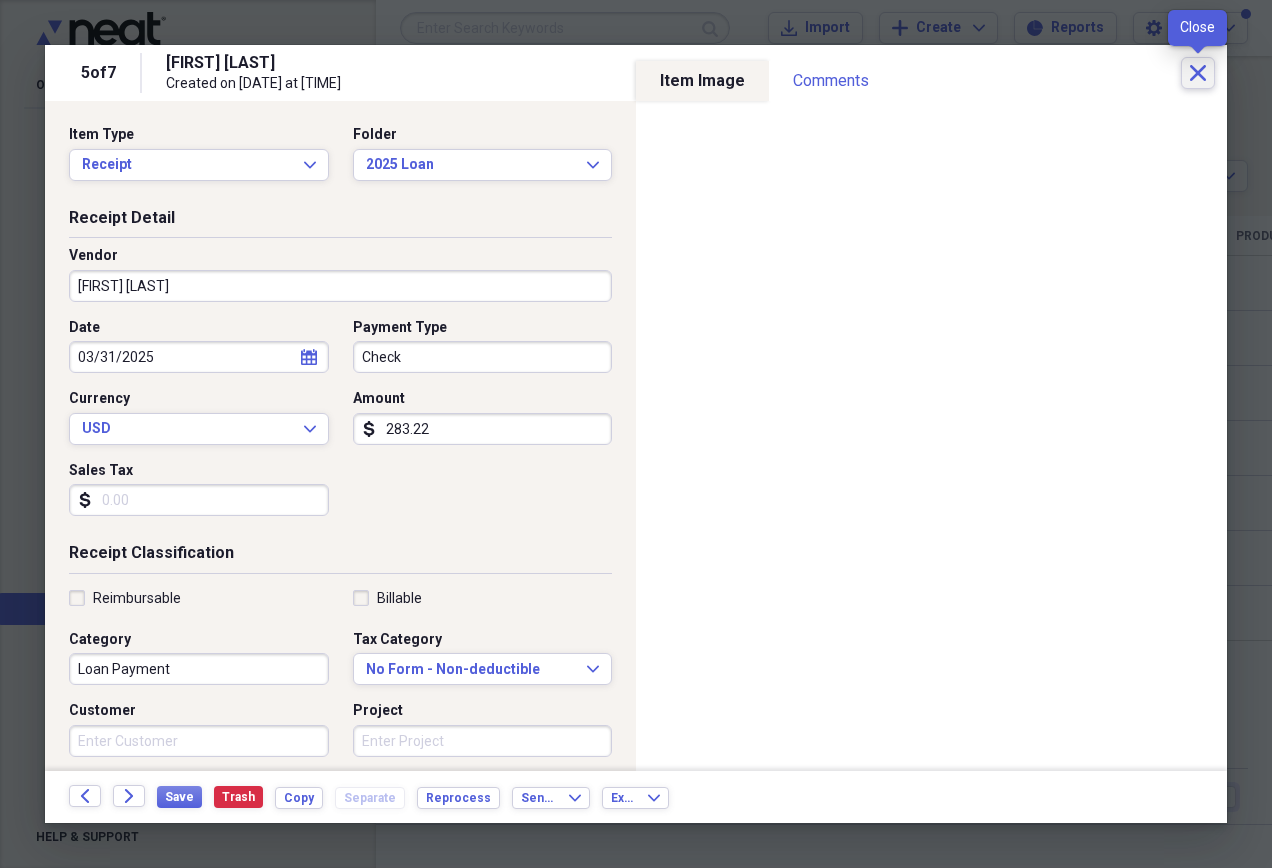 click 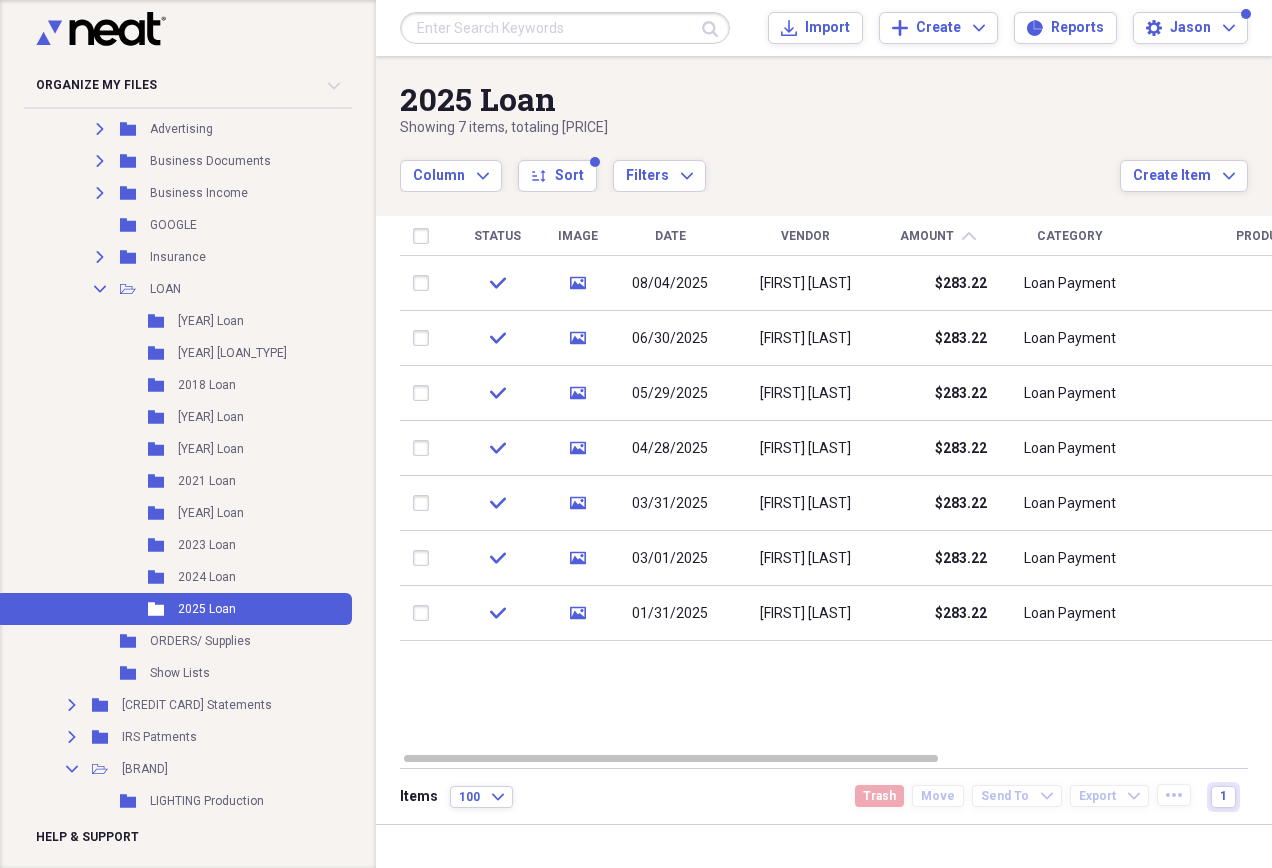 click on "Date" at bounding box center [670, 236] 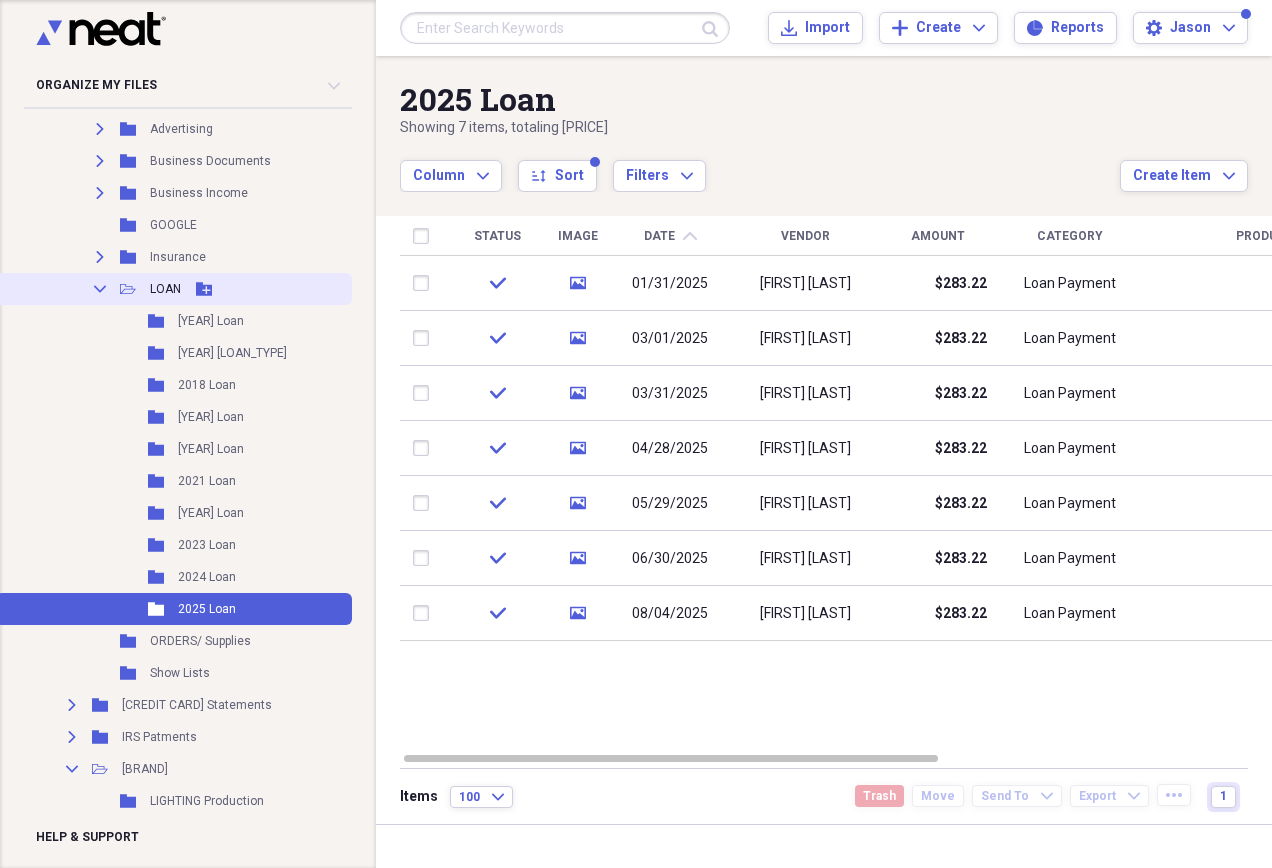 click on "Collapse" 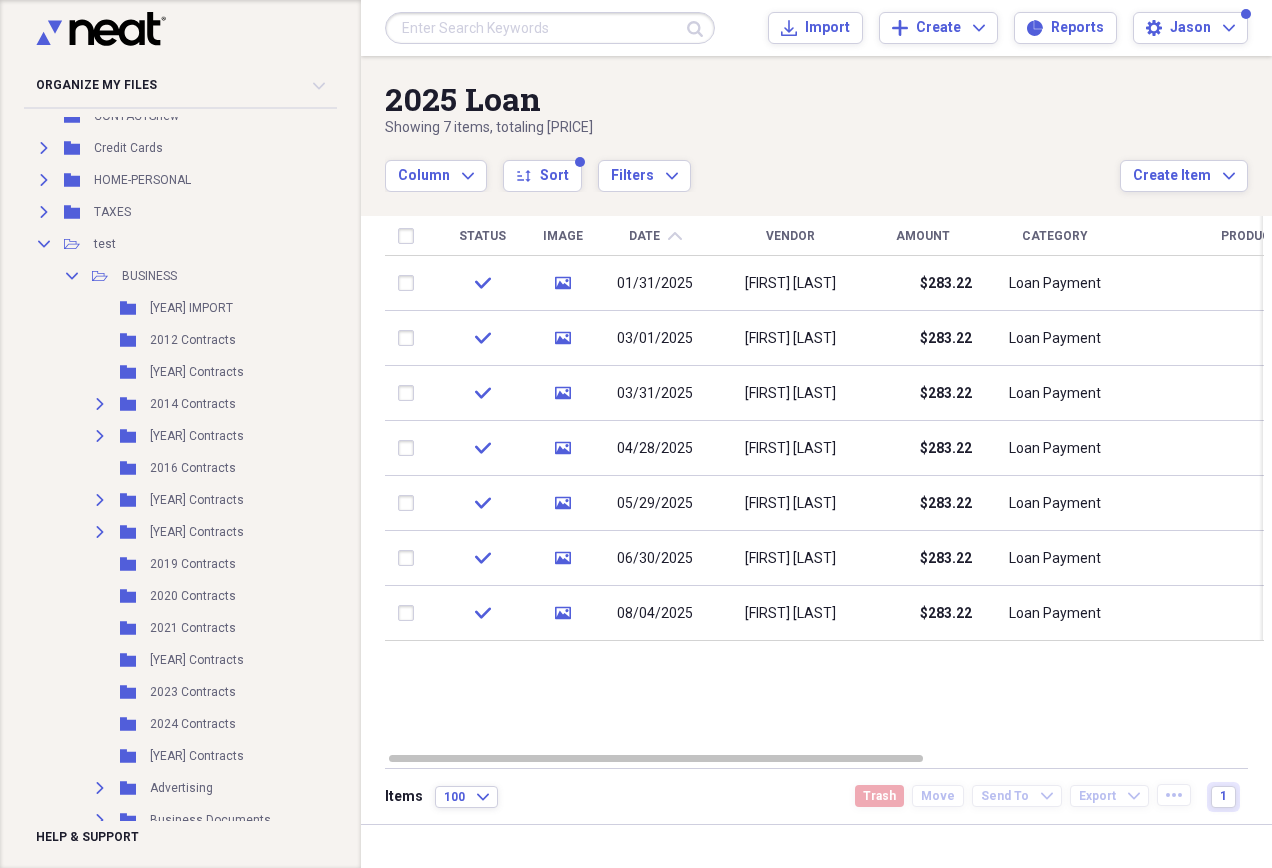 scroll, scrollTop: 0, scrollLeft: 0, axis: both 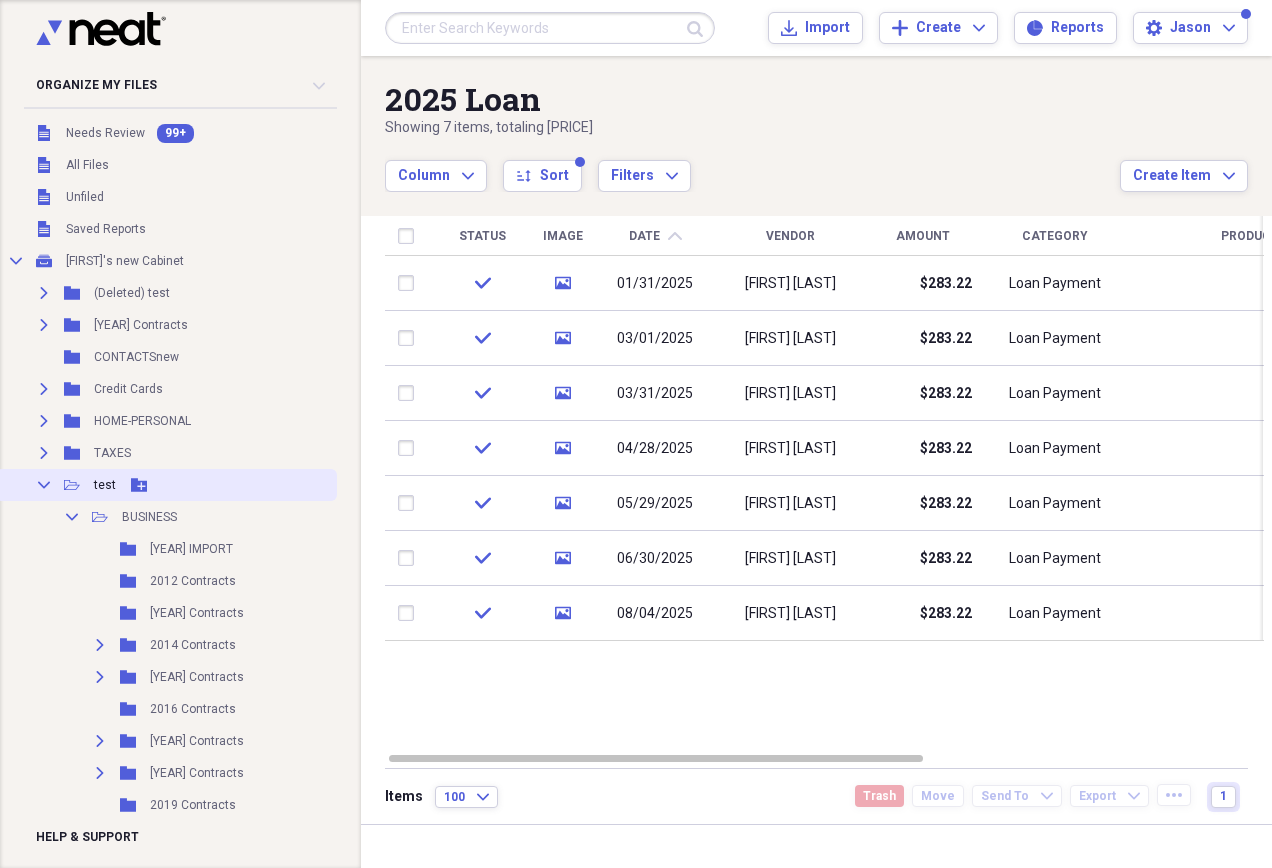 click on "Collapse" 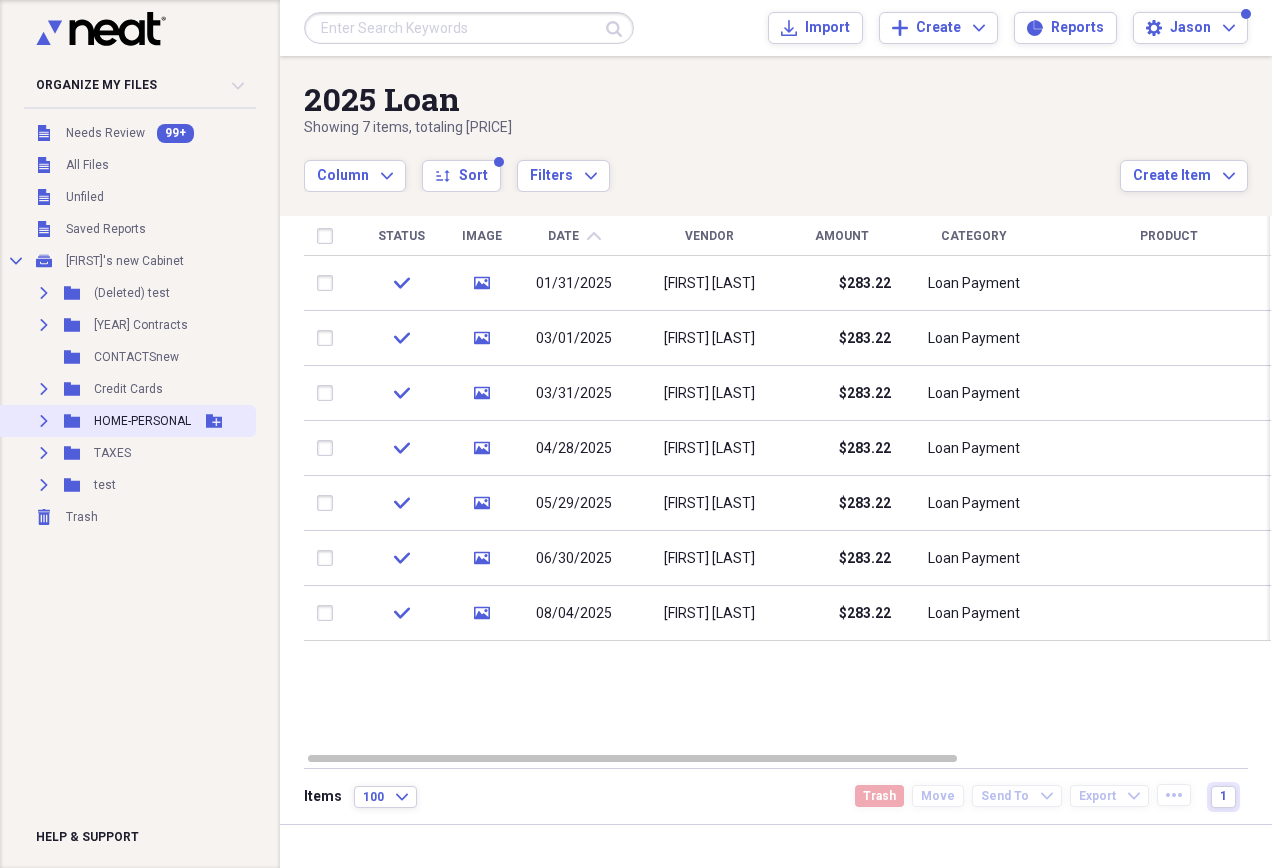 click on "Expand" 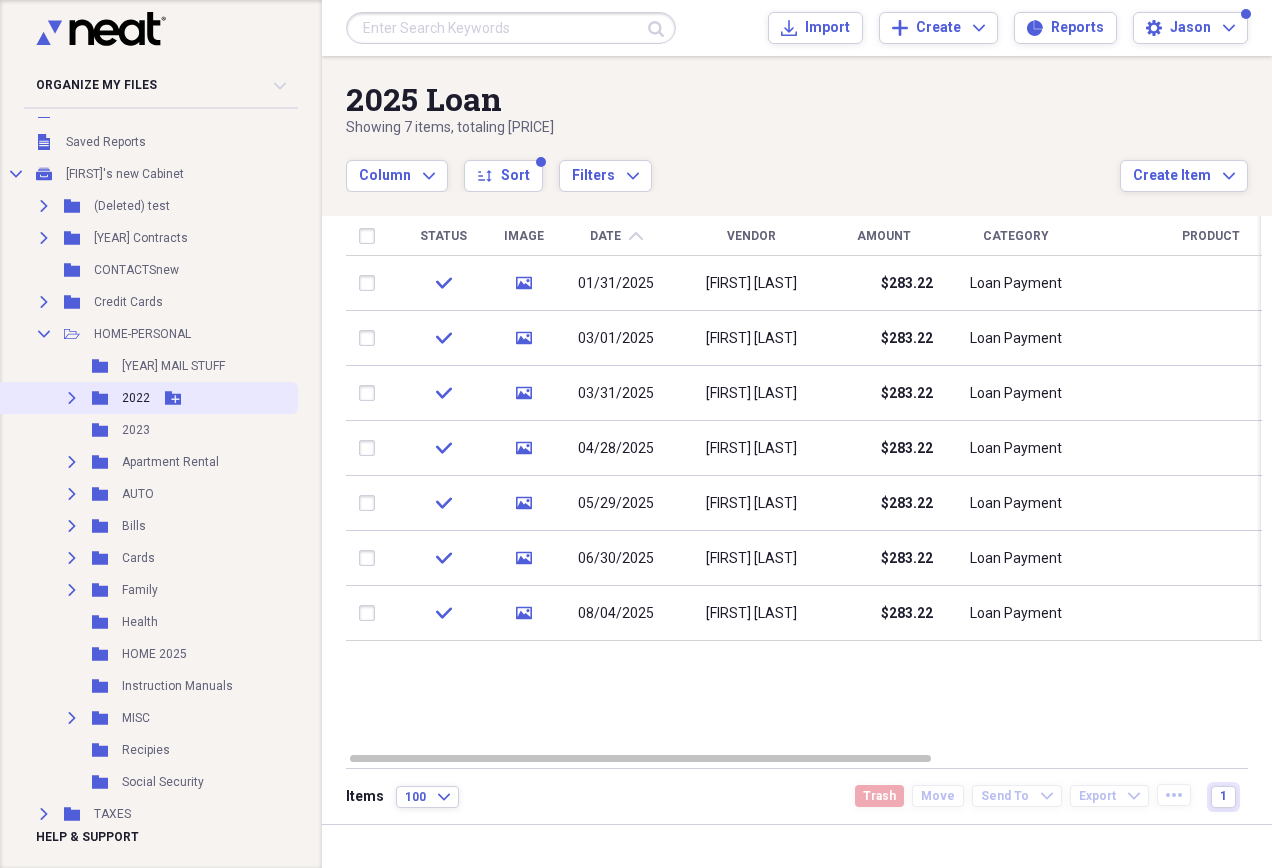 scroll, scrollTop: 175, scrollLeft: 0, axis: vertical 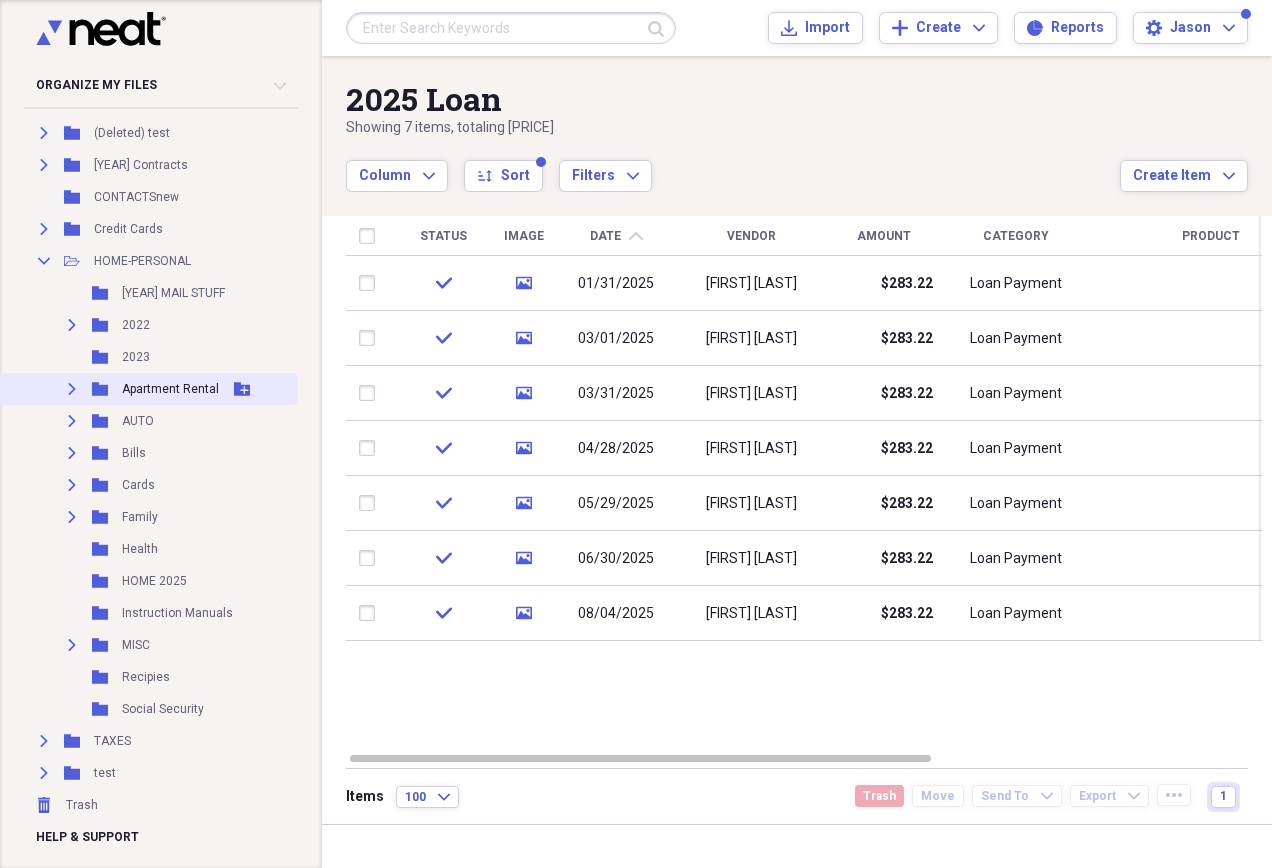 click 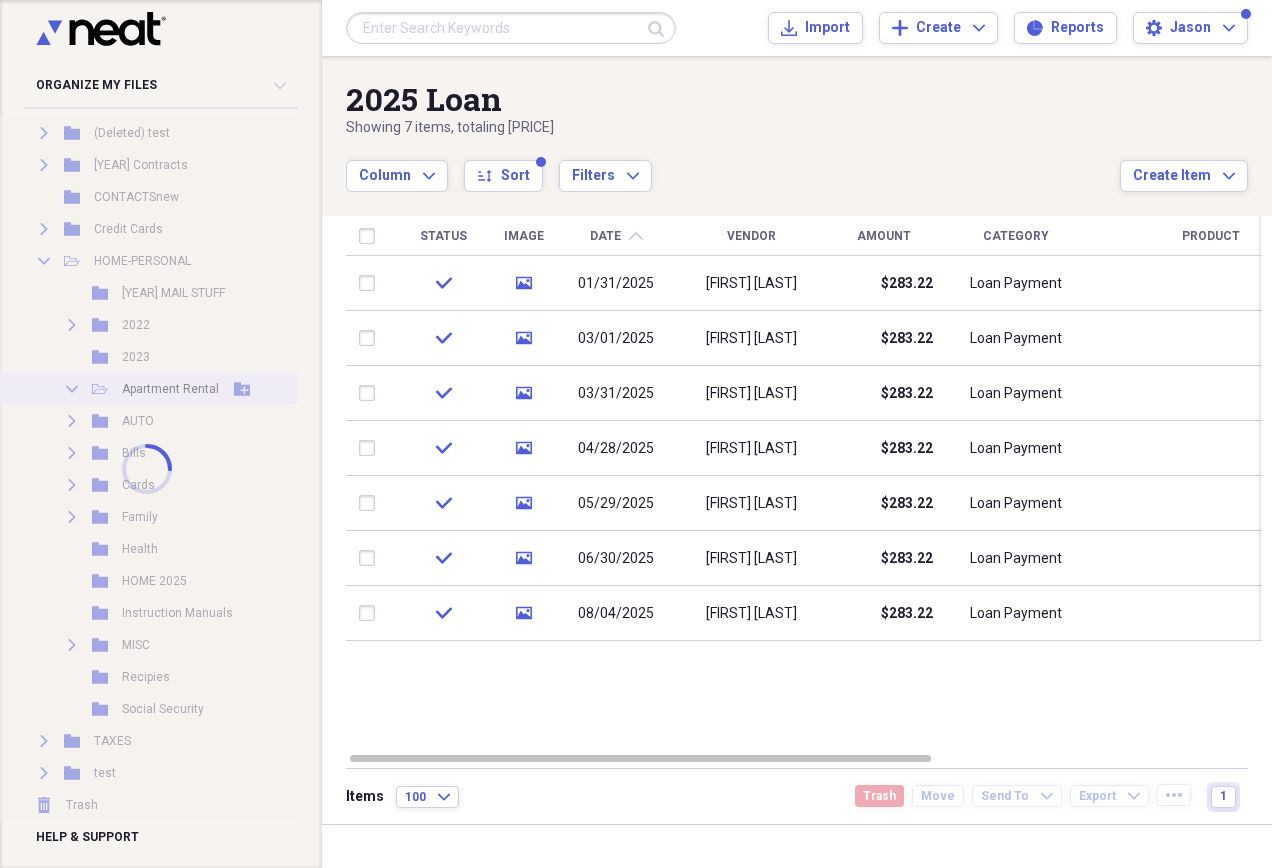 scroll, scrollTop: 175, scrollLeft: 0, axis: vertical 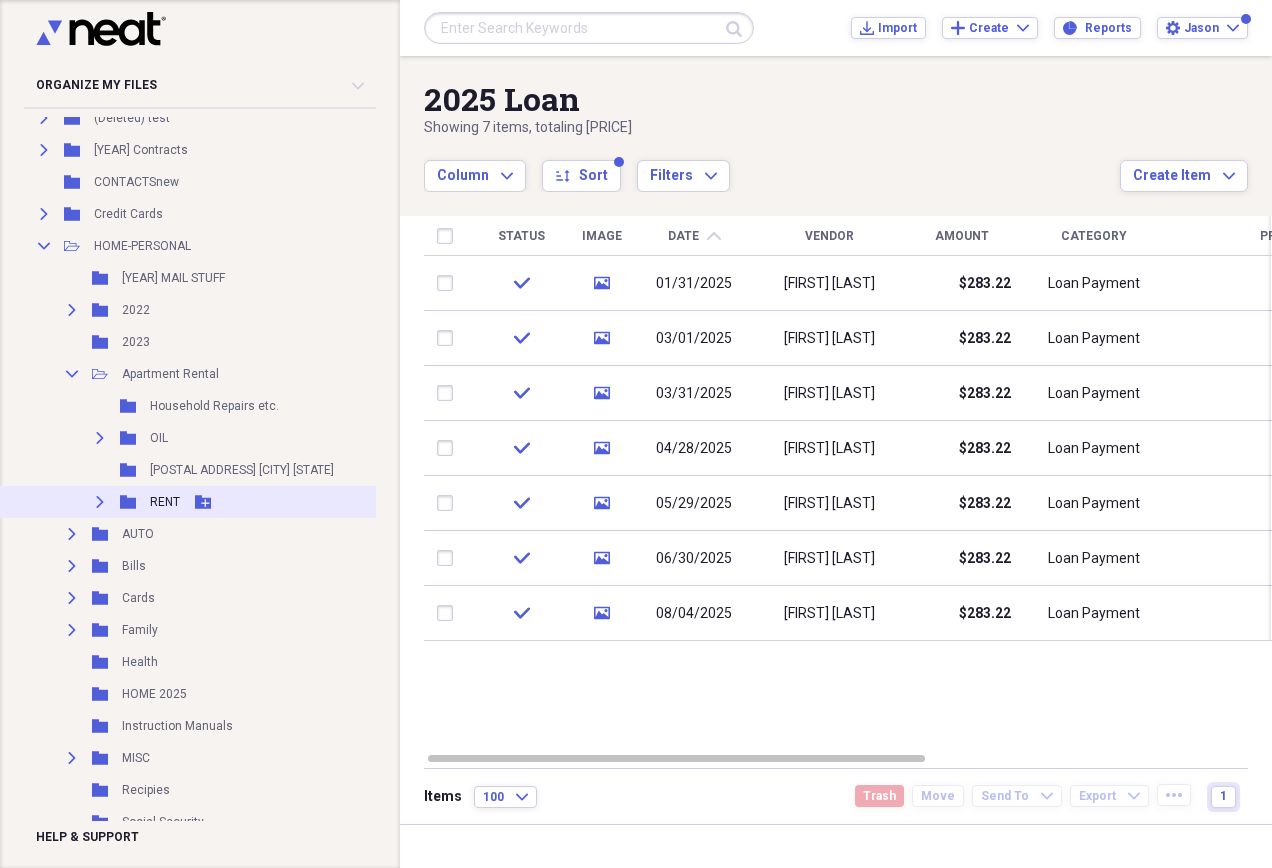 click on "Expand" 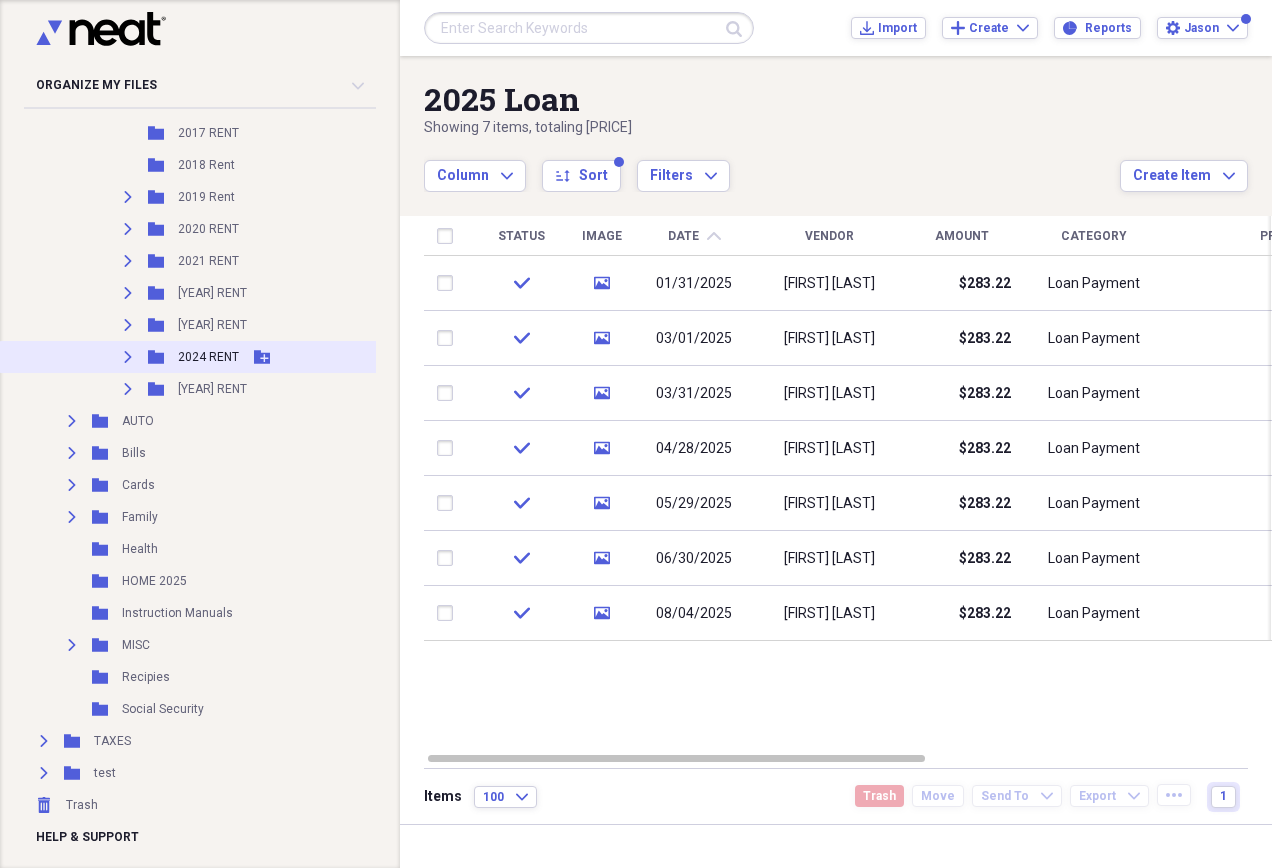 scroll, scrollTop: 623, scrollLeft: 0, axis: vertical 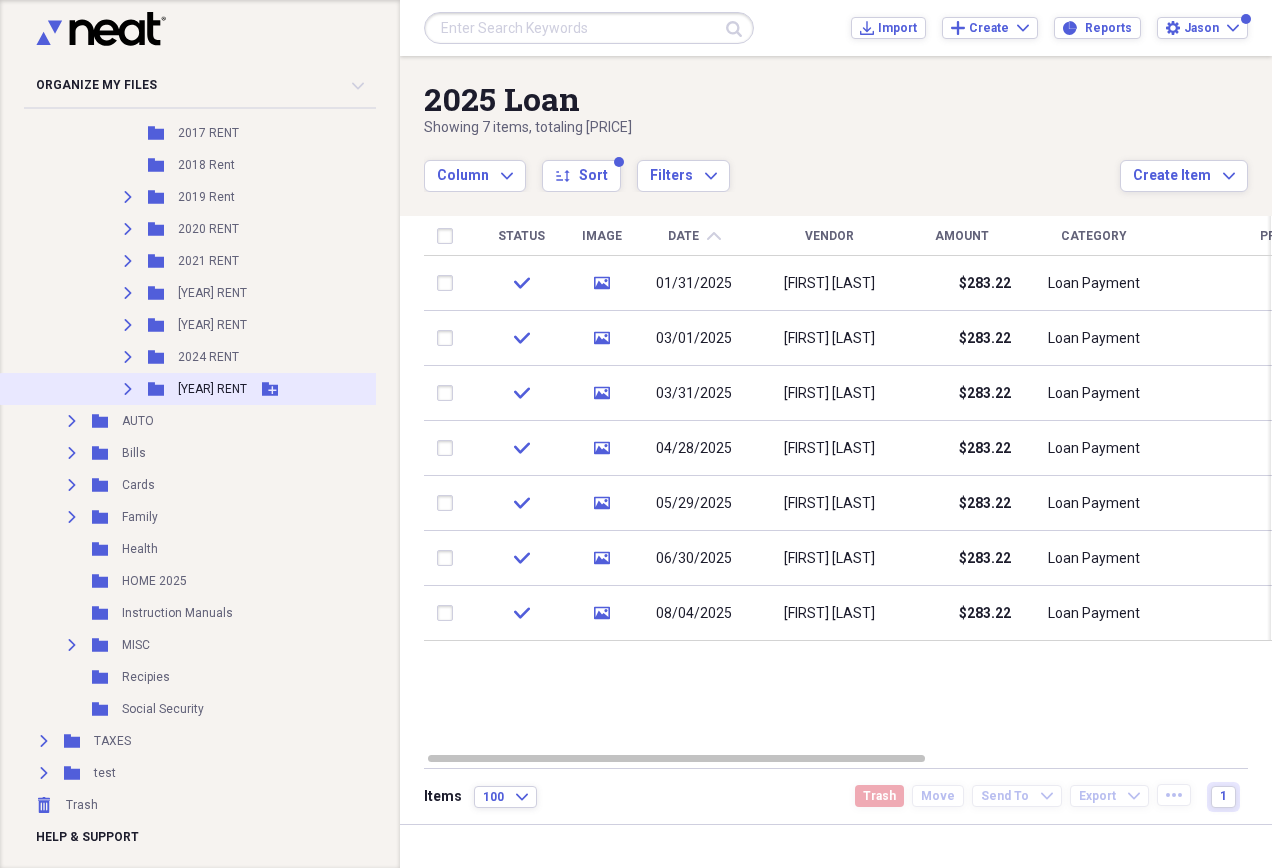 click on "Expand" 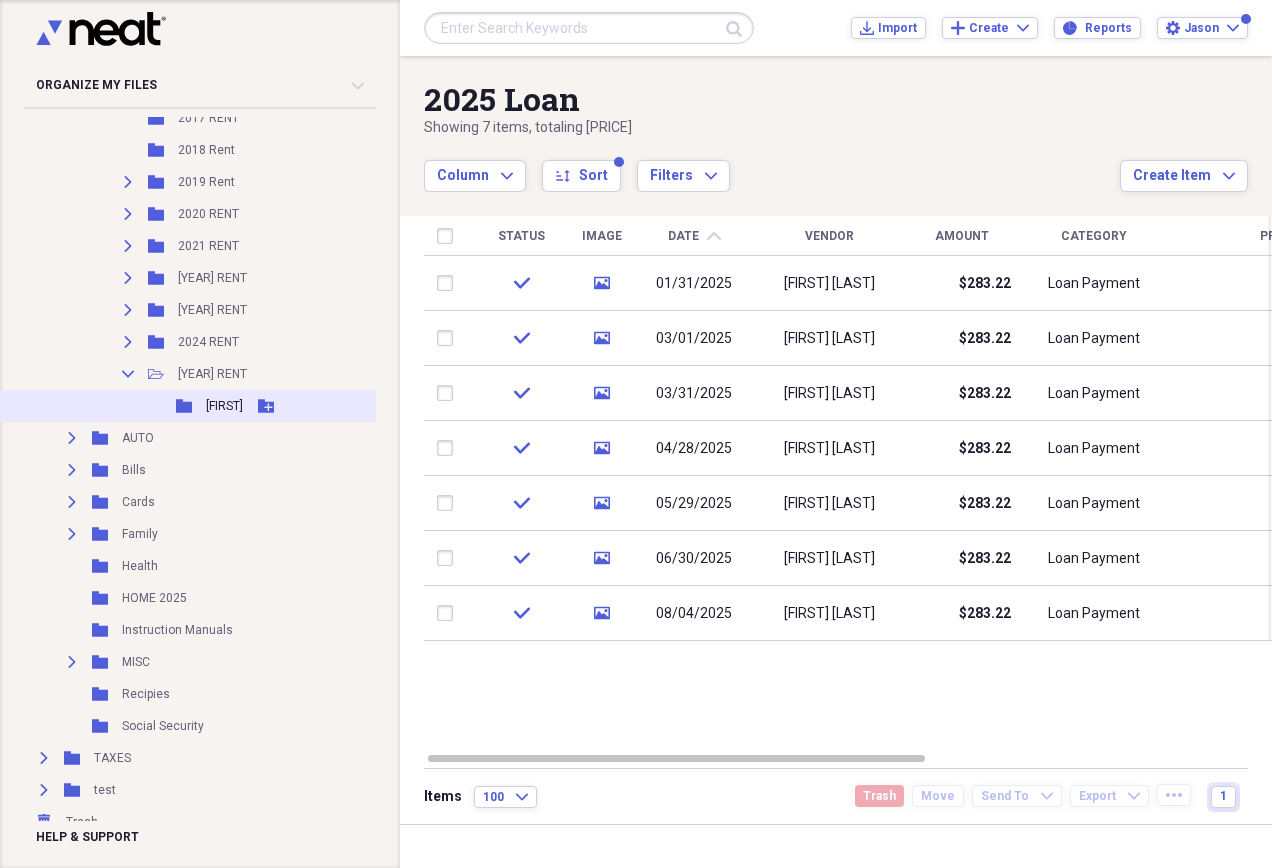 click on "Folder [FIRST] Add Folder" at bounding box center [197, 406] 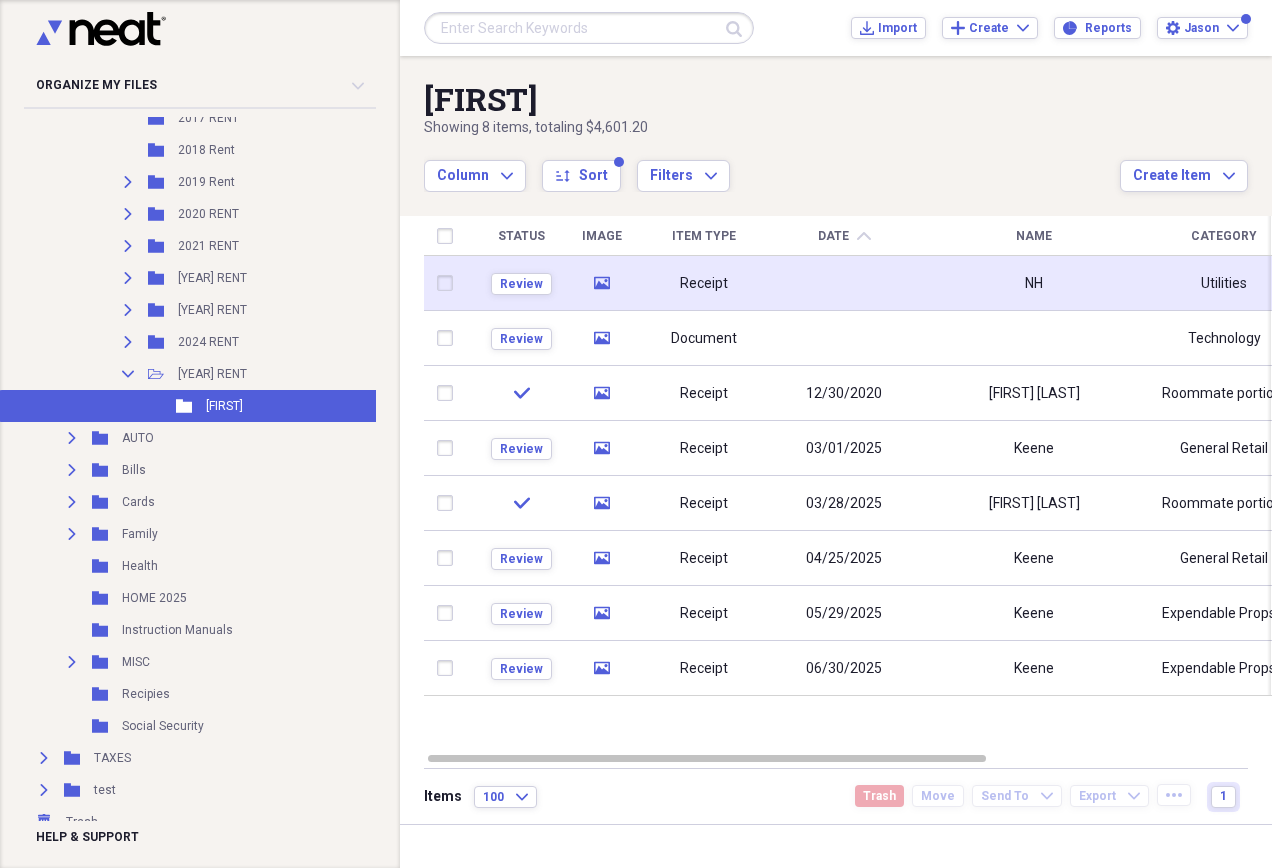 click 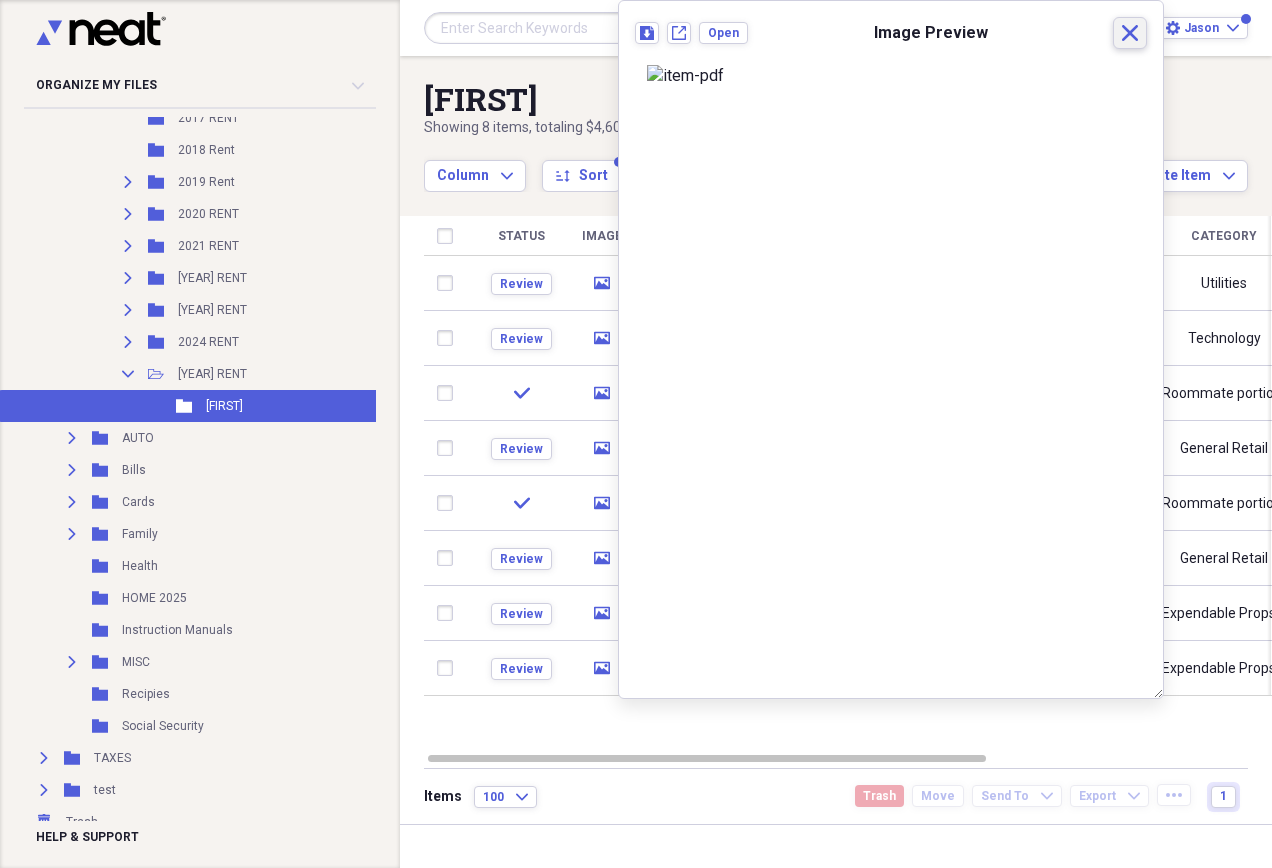 click on "Close" 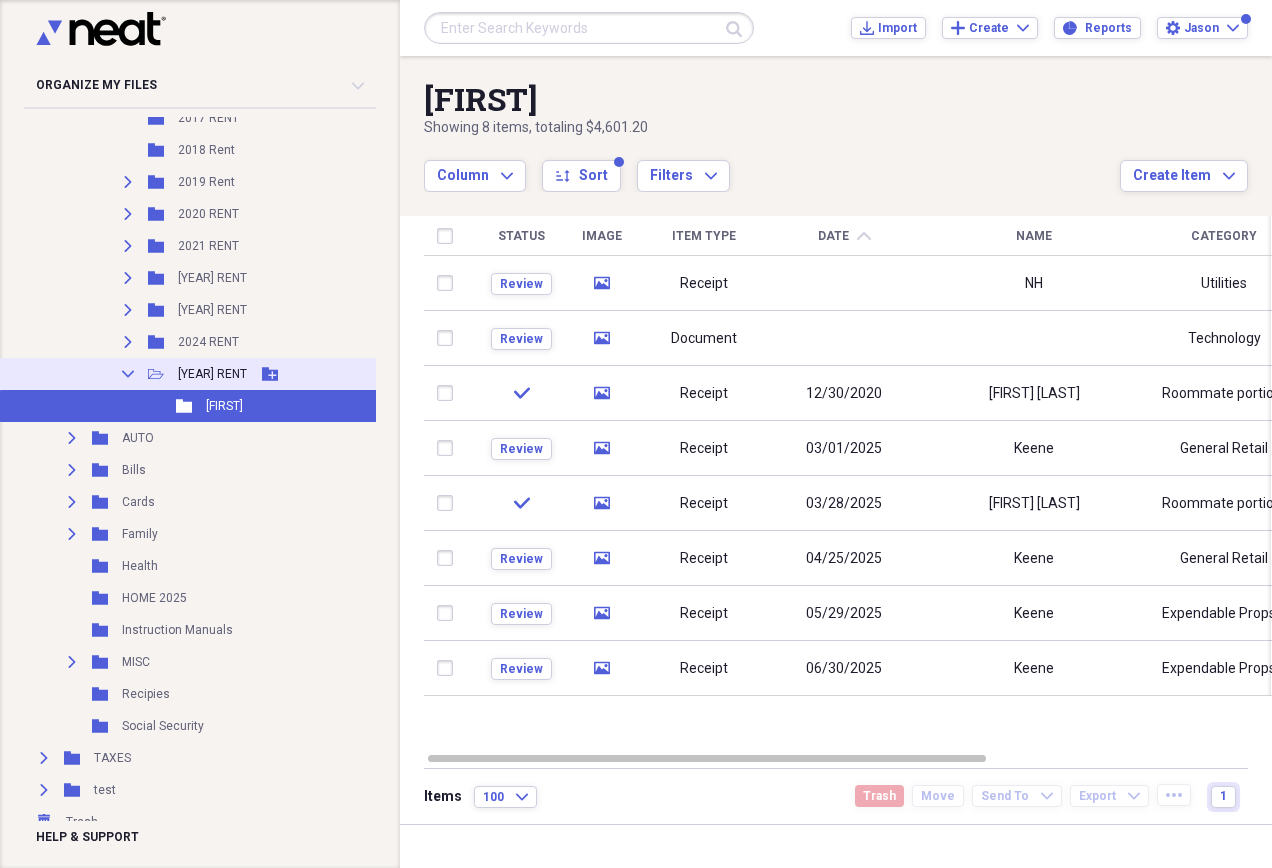 click on "Collapse" at bounding box center [128, 374] 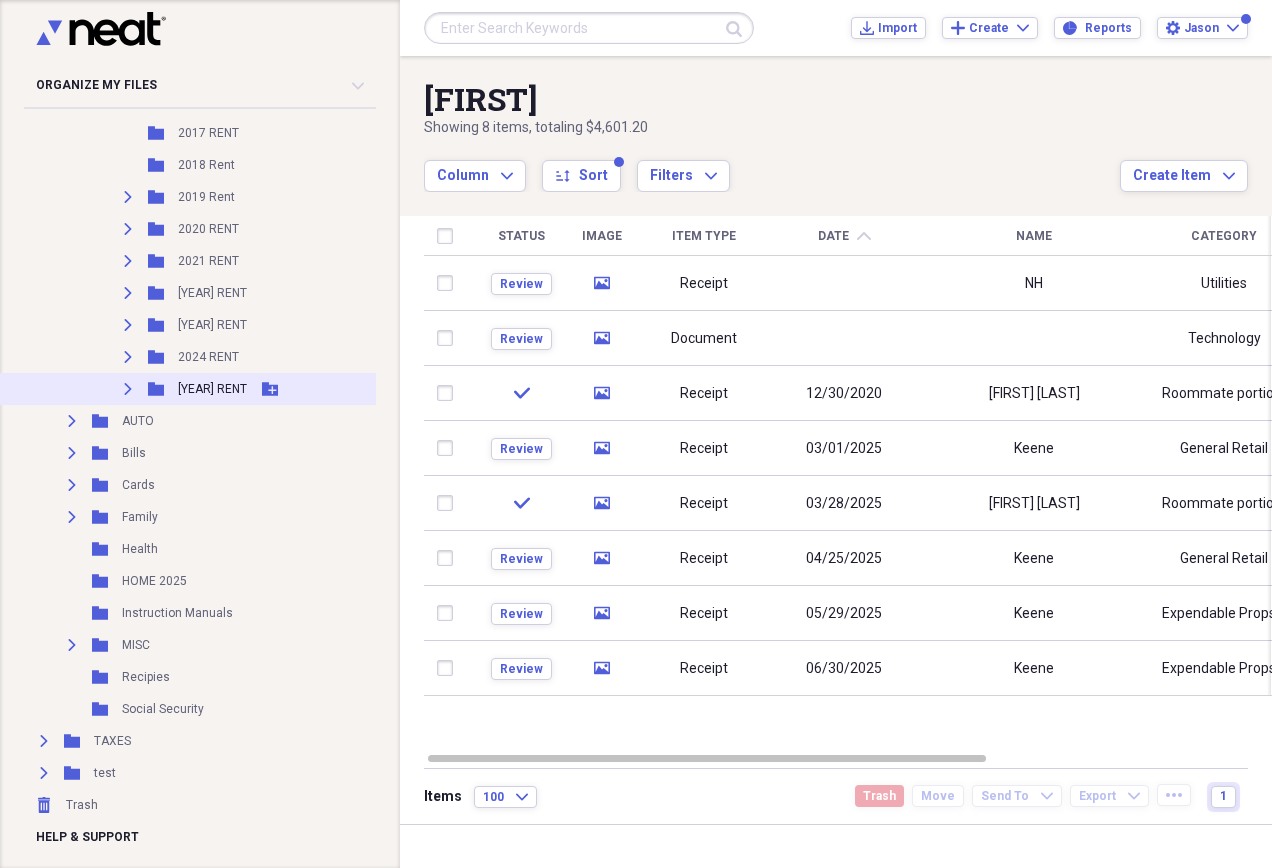 click on "Expand" 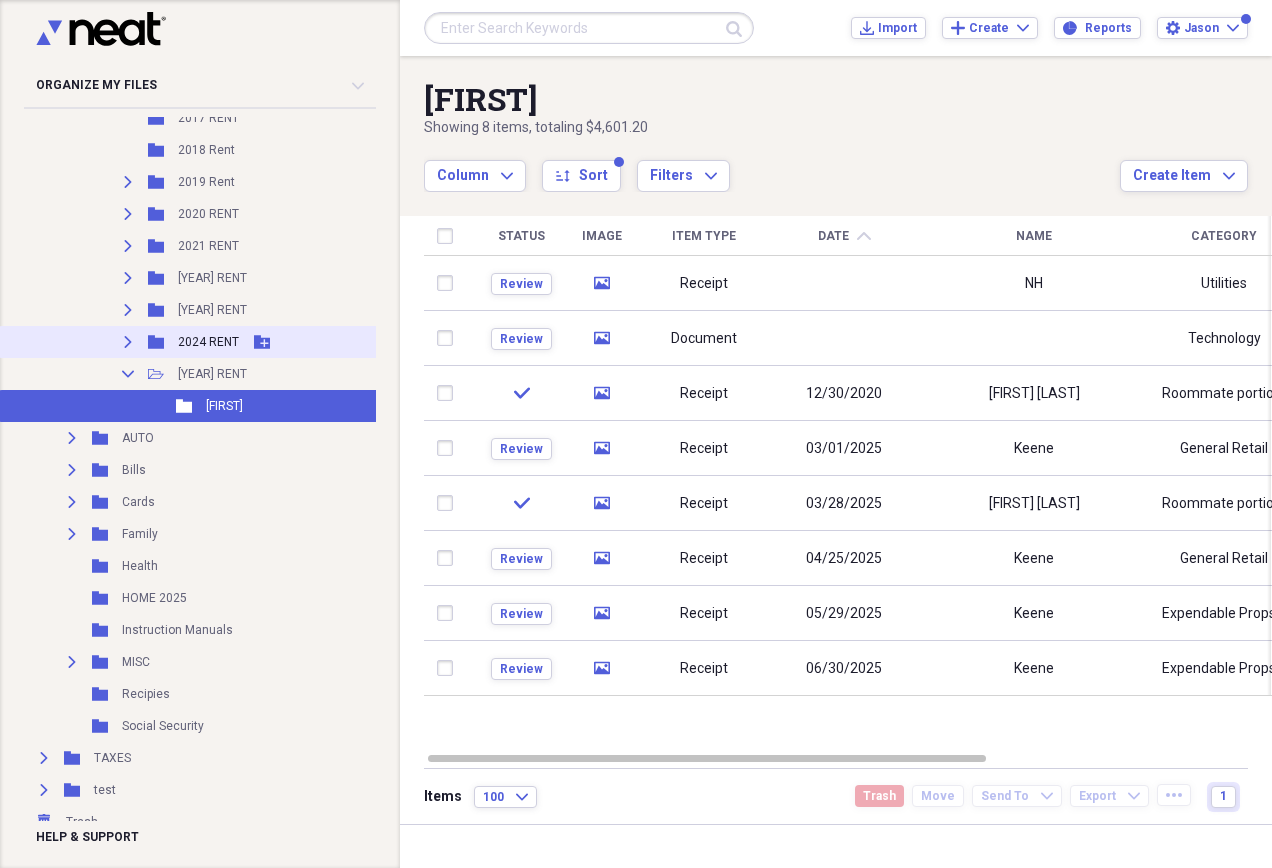 click on "Expand" 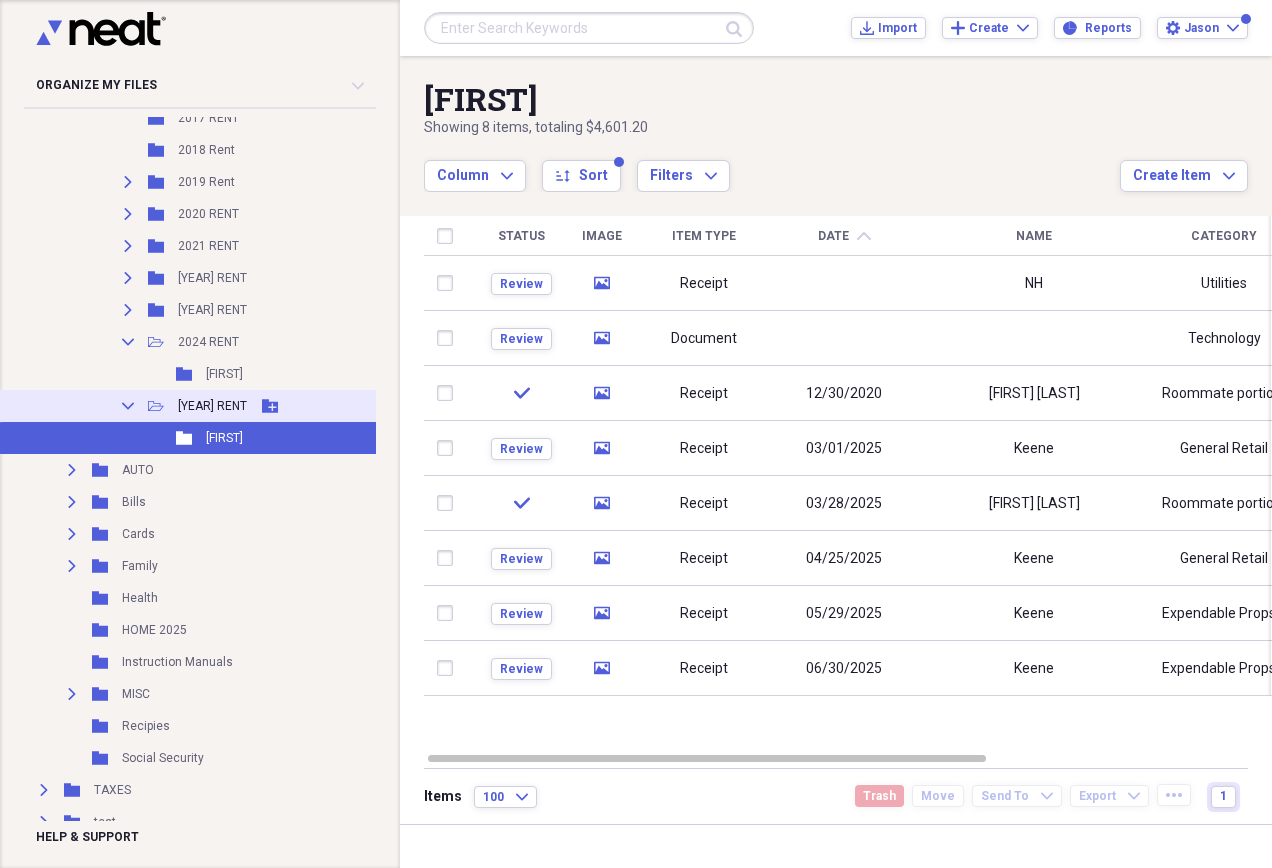 click on "Collapse" at bounding box center (128, 406) 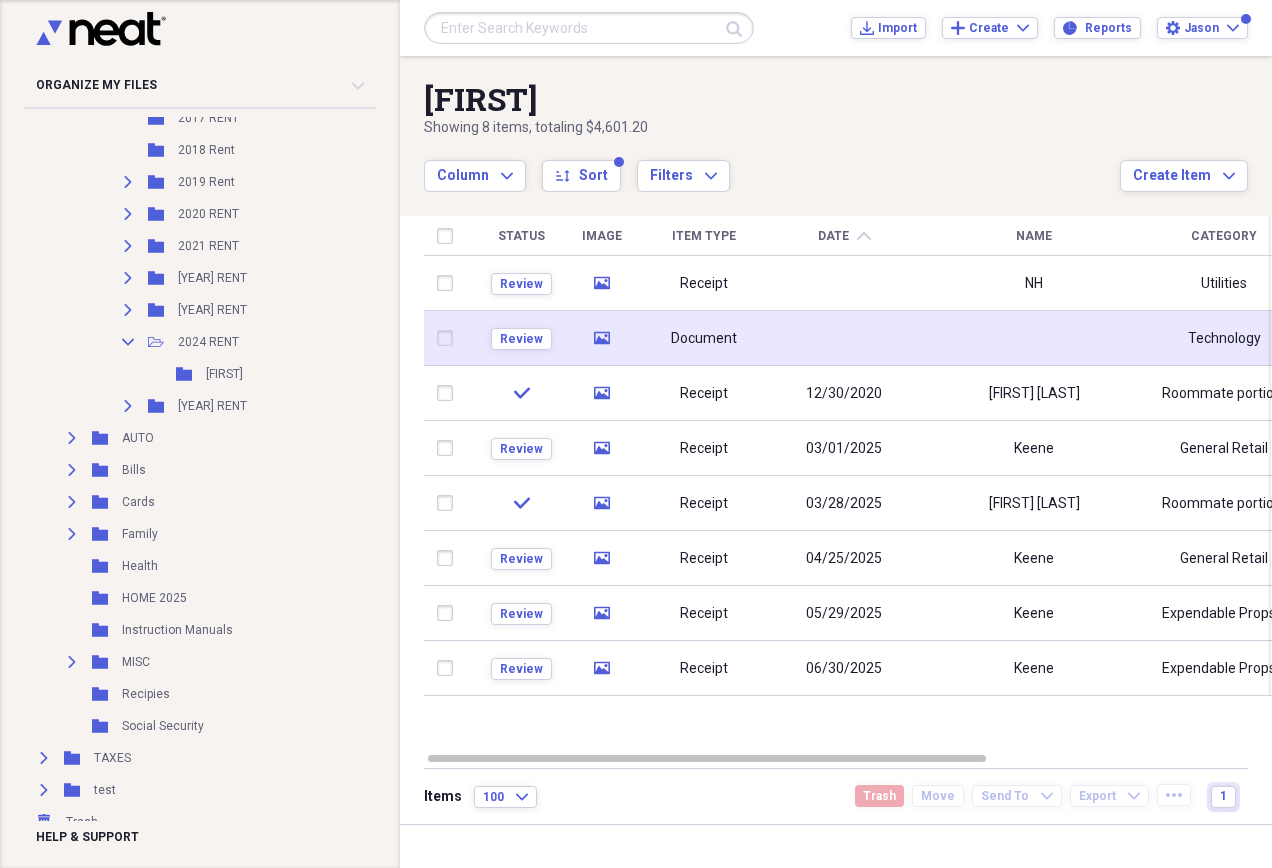 click 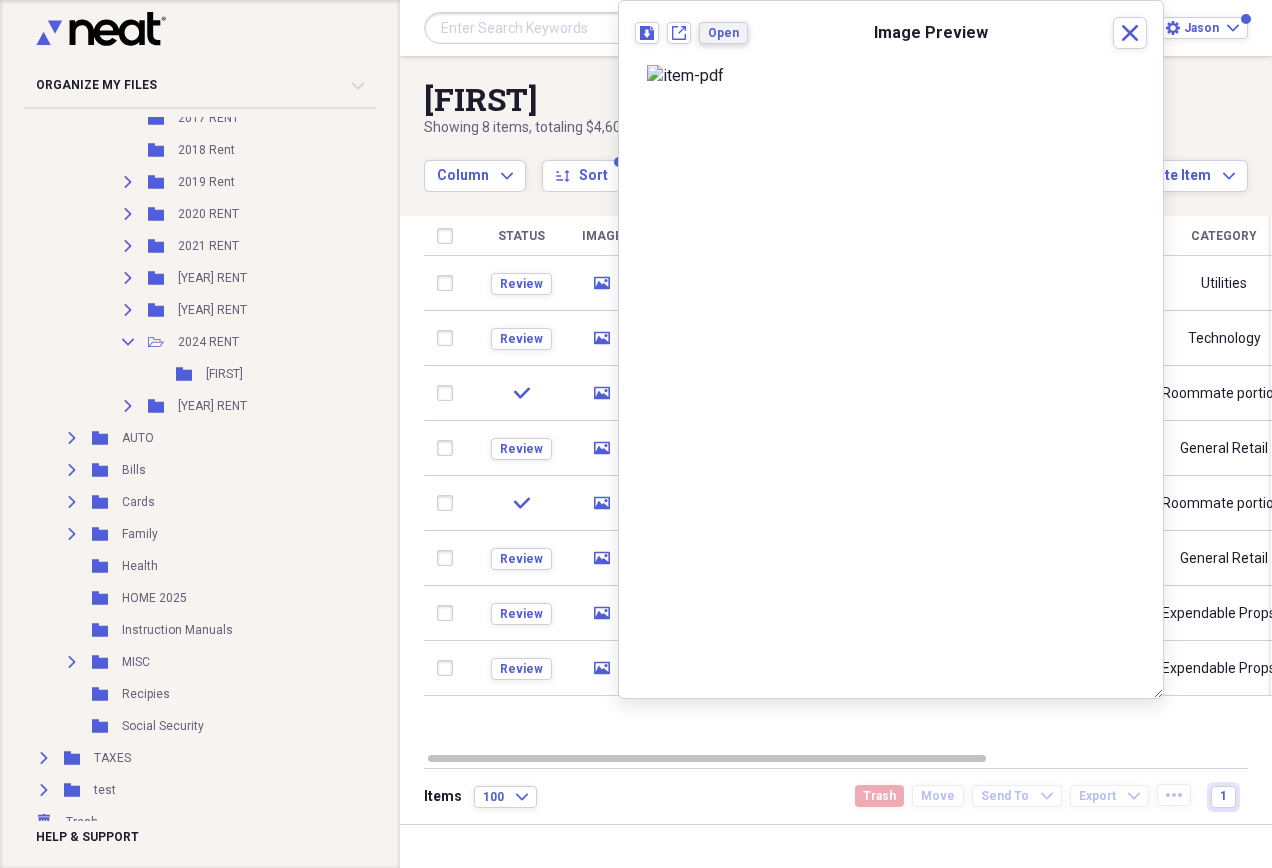click on "Open" at bounding box center (723, 33) 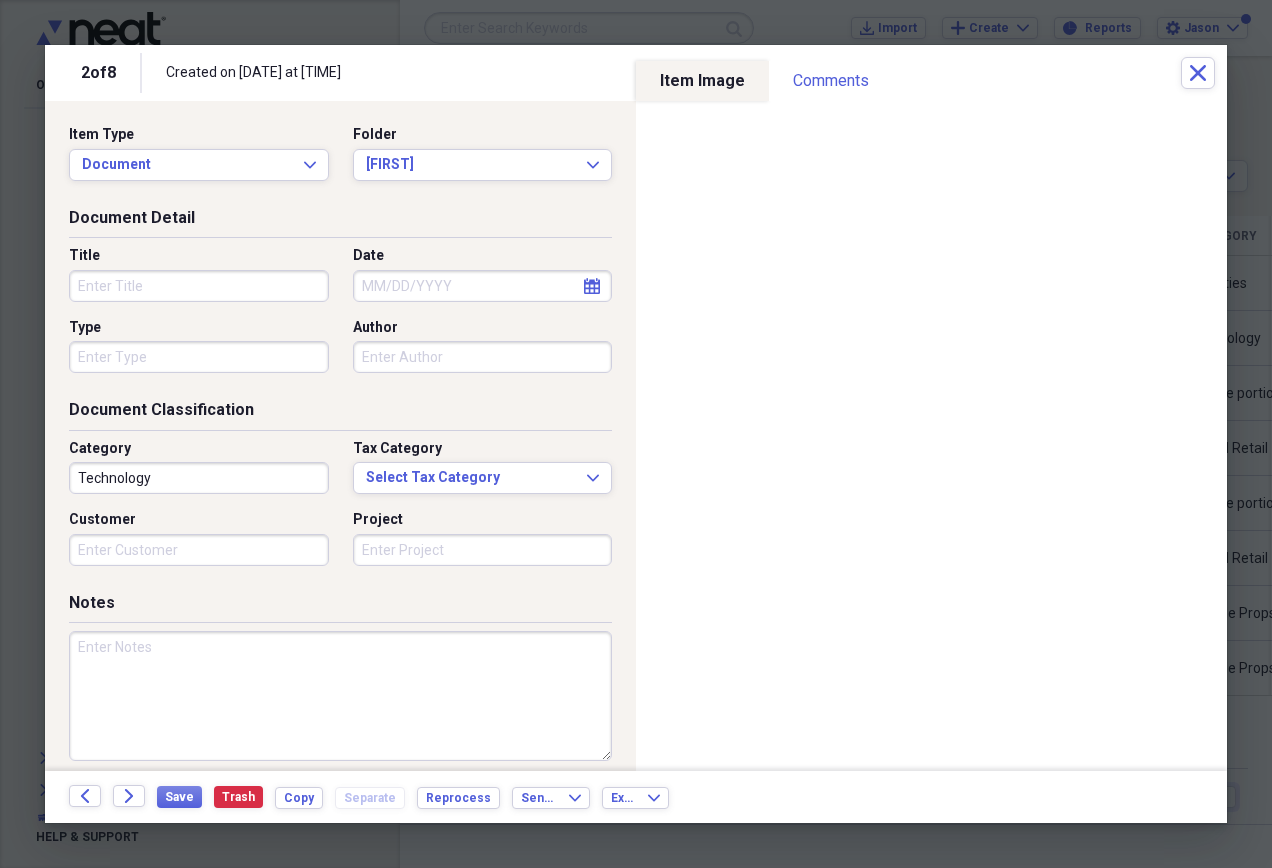 click on "Title" at bounding box center [199, 286] 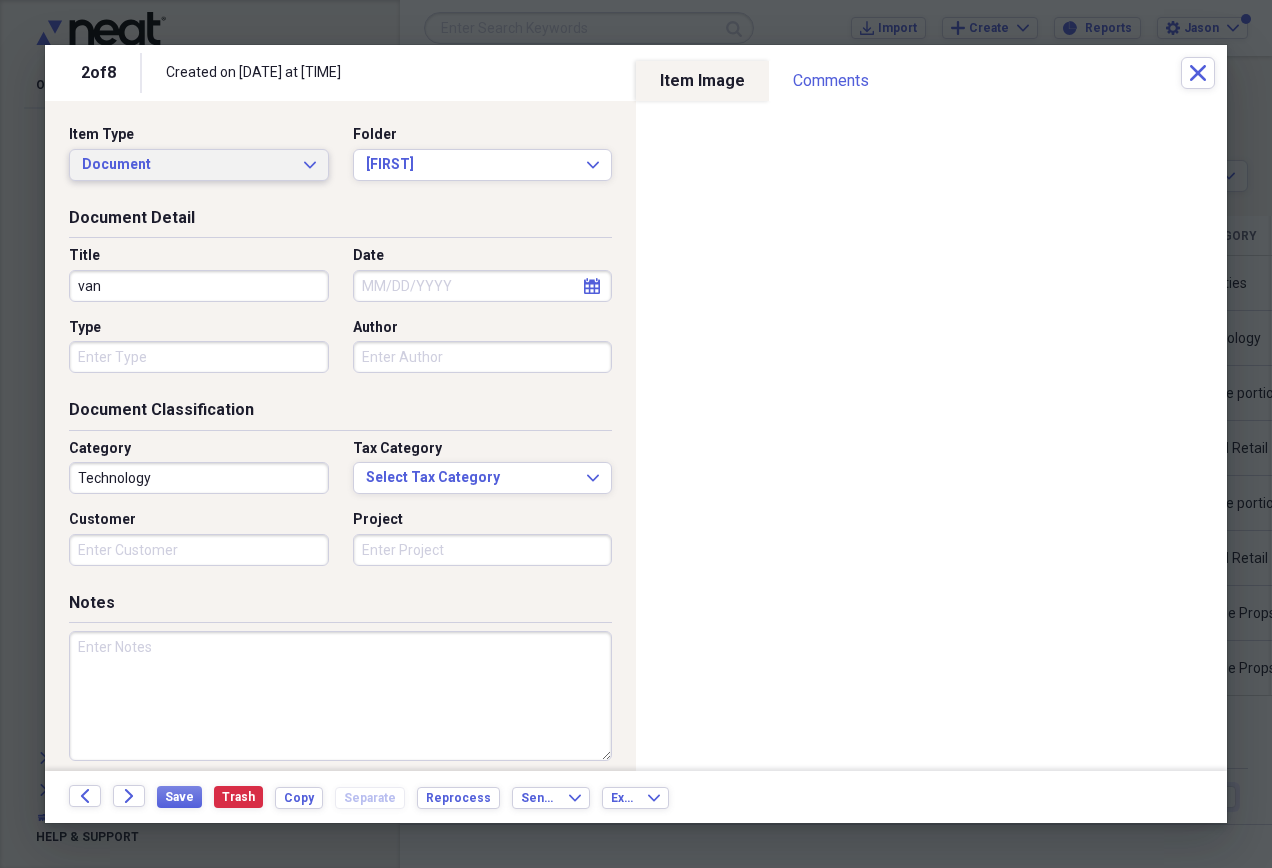 type on "van" 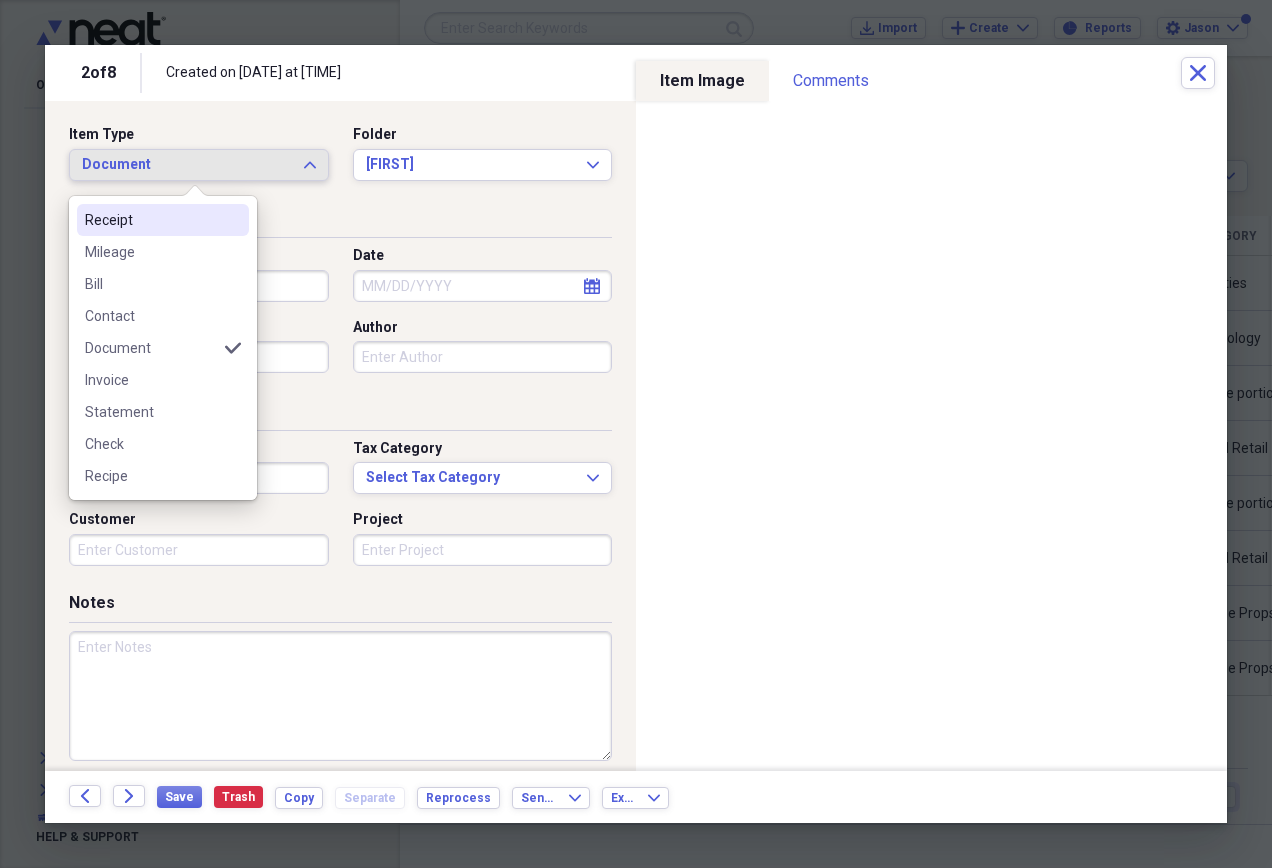 click on "Receipt" at bounding box center [151, 220] 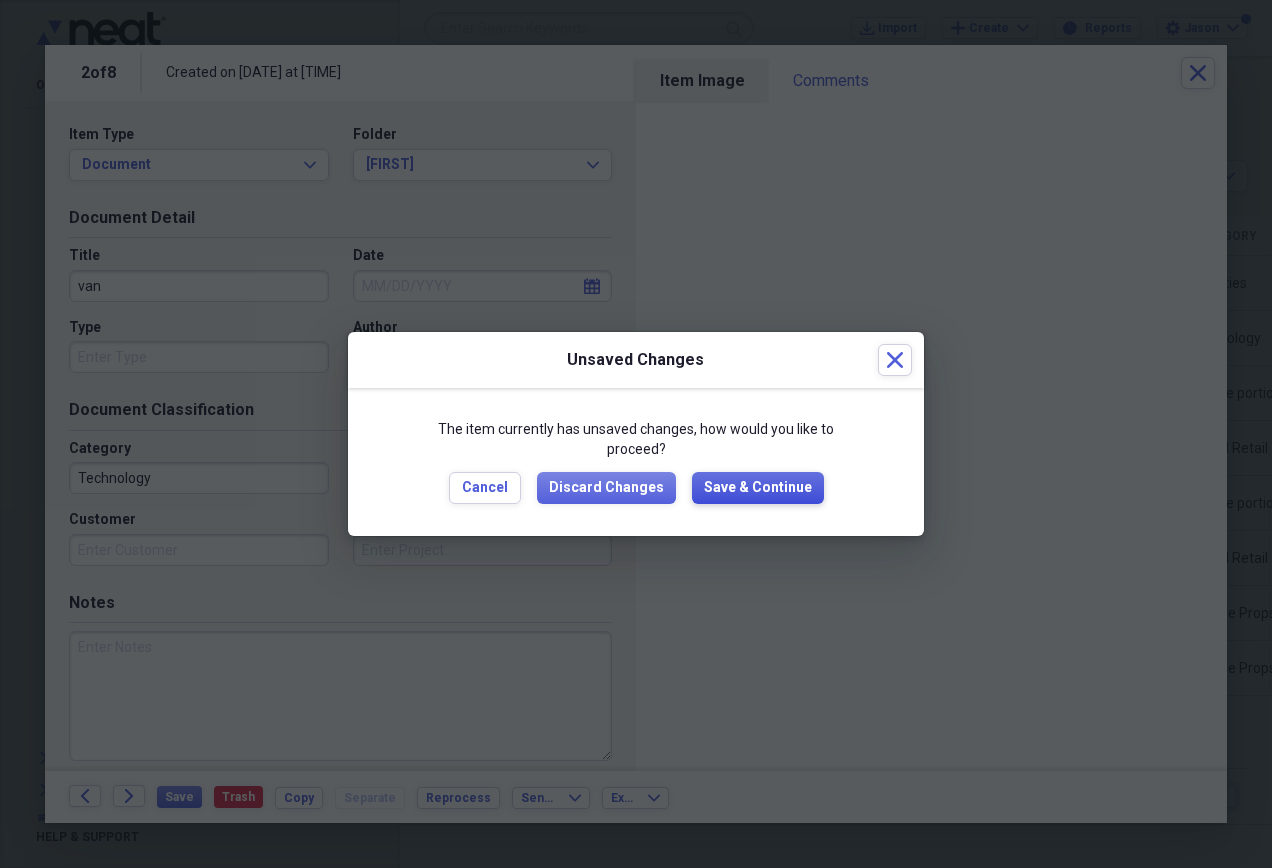 click on "Save & Continue" at bounding box center (758, 488) 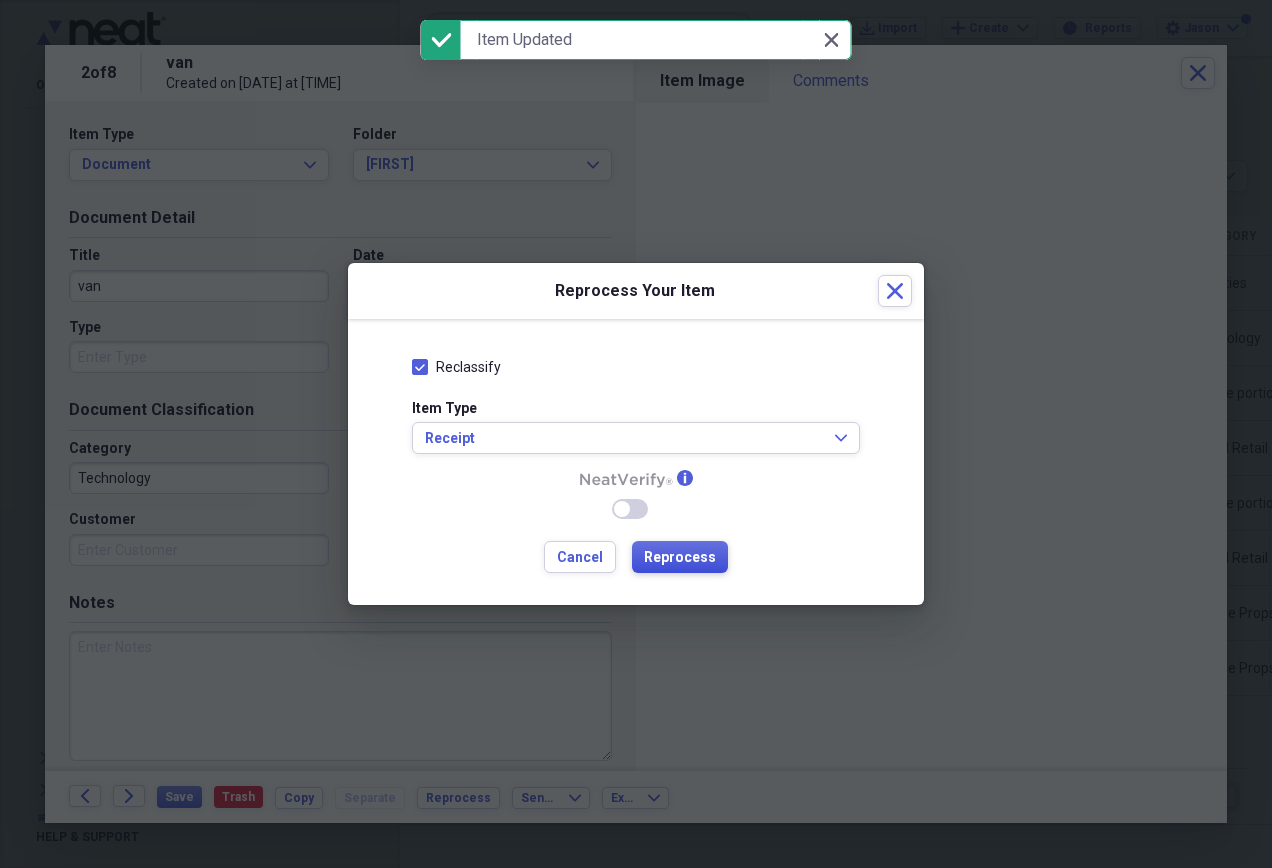 click on "Reprocess" at bounding box center [680, 558] 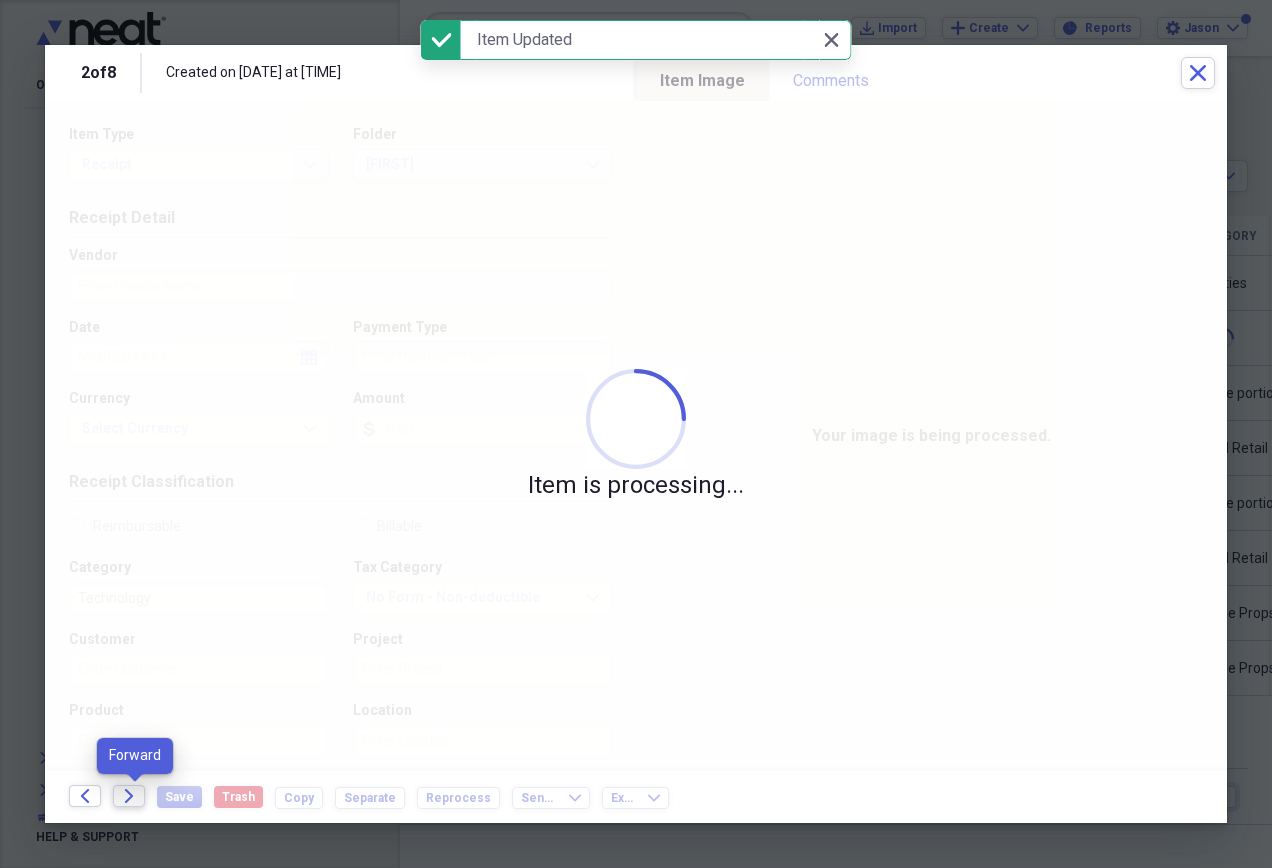click on "Forward" 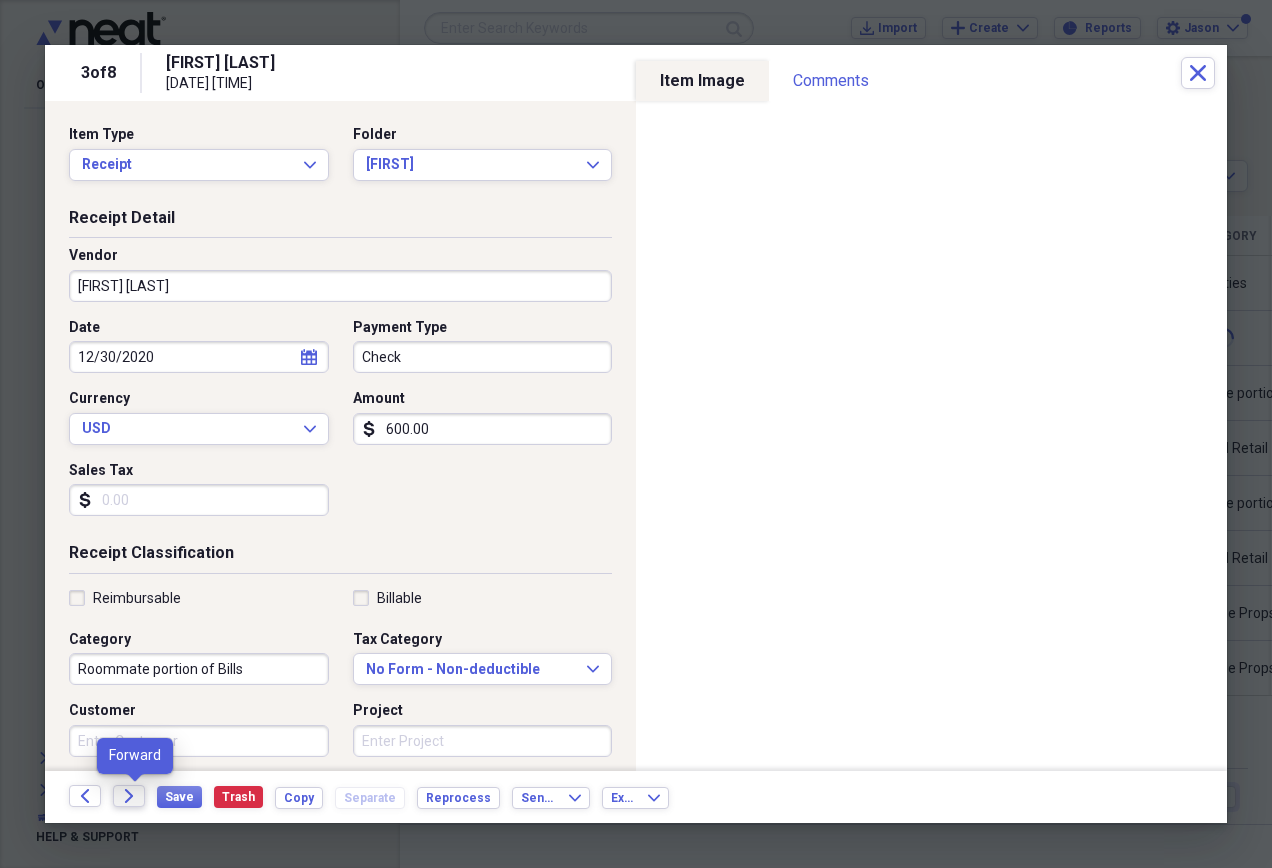 click on "Forward" 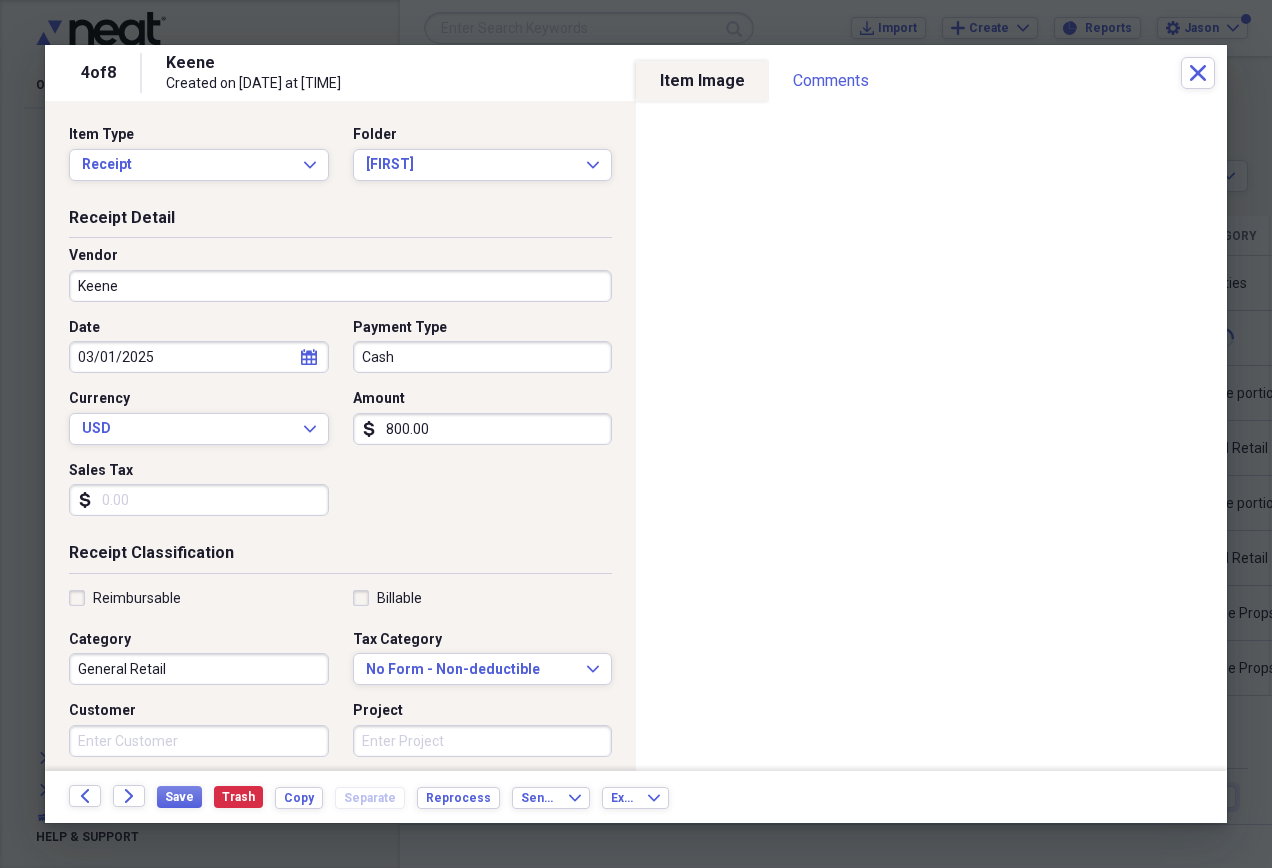 click on "Keene" at bounding box center (340, 286) 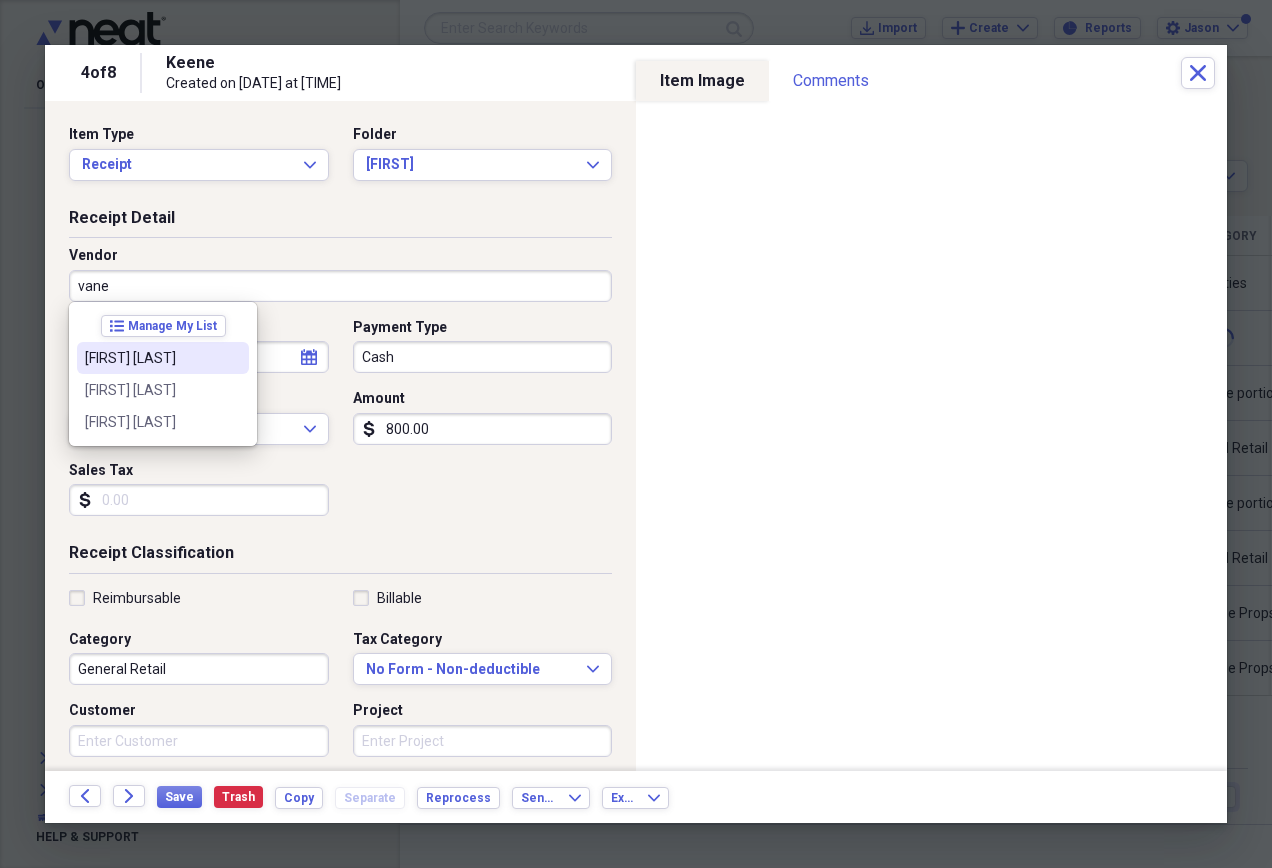 click on "[FIRST] [LAST]" at bounding box center (163, 358) 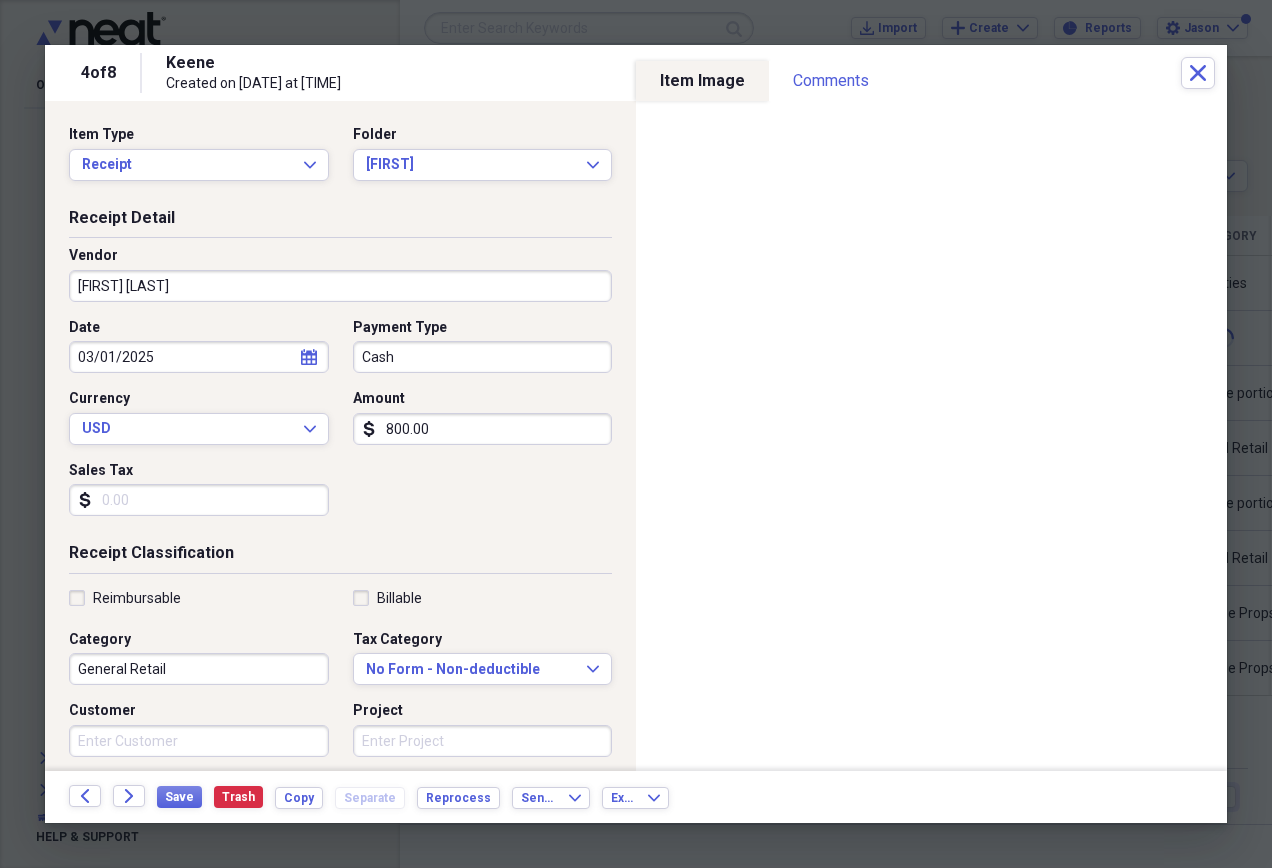 type on "Roommate portion of Bills" 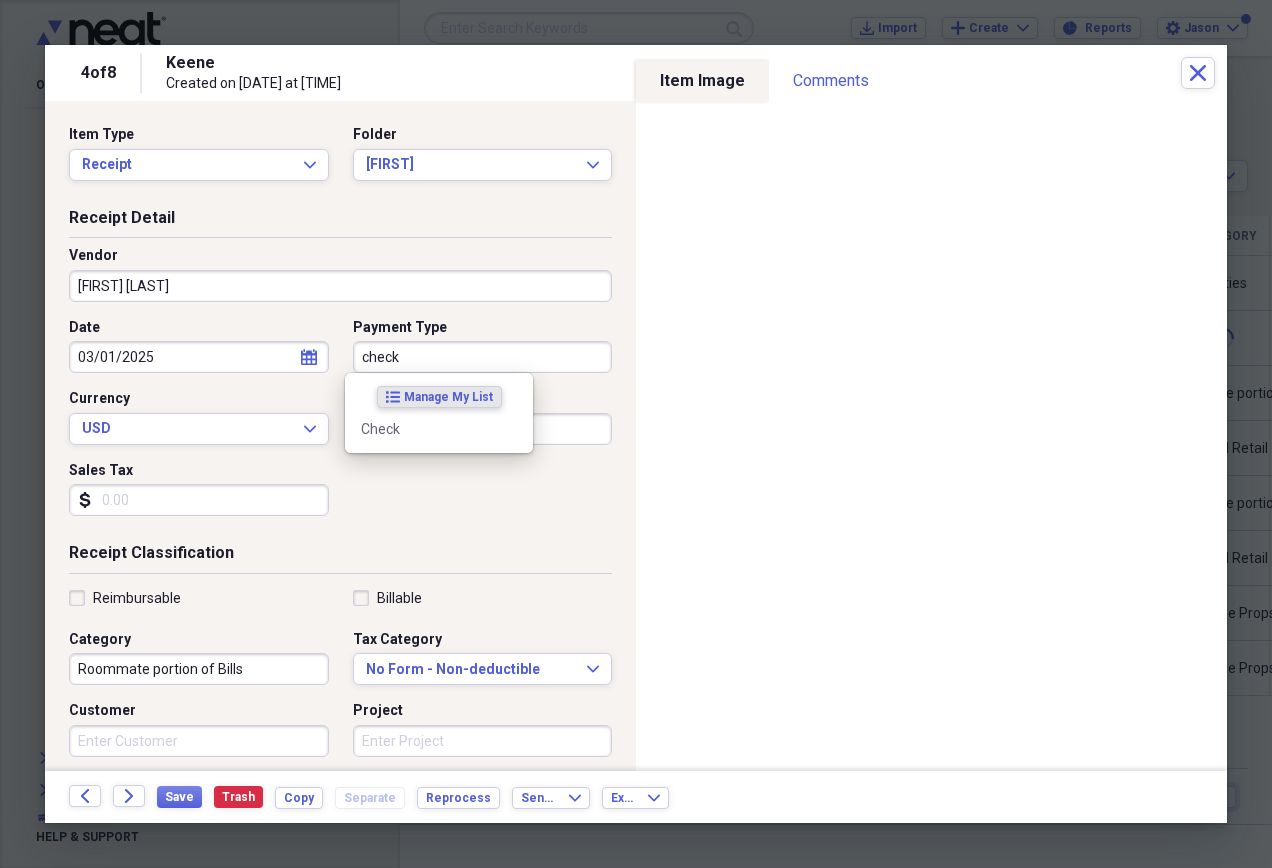 click on "Date [DATE] calendar Calendar Payment Type check Currency USD Expand Amount [CURRENCY][AMOUNT] [CURRENCY]" at bounding box center [340, 425] 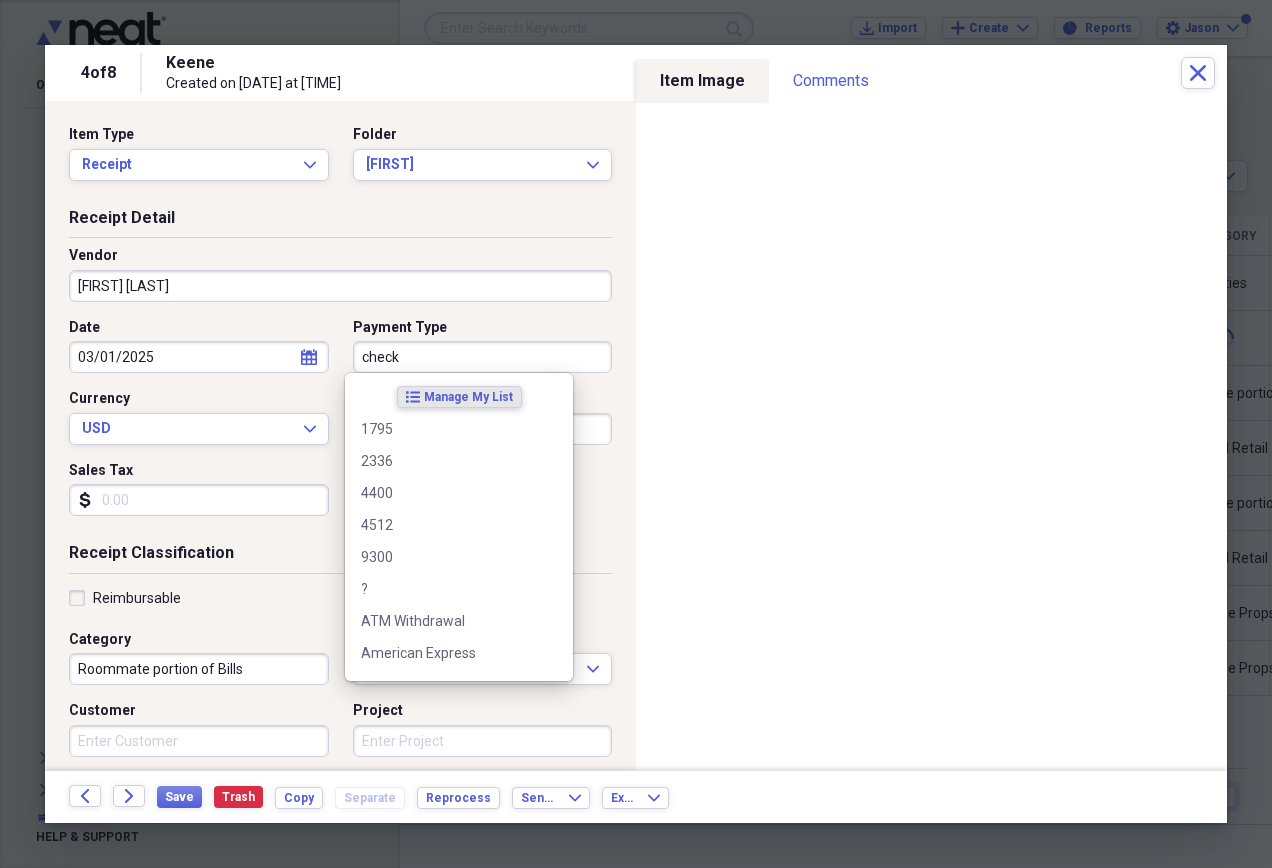 click on "check" at bounding box center (483, 357) 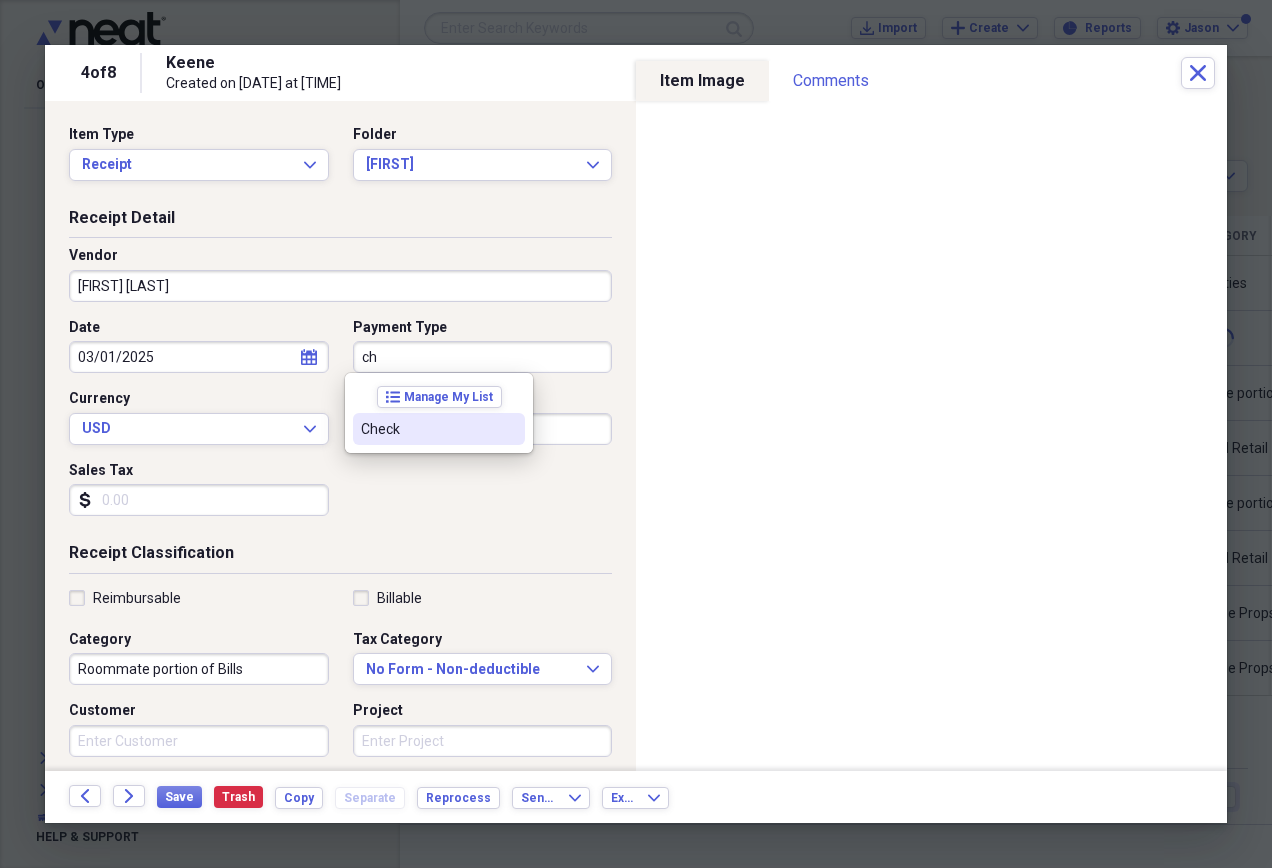 click on "Check" at bounding box center [427, 429] 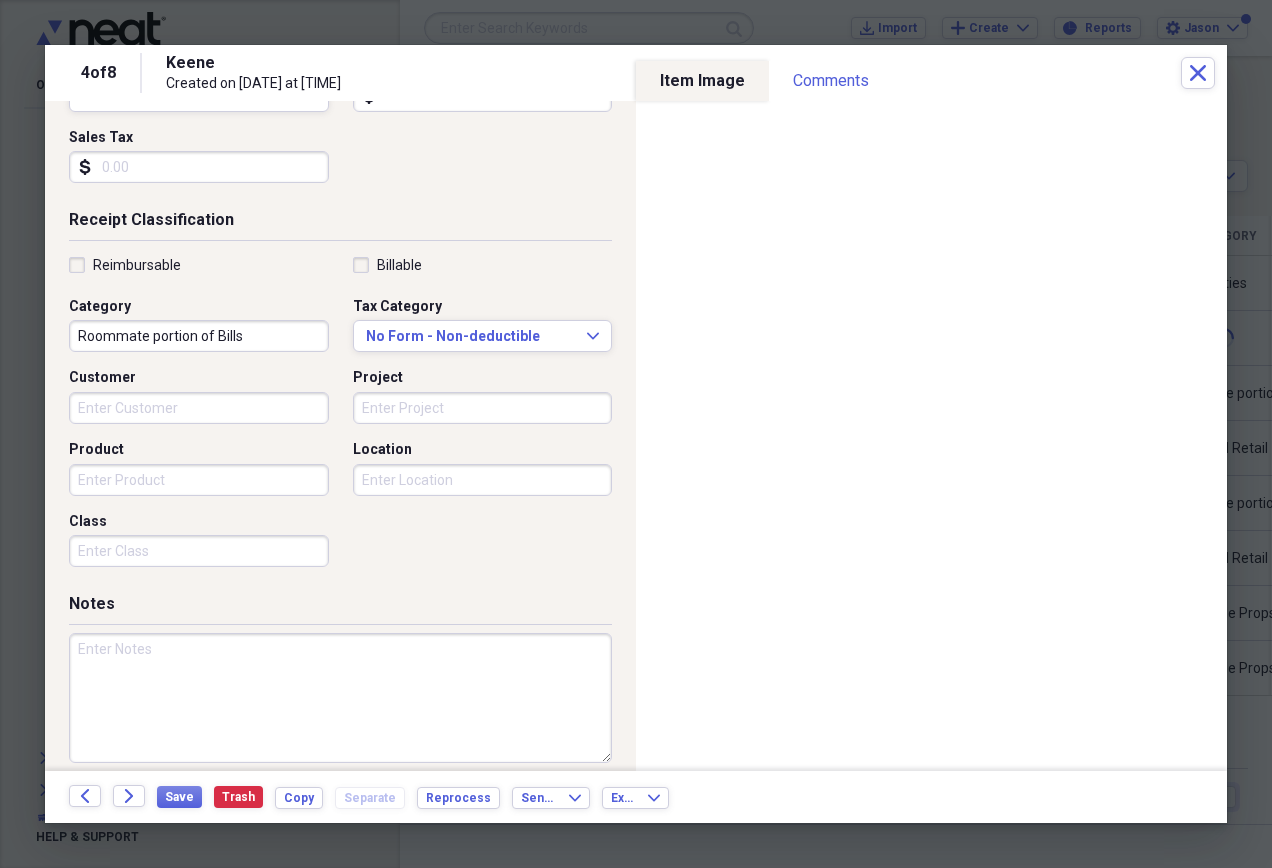 scroll, scrollTop: 351, scrollLeft: 0, axis: vertical 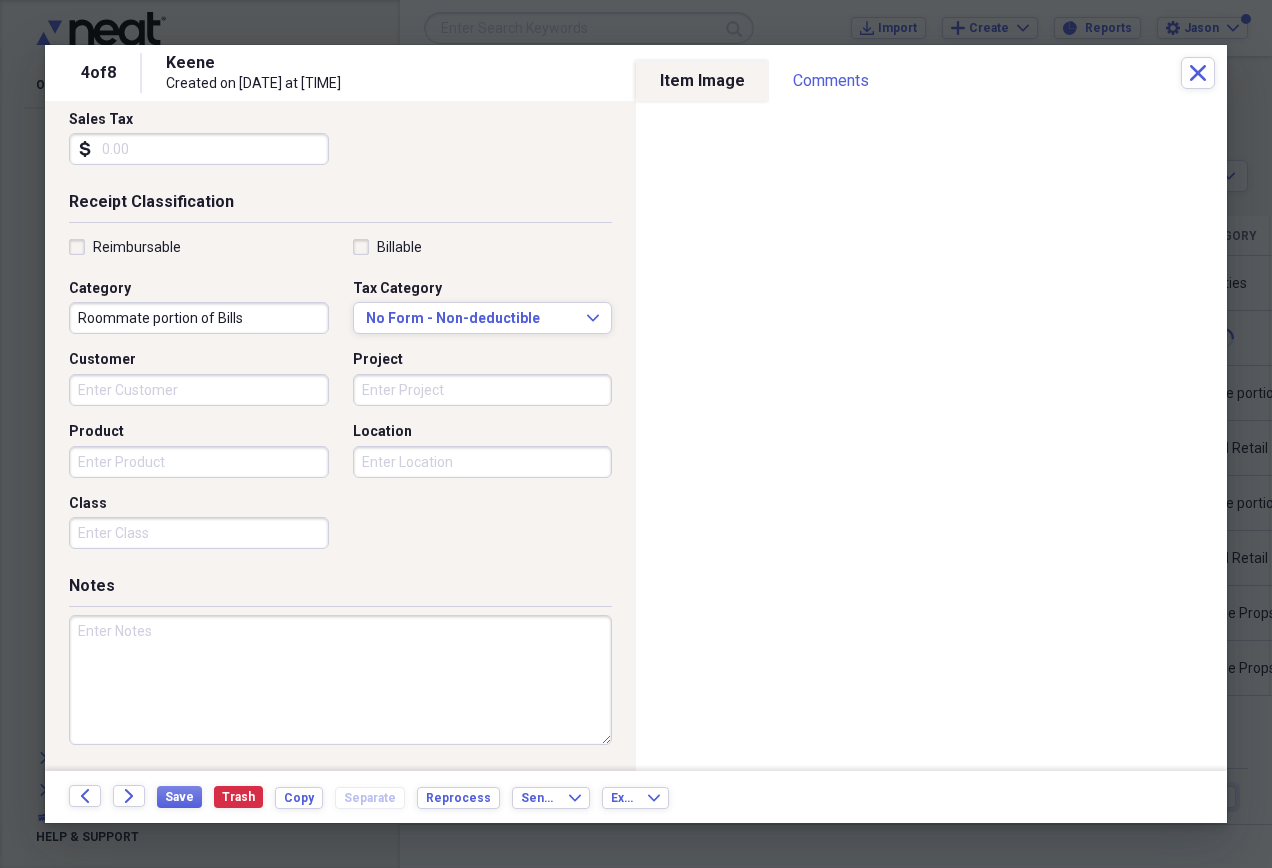 click at bounding box center [340, 680] 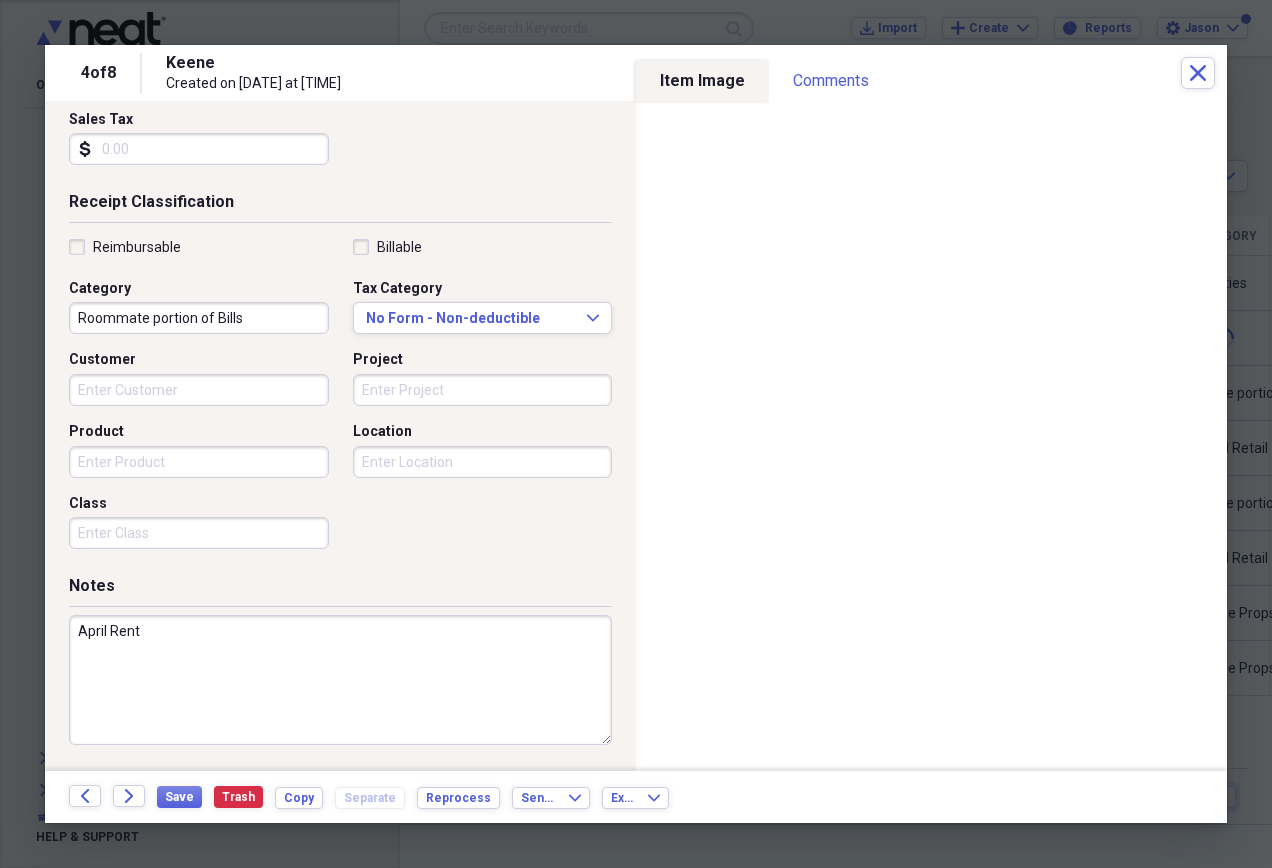 click on "April Rent" at bounding box center (340, 680) 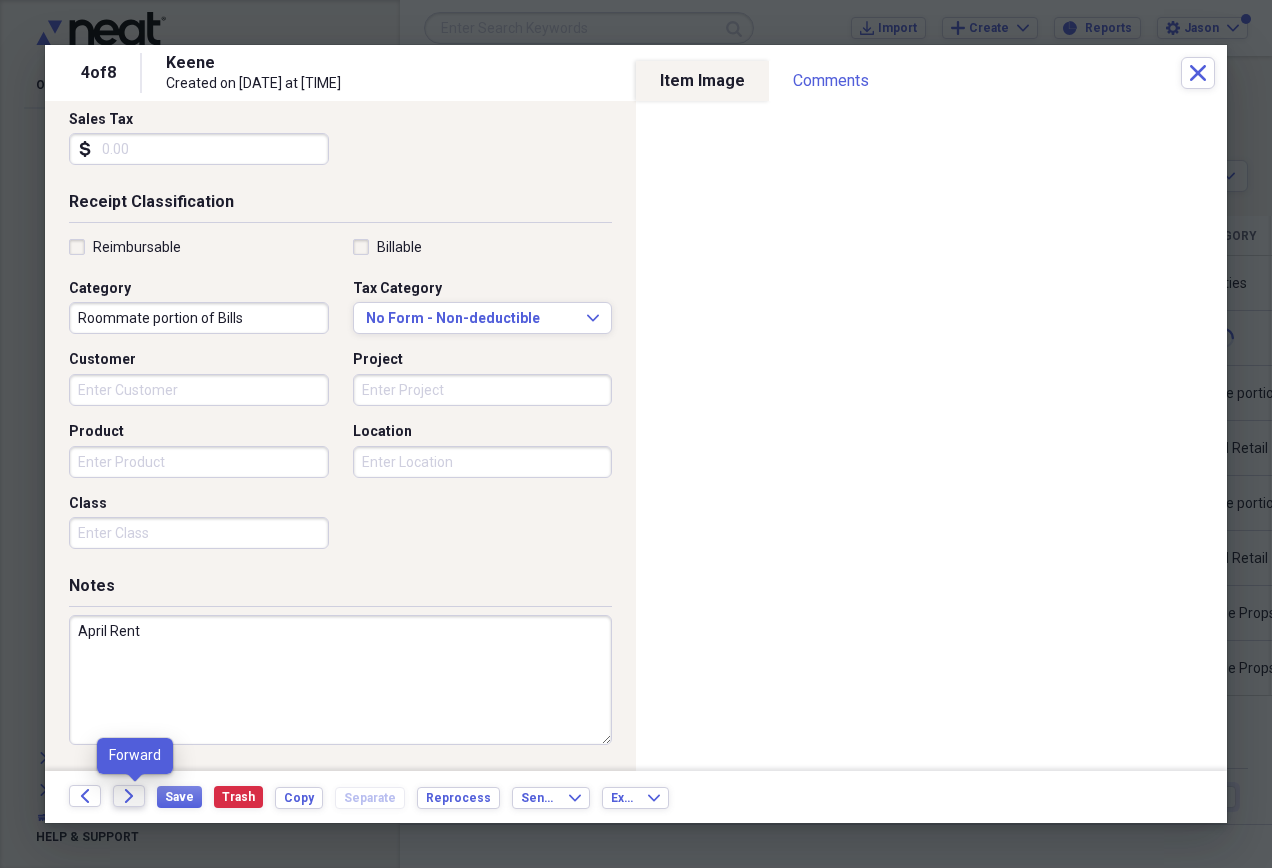 type on "April Rent" 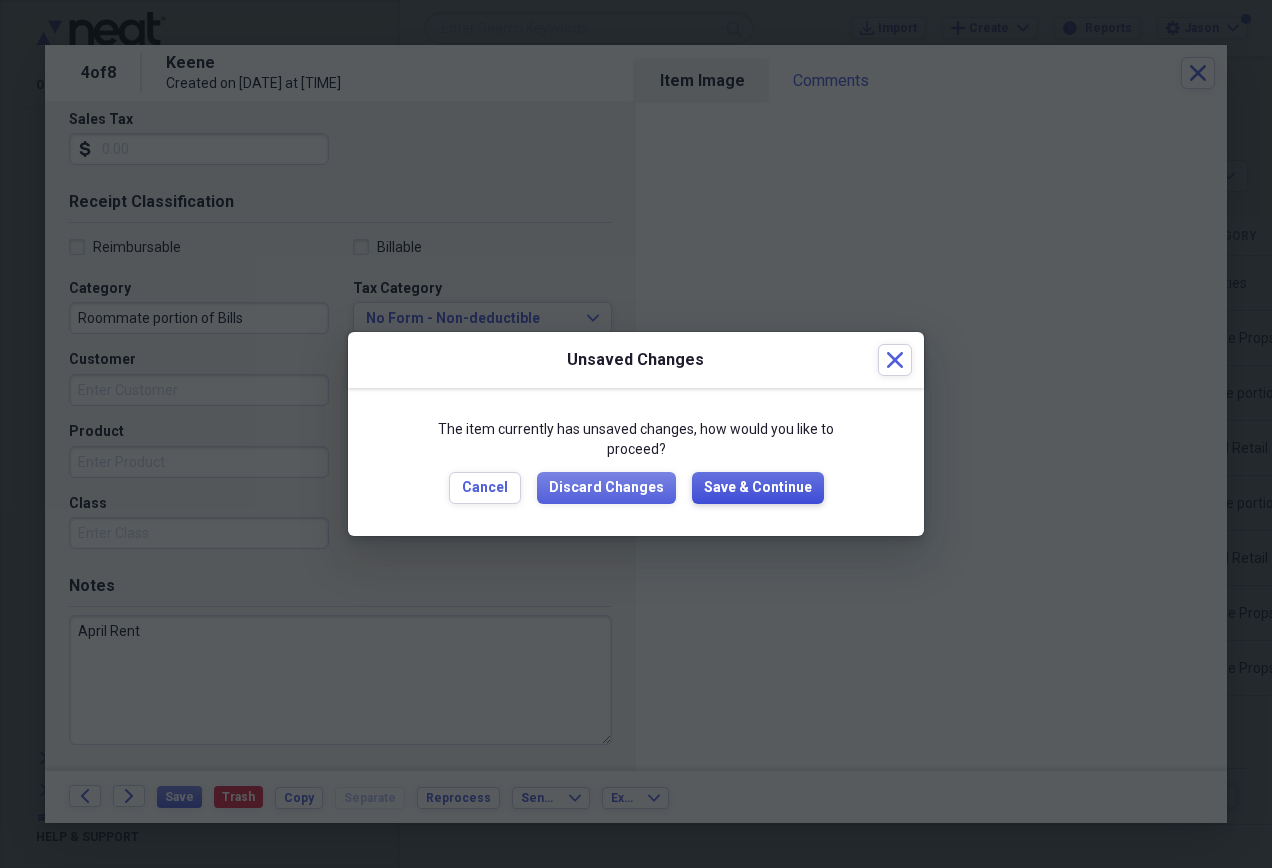 click on "Save & Continue" at bounding box center (758, 488) 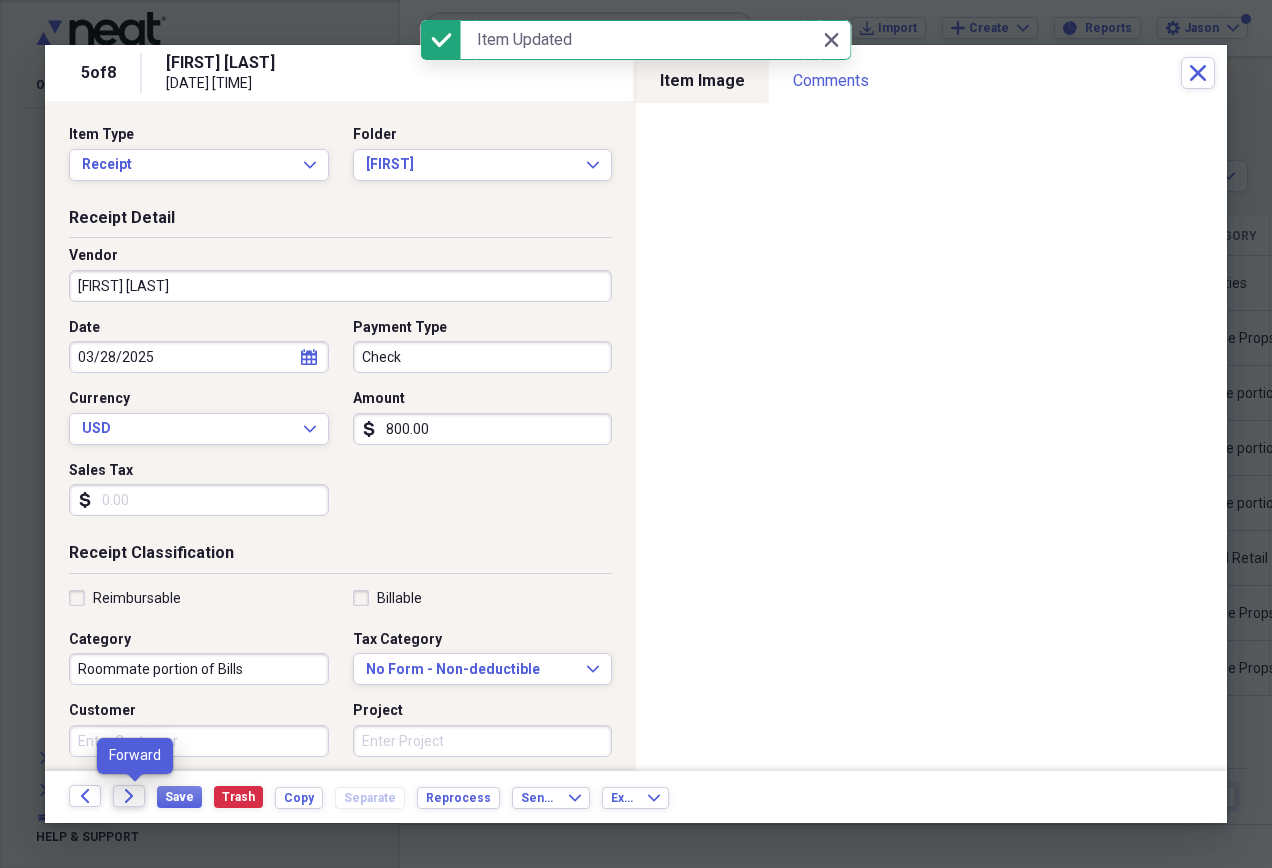 click on "Forward" 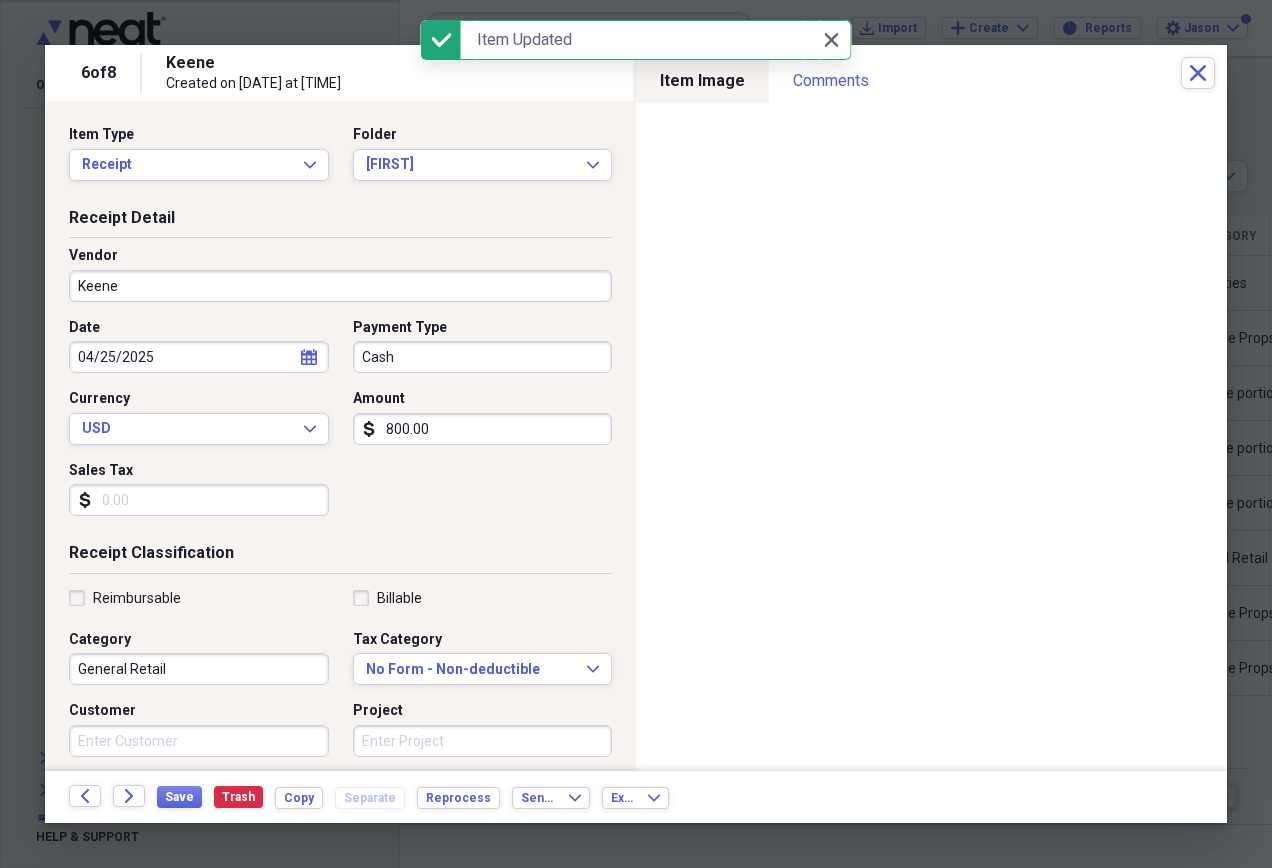 click on "Keene" at bounding box center (340, 286) 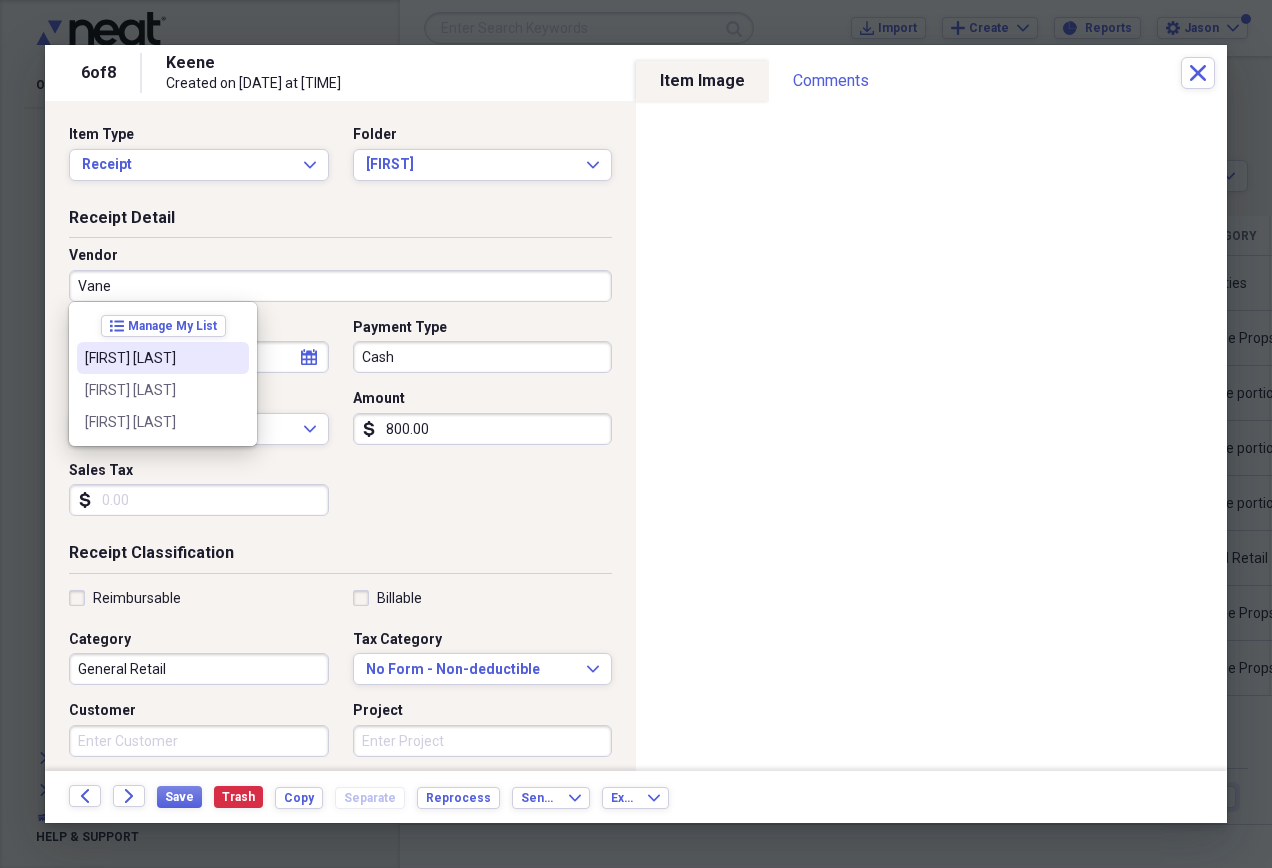 click on "[FIRST] [LAST]" at bounding box center [151, 358] 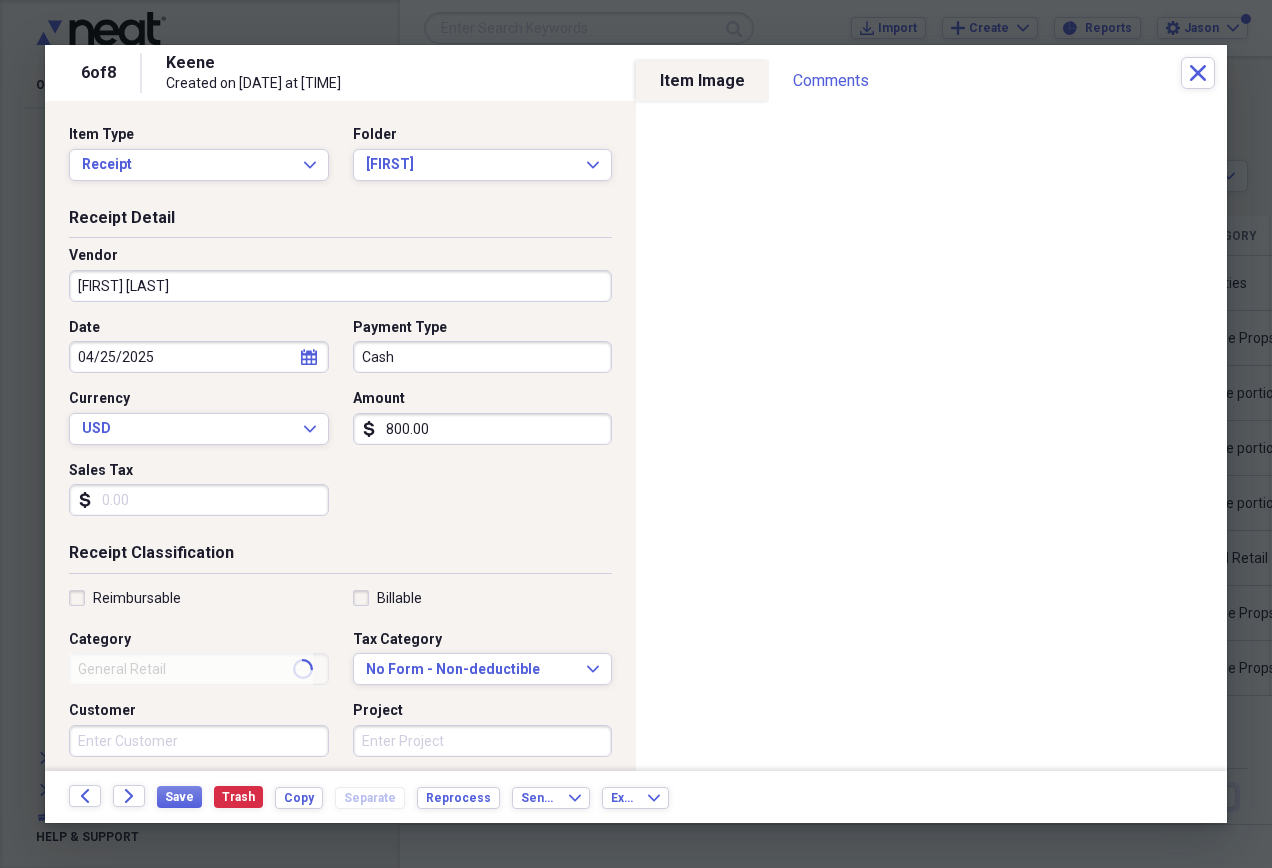 type on "Roommate portion of Bills" 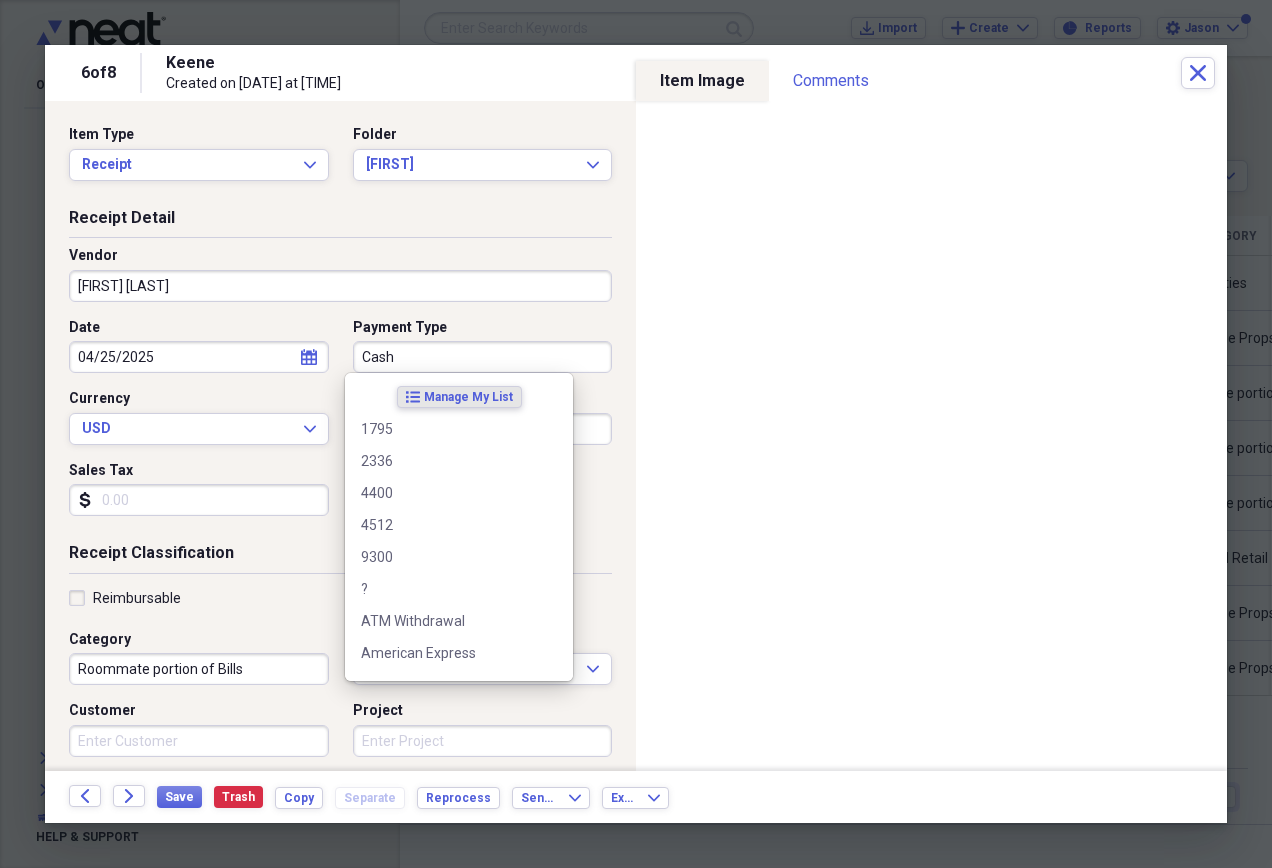 click on "Cash" at bounding box center [483, 357] 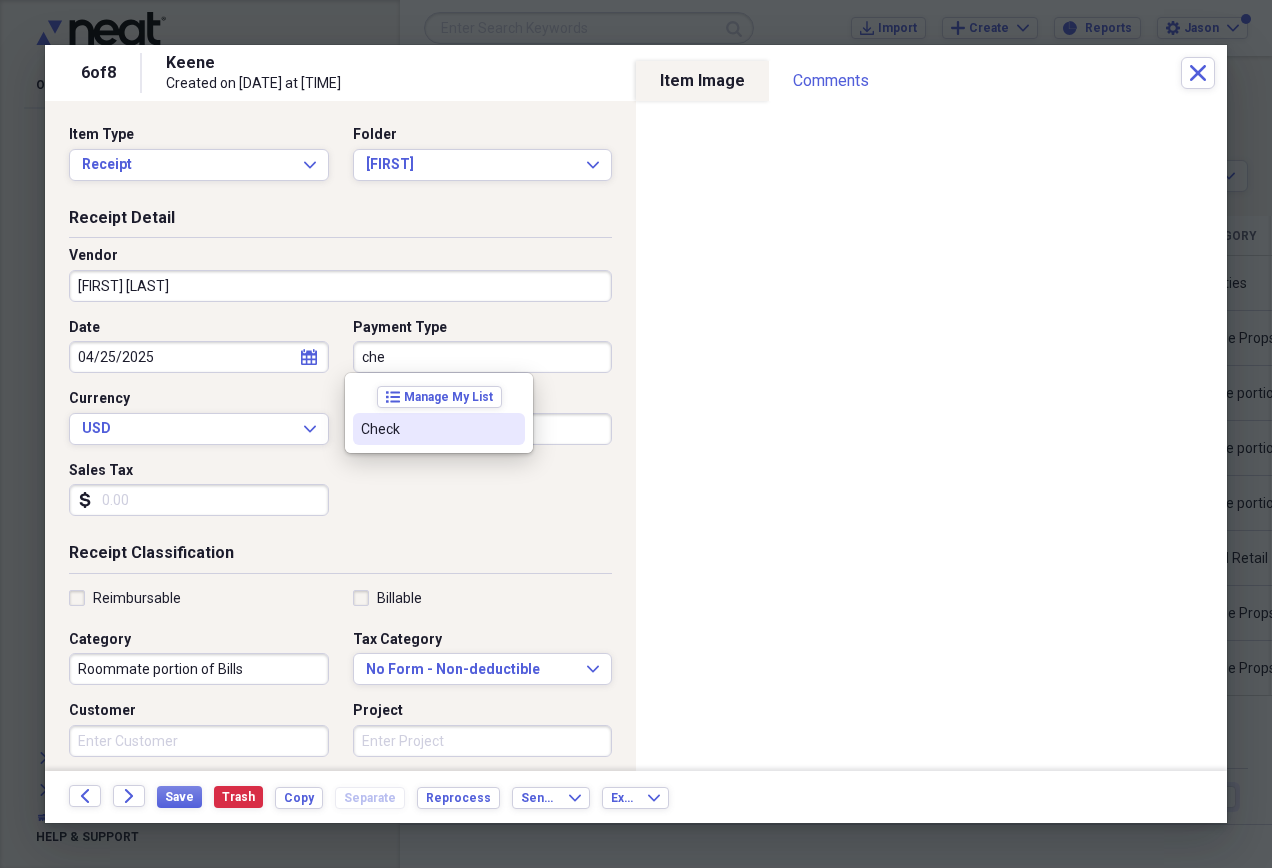 click on "Check" at bounding box center [427, 429] 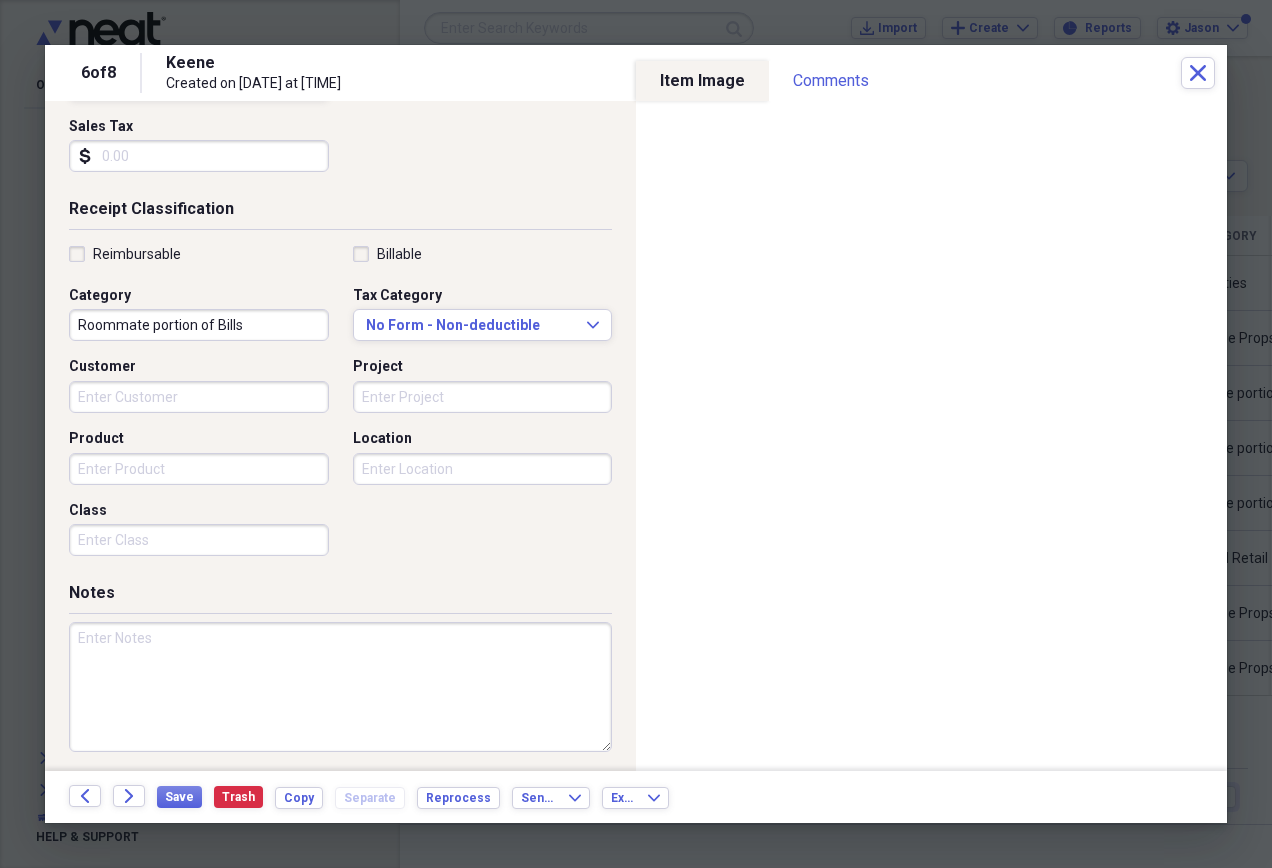 scroll, scrollTop: 351, scrollLeft: 0, axis: vertical 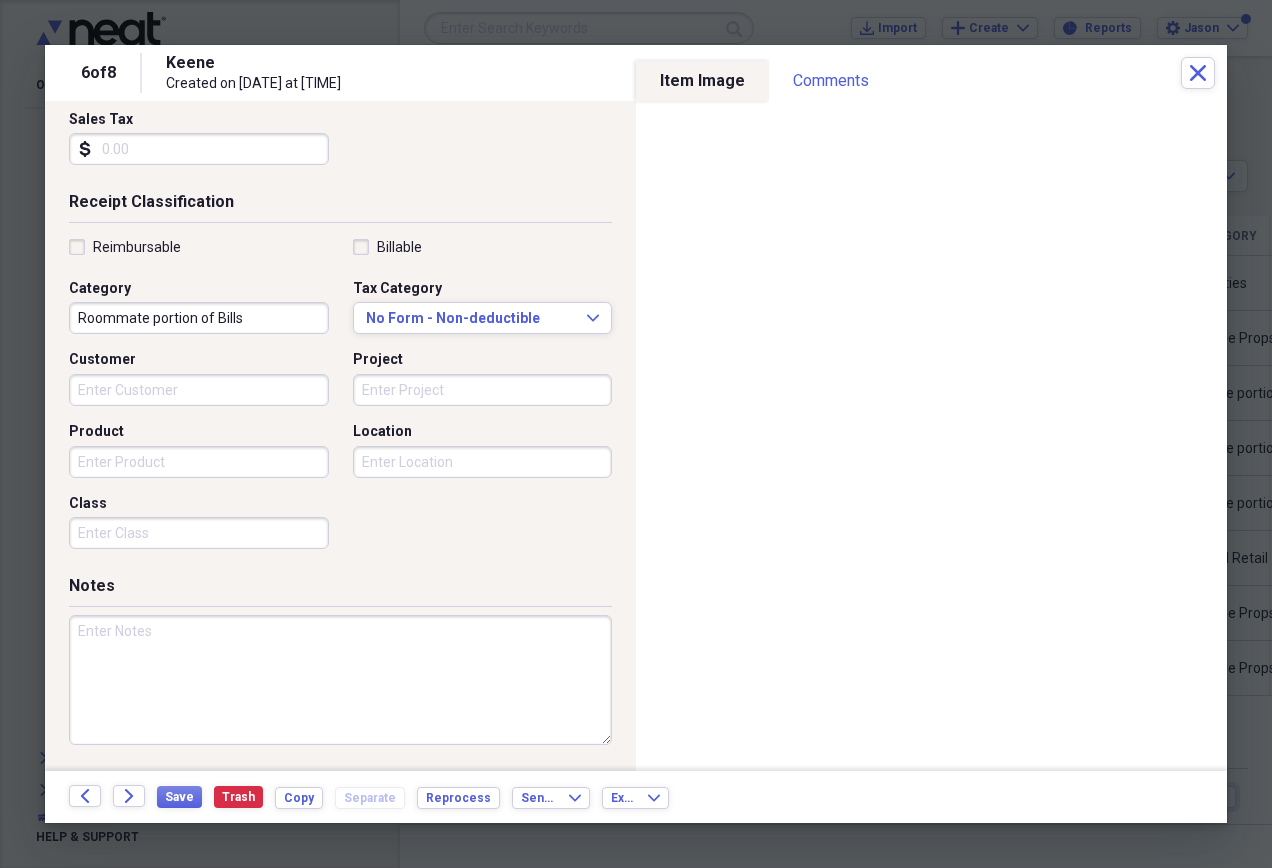 click at bounding box center [340, 680] 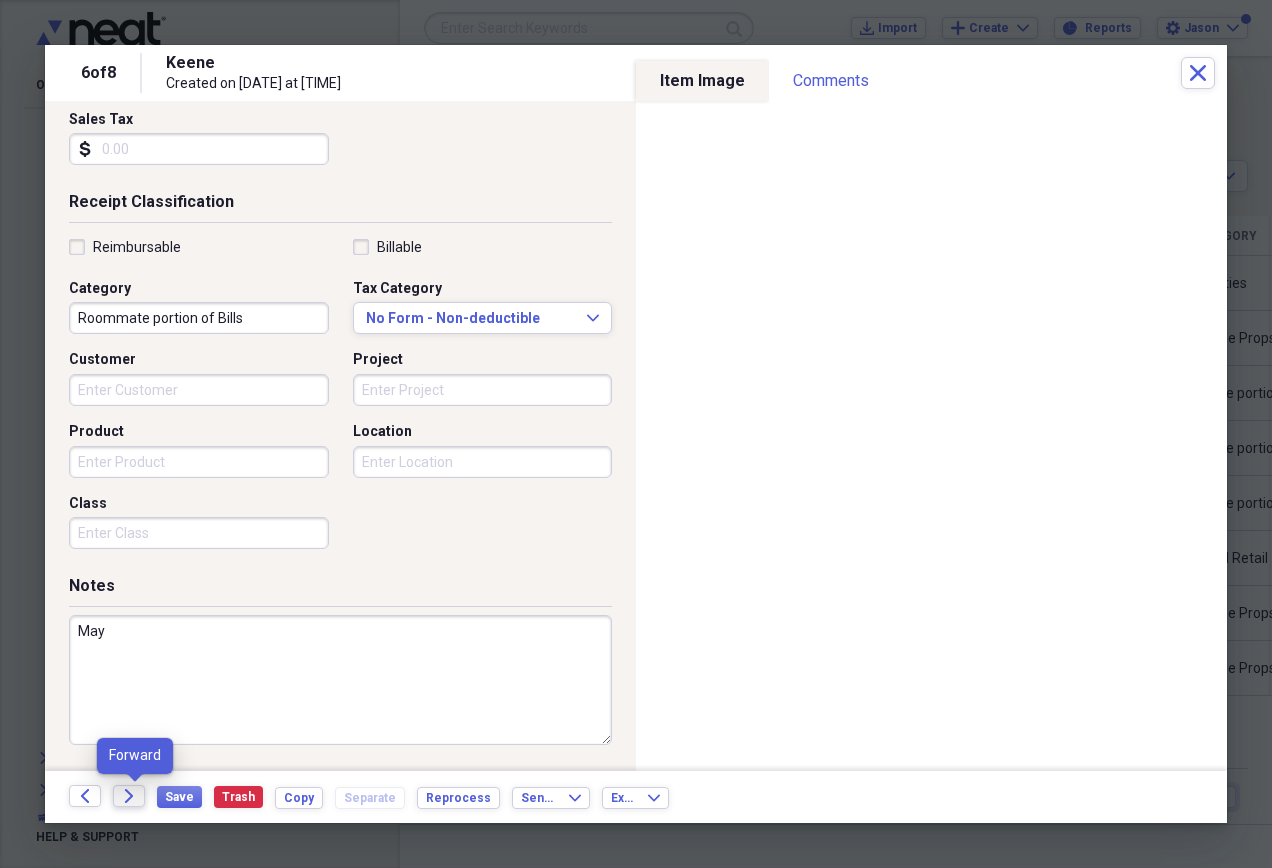 type on "May" 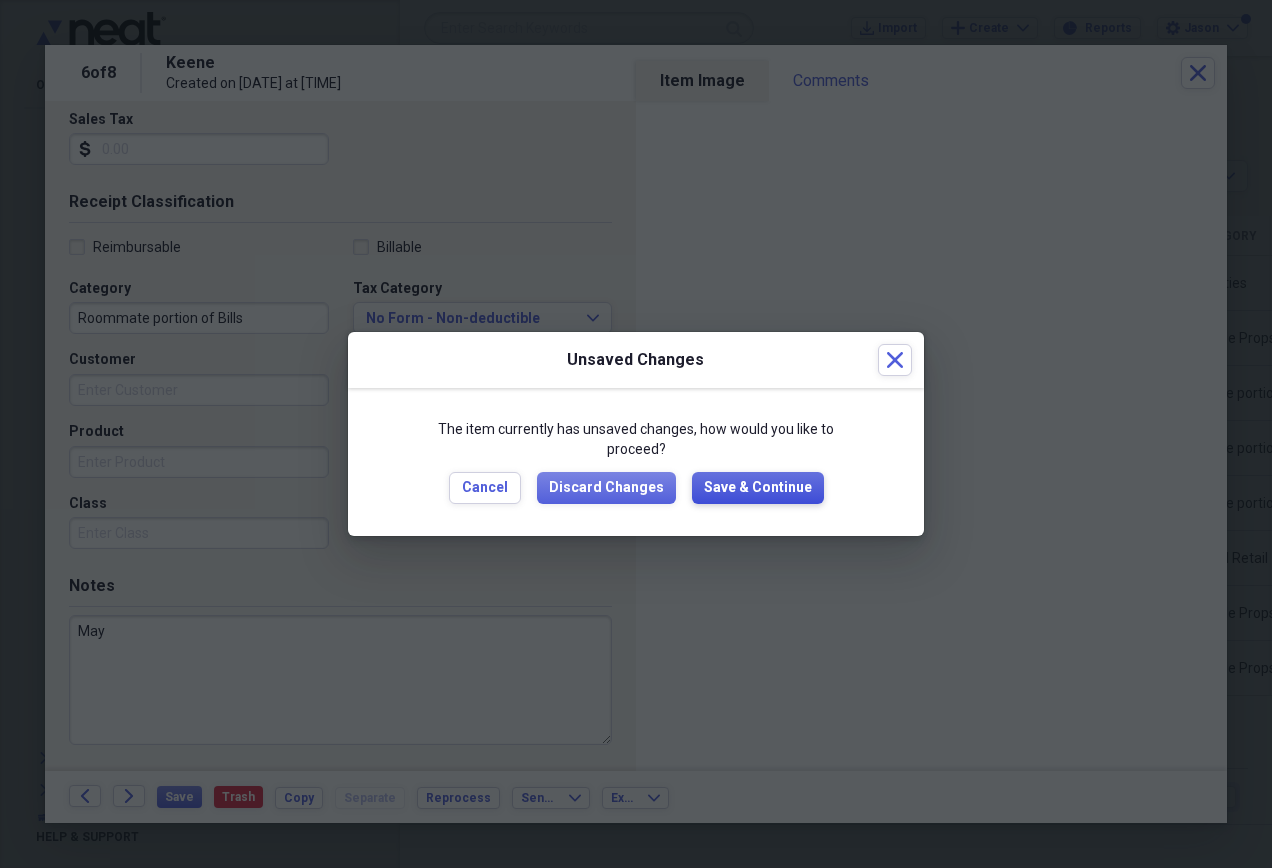 click on "Save & Continue" at bounding box center [758, 488] 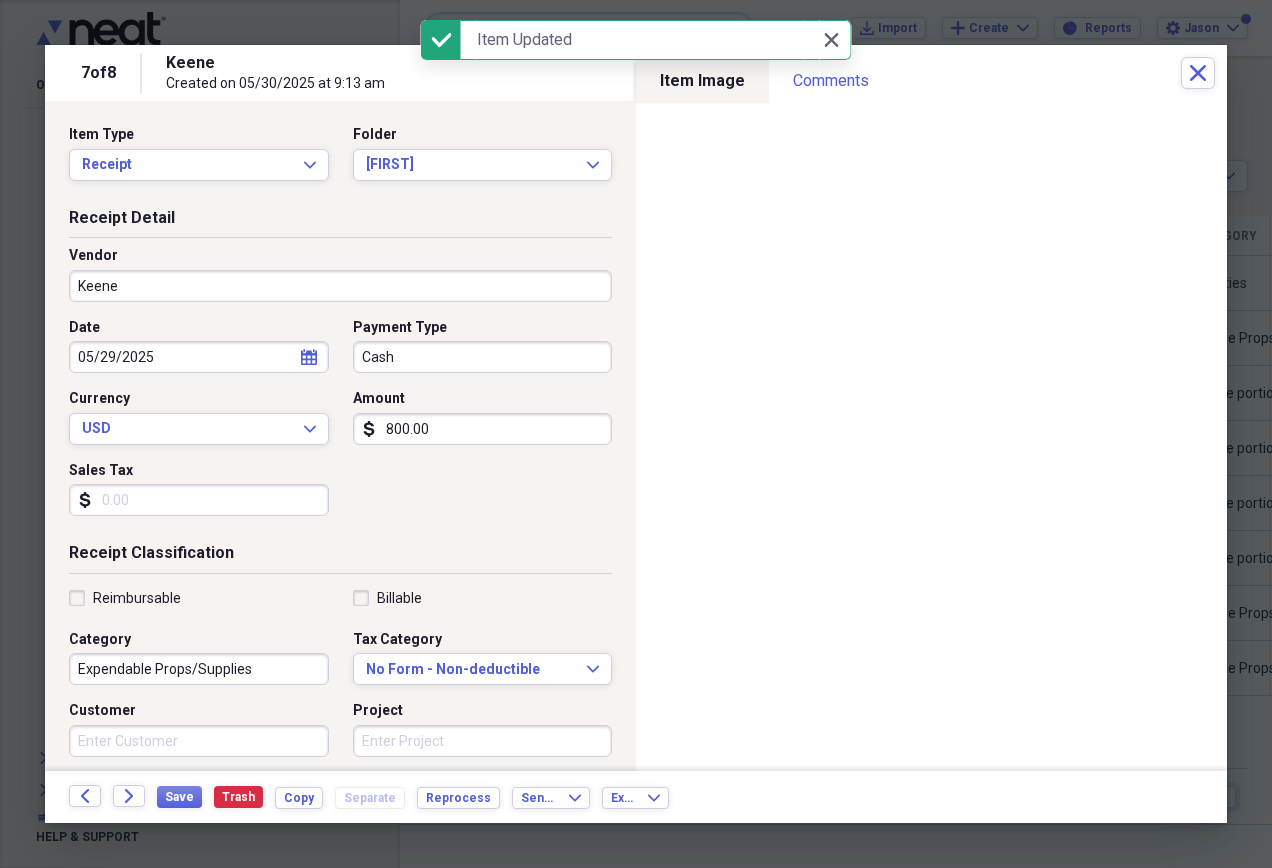 click on "Keene" at bounding box center (340, 286) 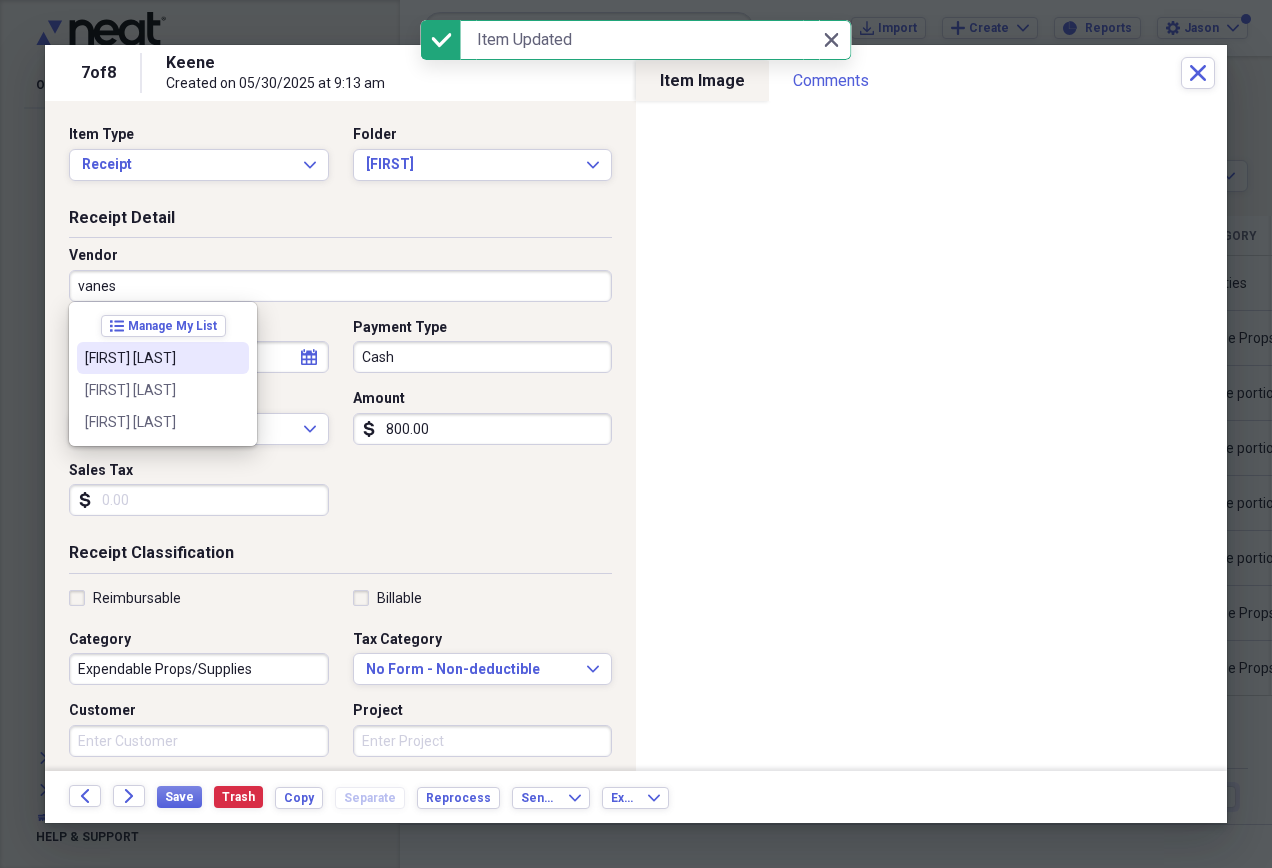 click on "[FIRST] [LAST]" at bounding box center (163, 358) 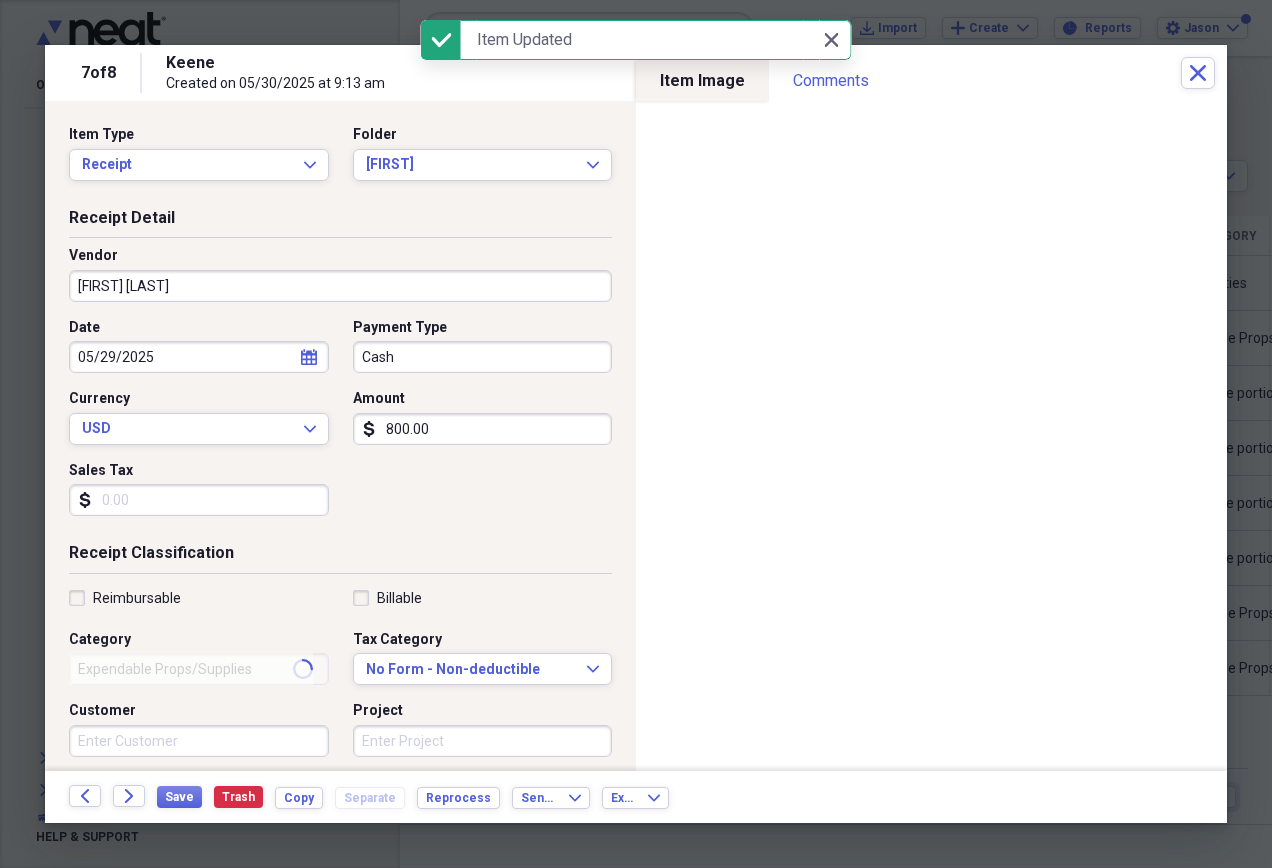 type on "Roommate portion of Bills" 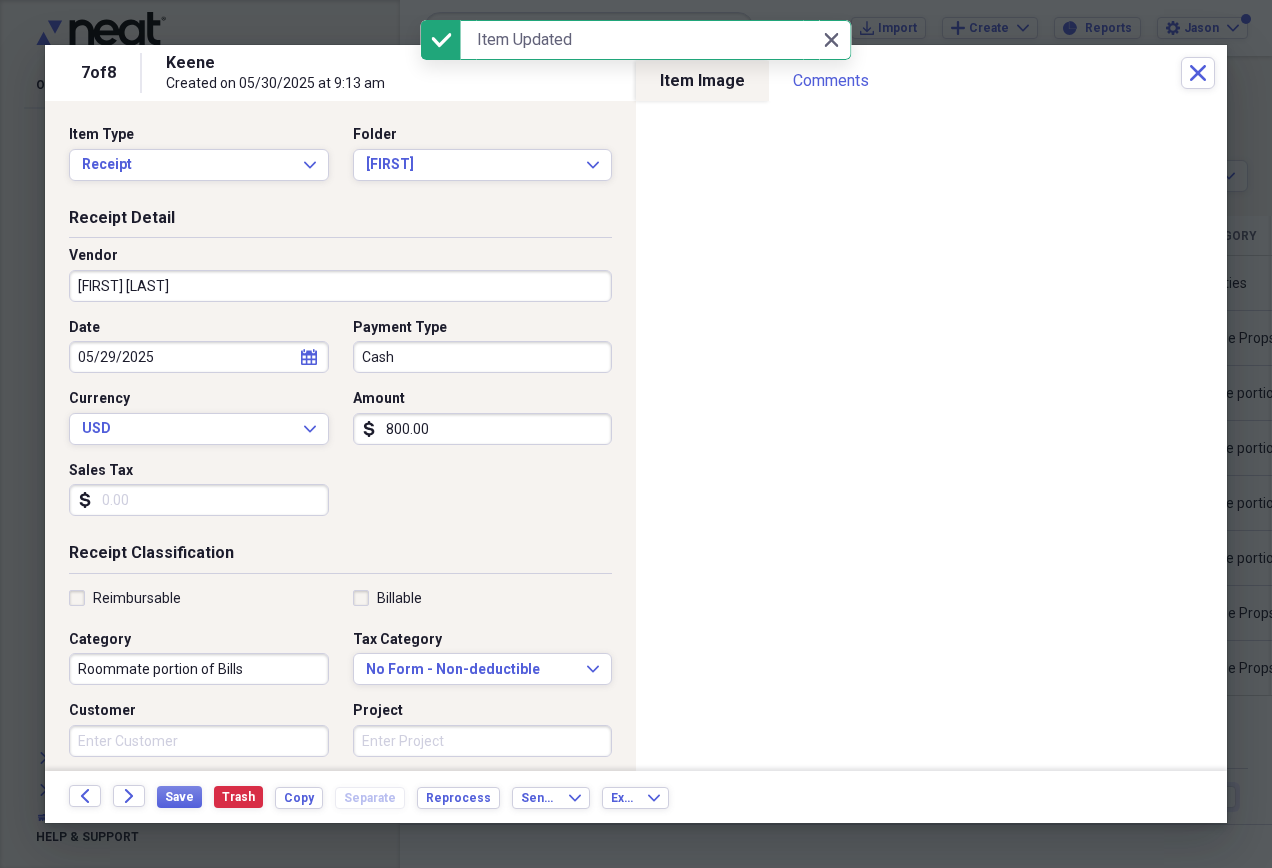 click on "Cash" at bounding box center [483, 357] 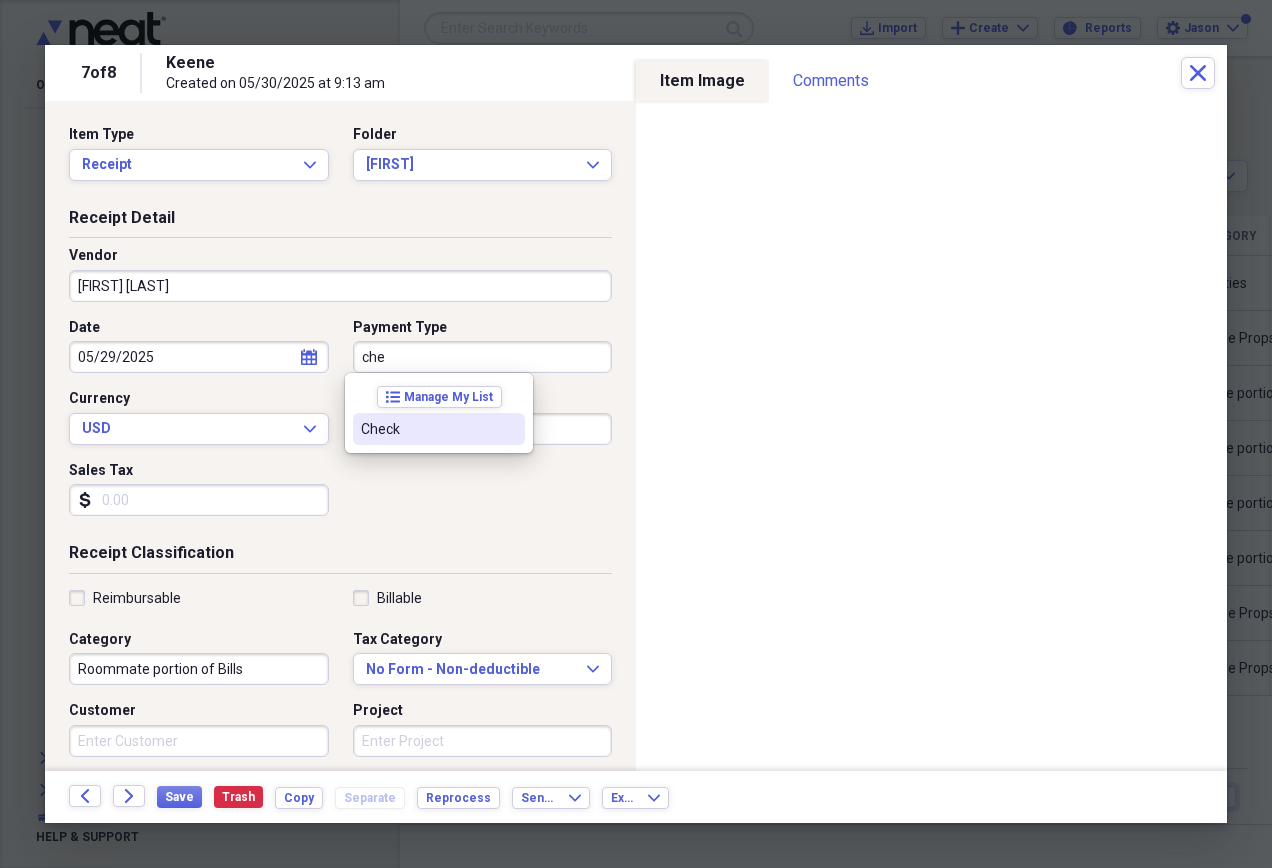 click on "Check" at bounding box center (427, 429) 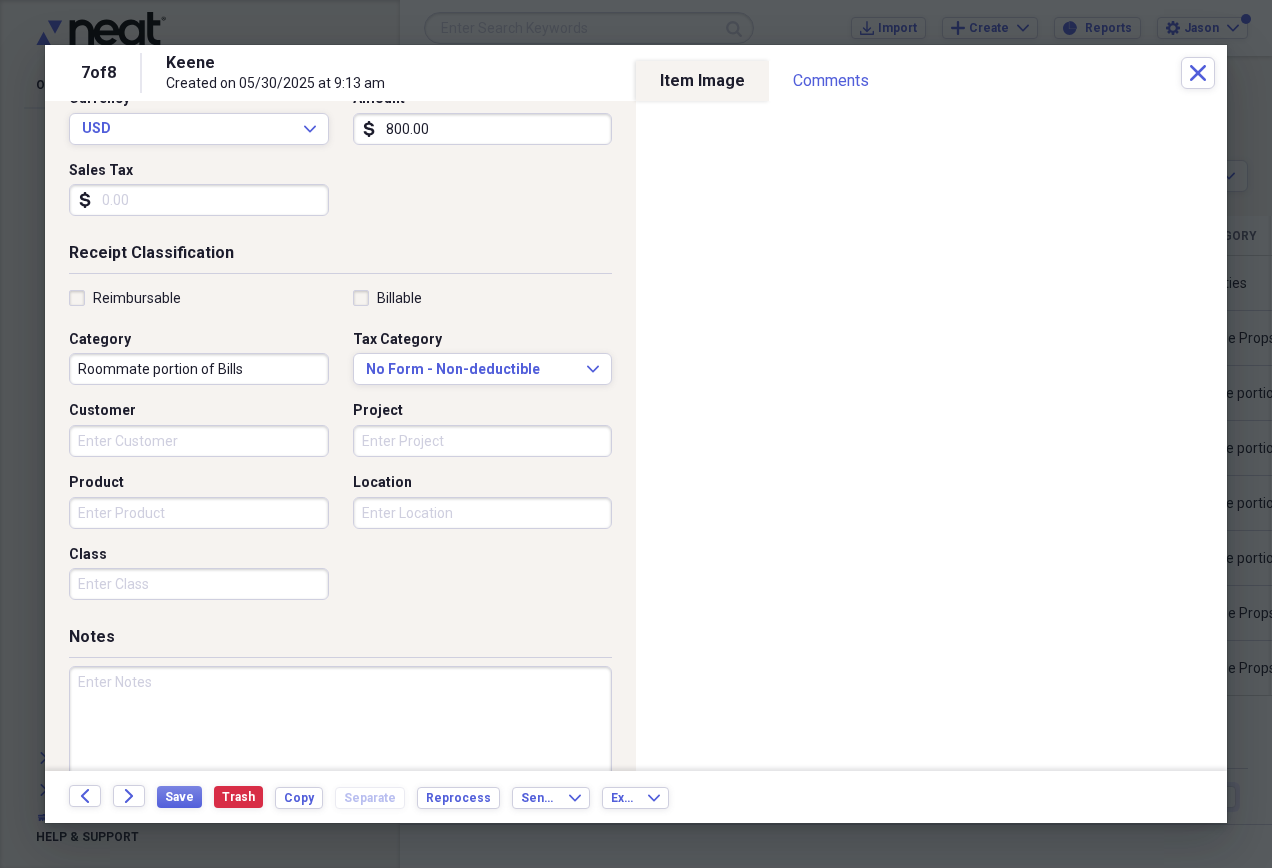 scroll, scrollTop: 351, scrollLeft: 0, axis: vertical 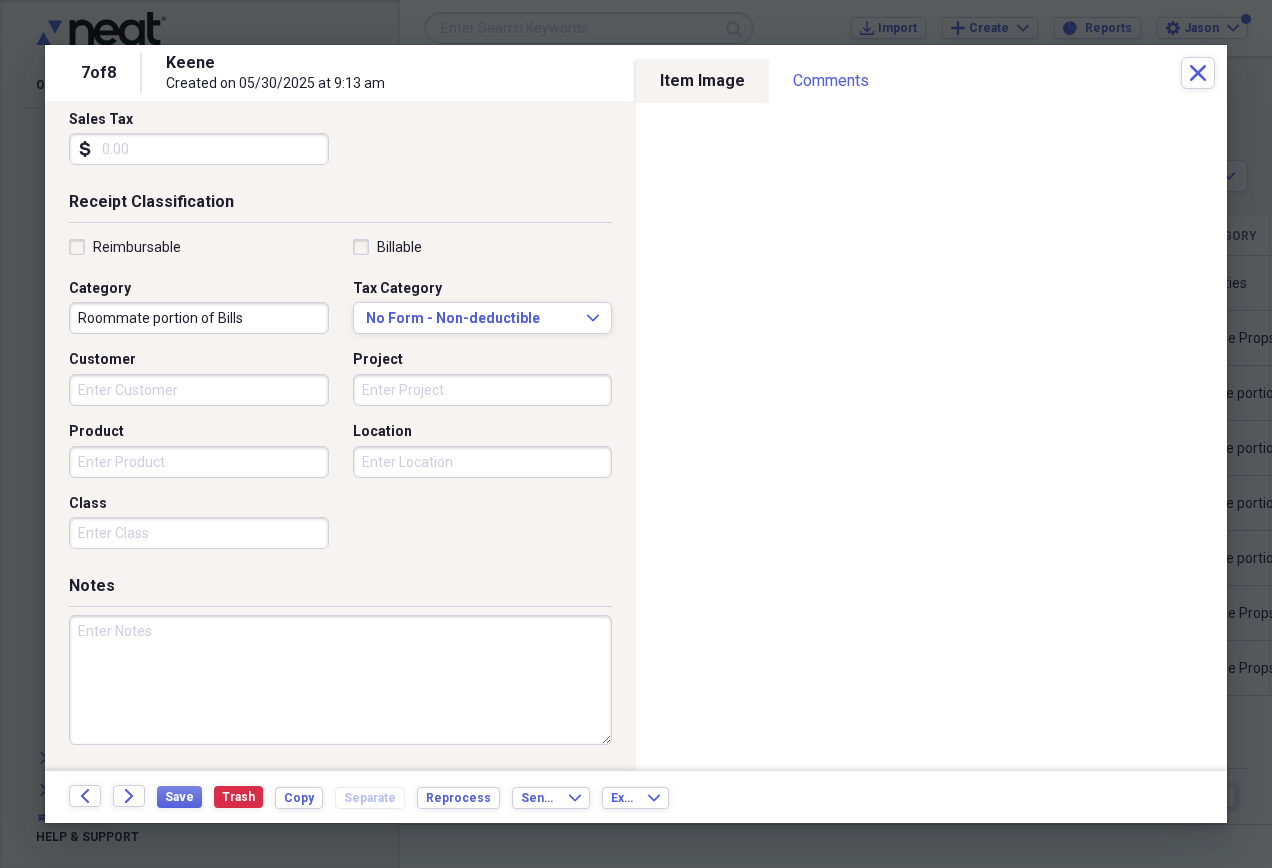 click at bounding box center [340, 680] 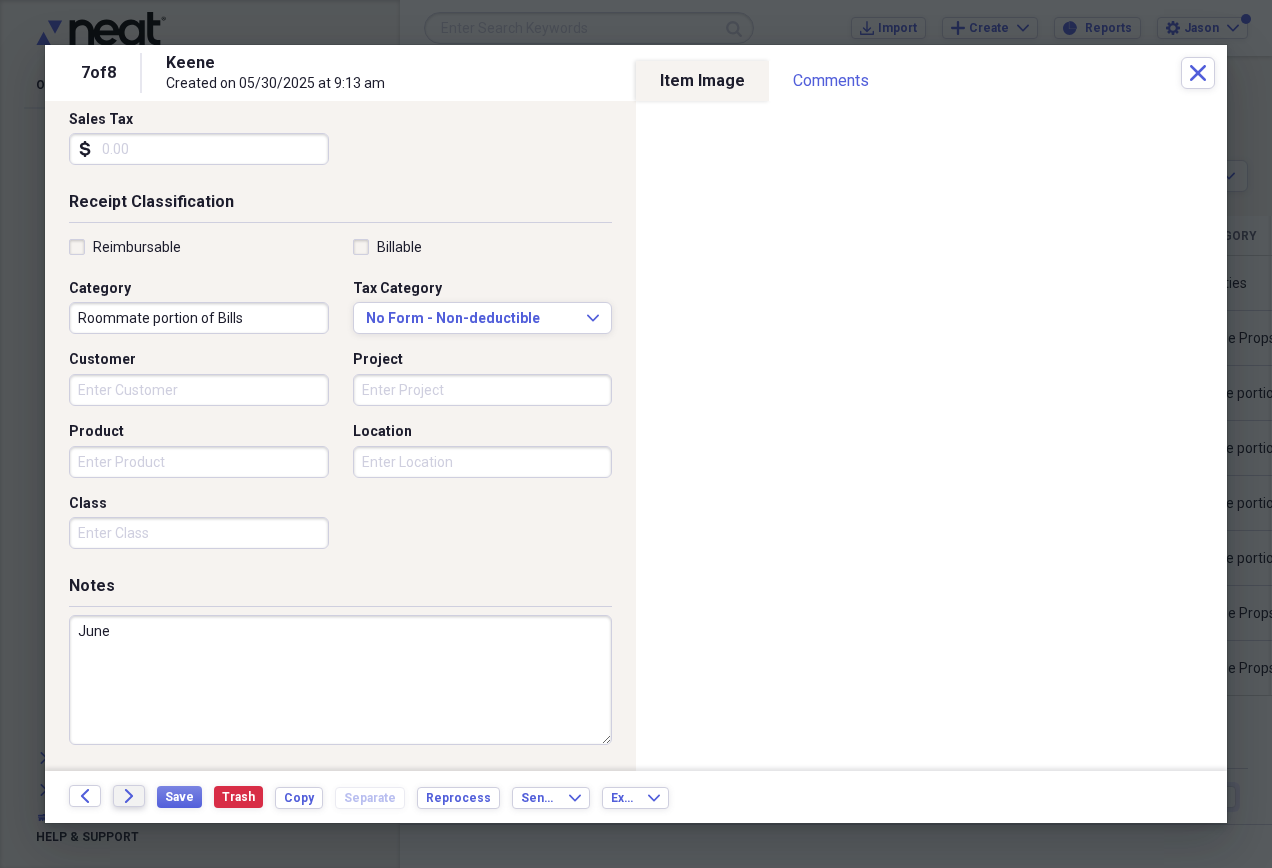 type on "June" 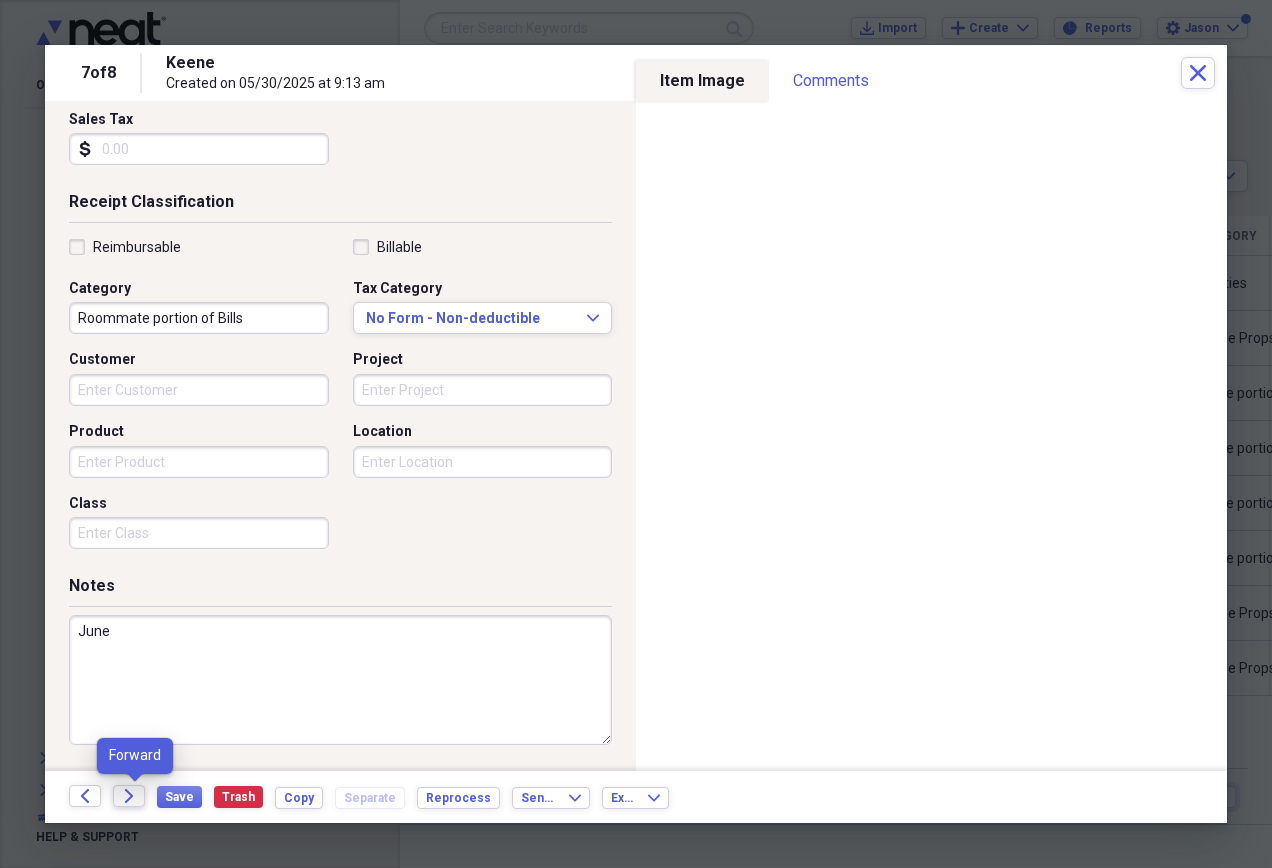 click on "Forward" at bounding box center [129, 796] 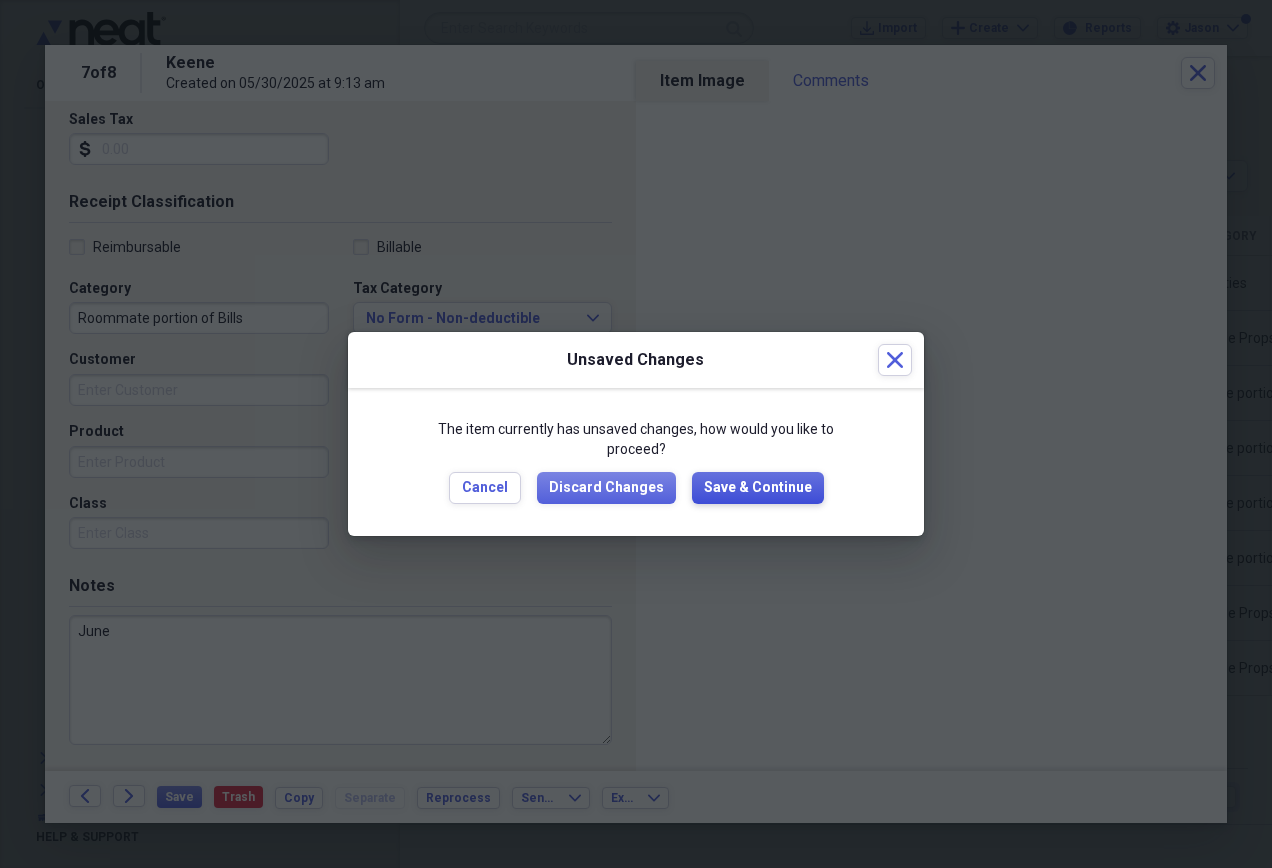 click on "Save & Continue" at bounding box center (758, 488) 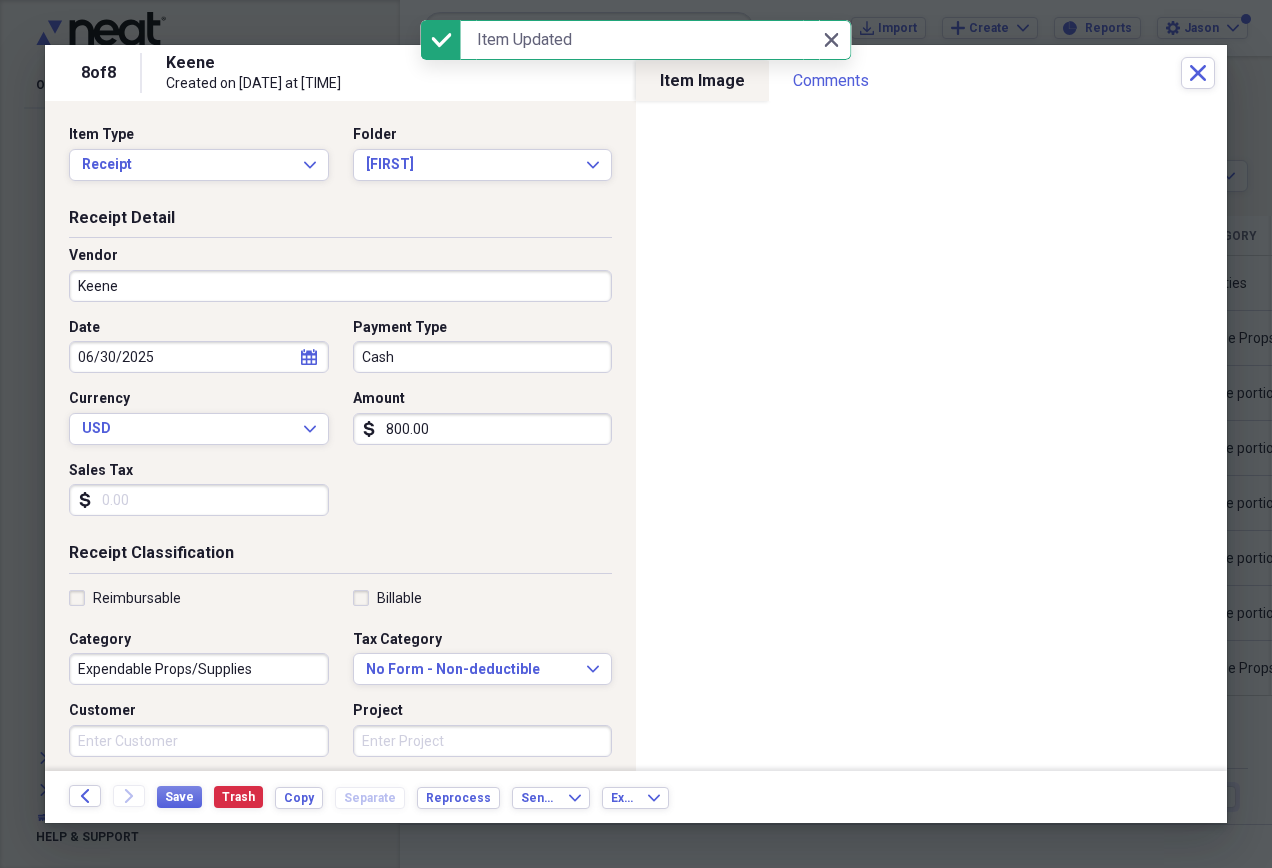 click on "Keene" at bounding box center [340, 286] 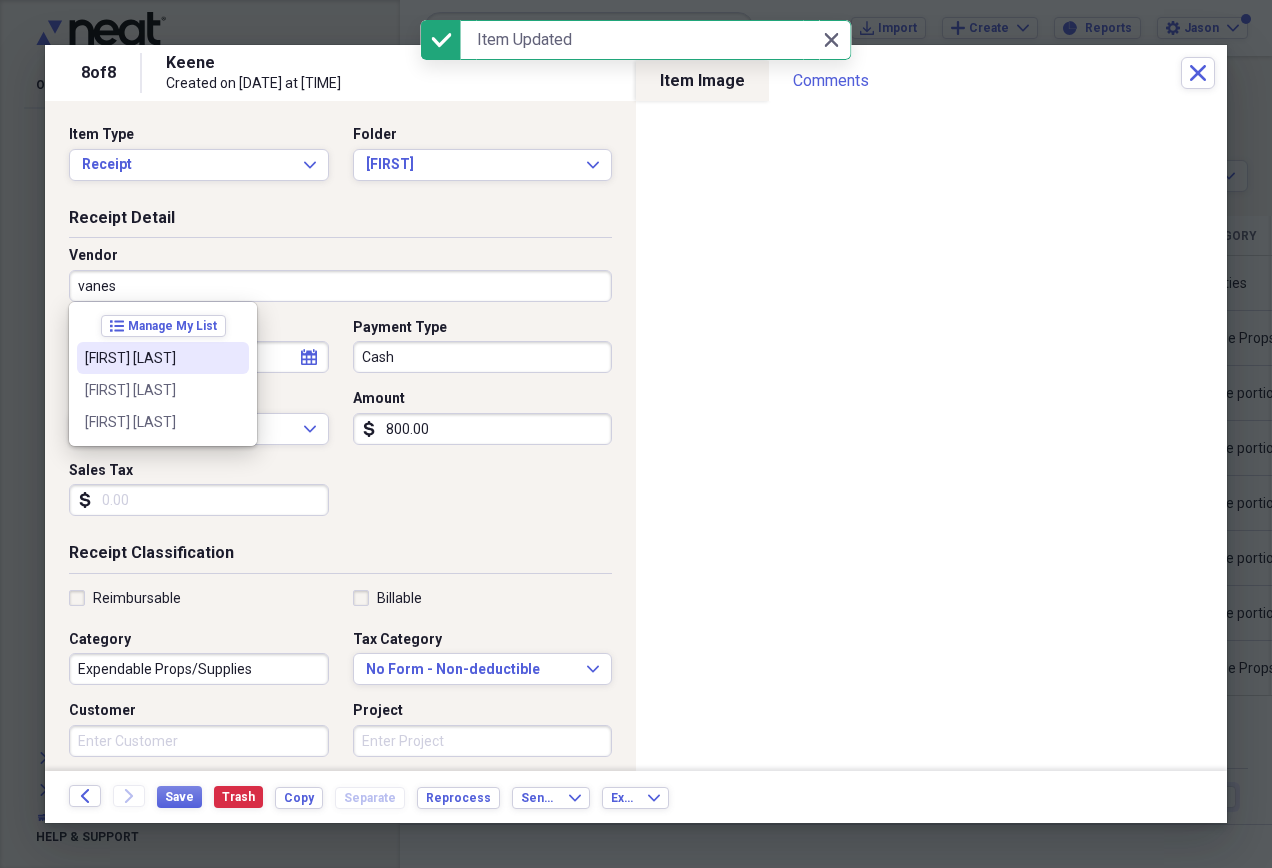 click on "[FIRST] [LAST]" at bounding box center (151, 358) 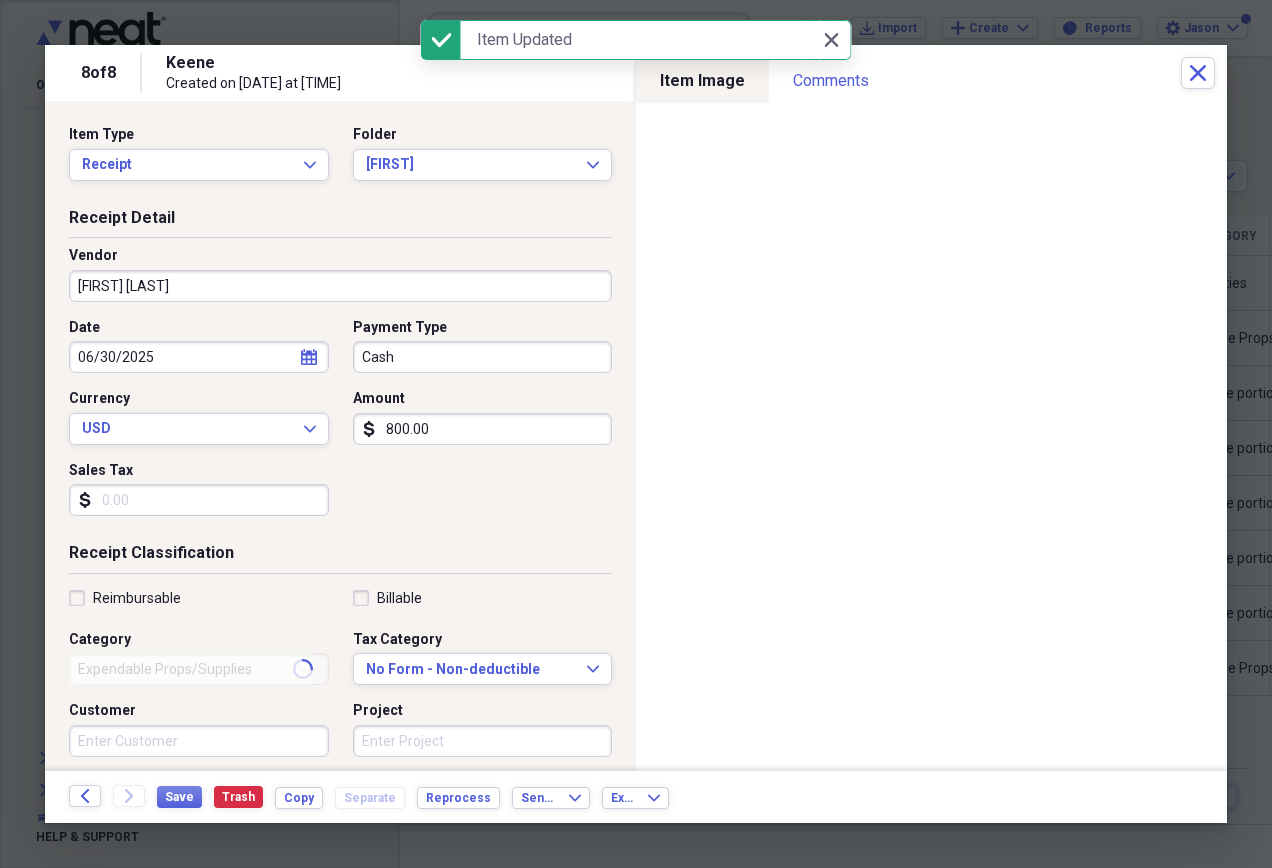 type on "Roommate portion of Bills" 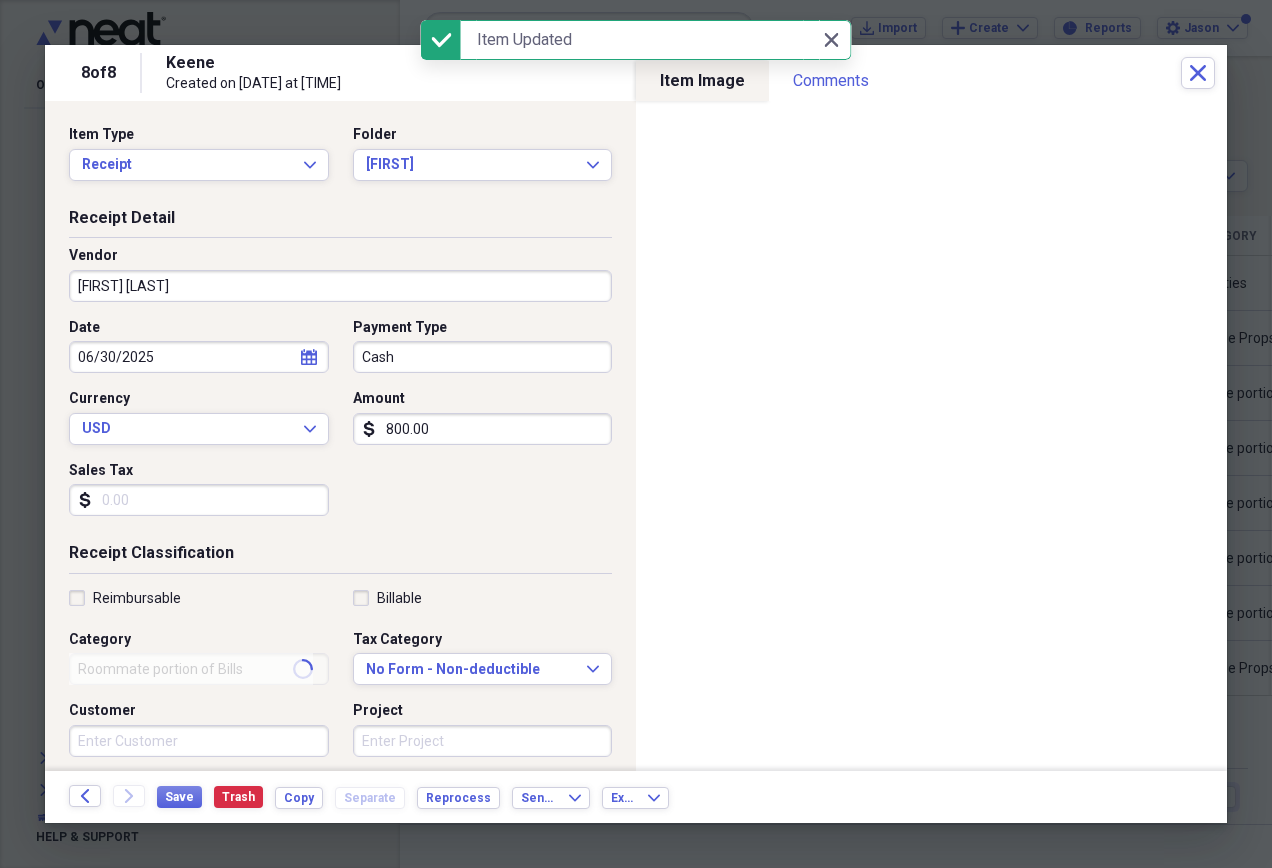 click on "Cash" at bounding box center (483, 357) 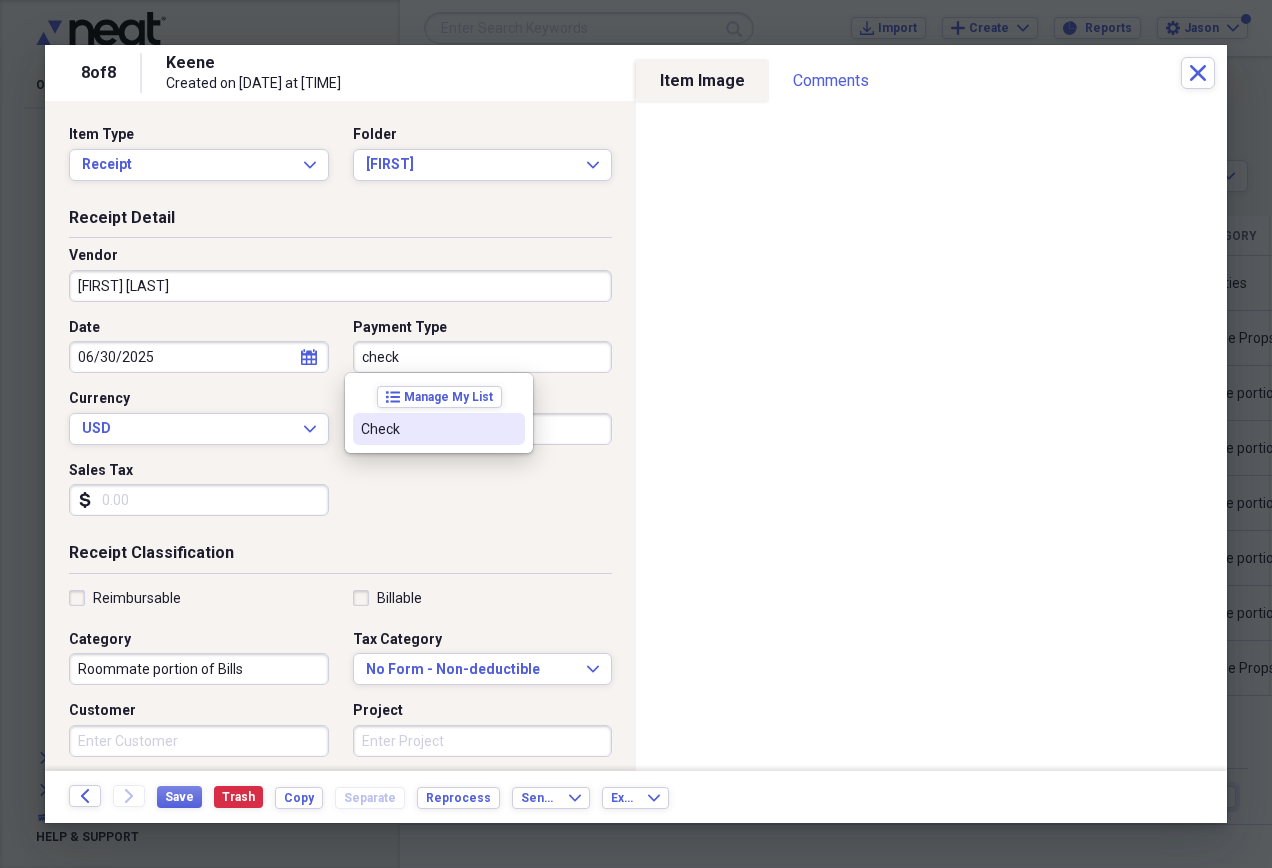 click on "Check" at bounding box center [427, 429] 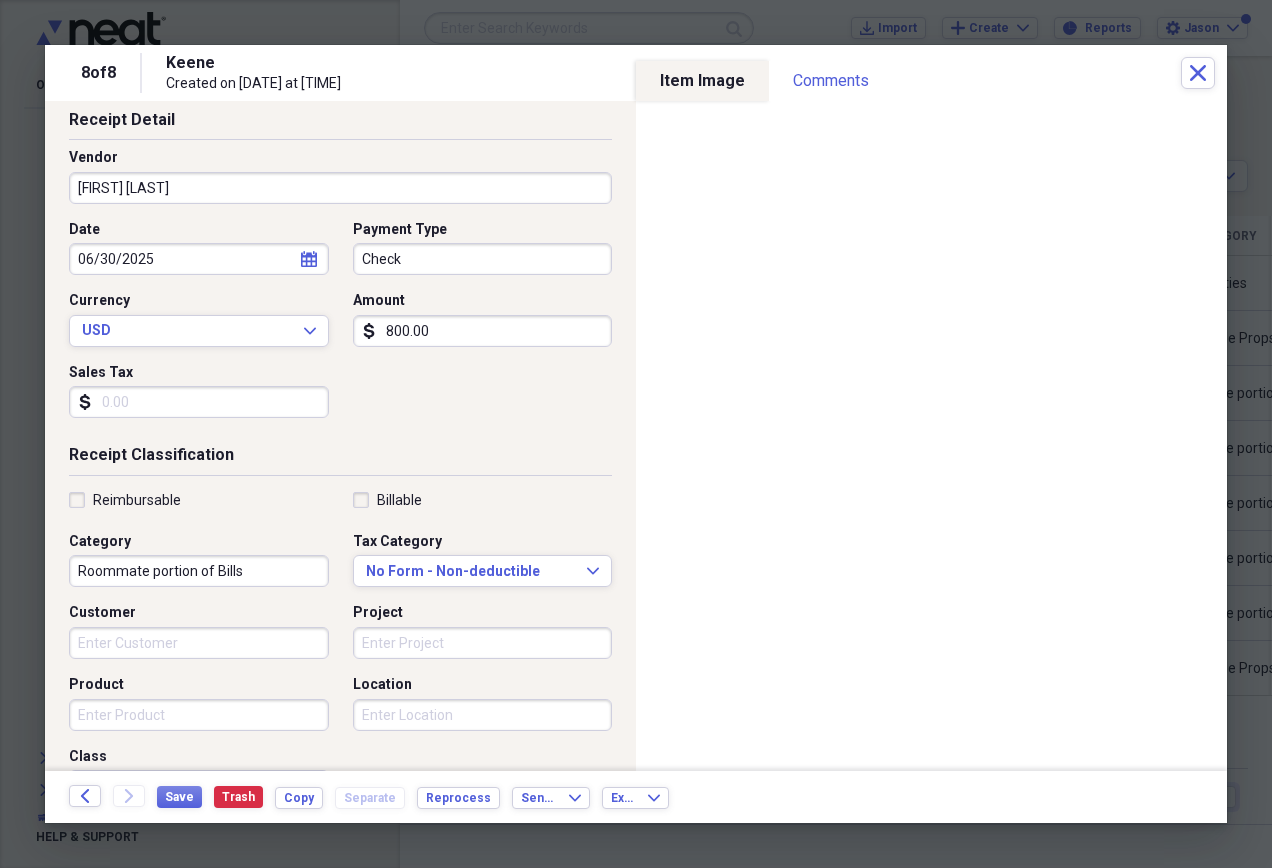 scroll, scrollTop: 300, scrollLeft: 0, axis: vertical 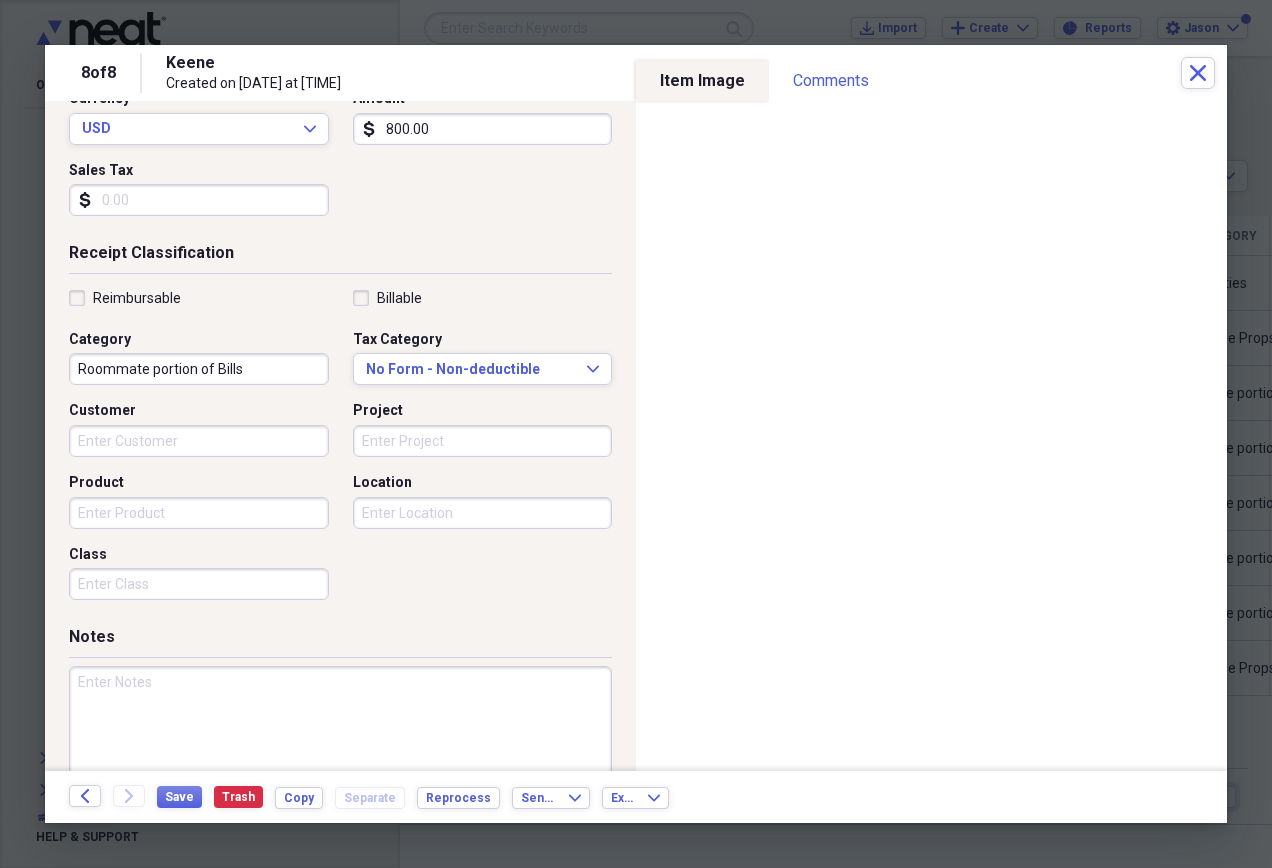 click at bounding box center (340, 731) 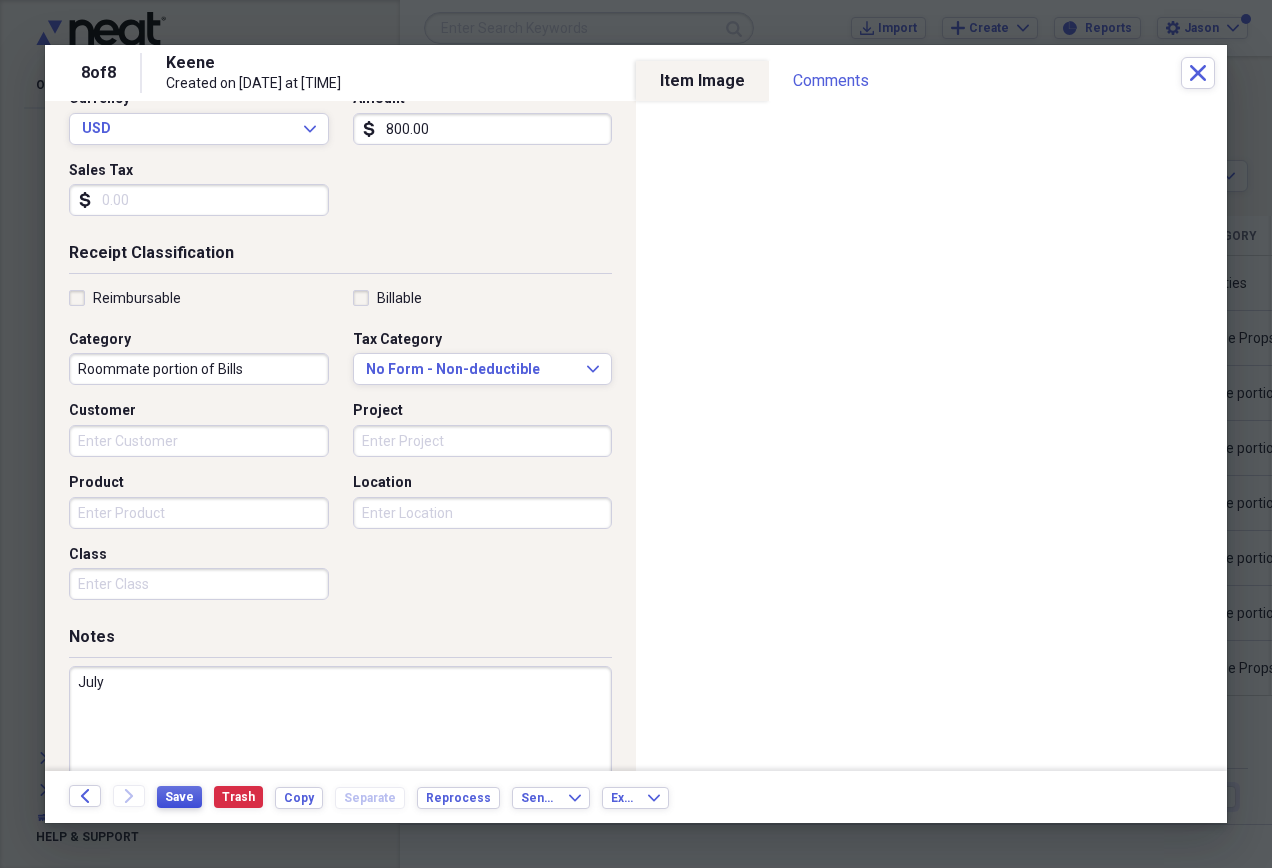 type on "July" 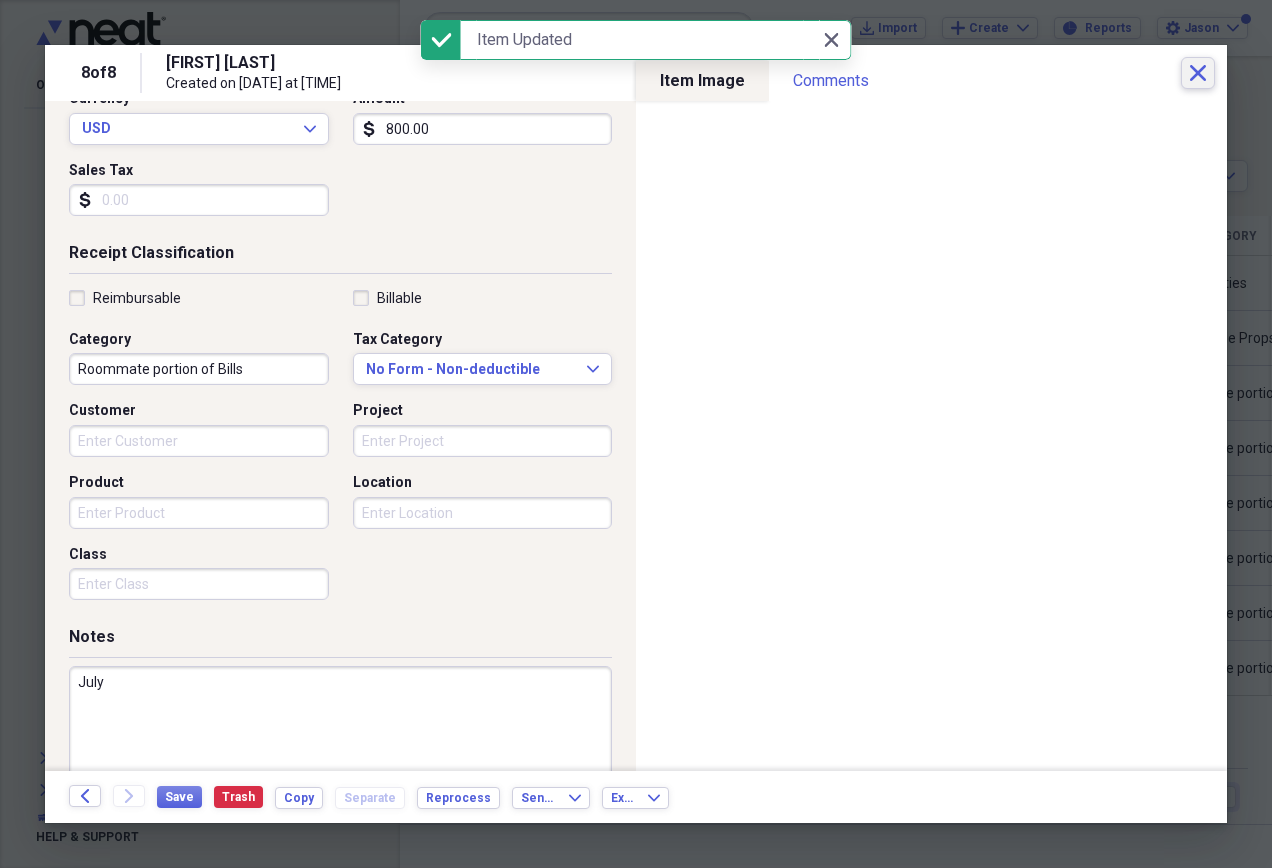 click on "Close" at bounding box center [1198, 73] 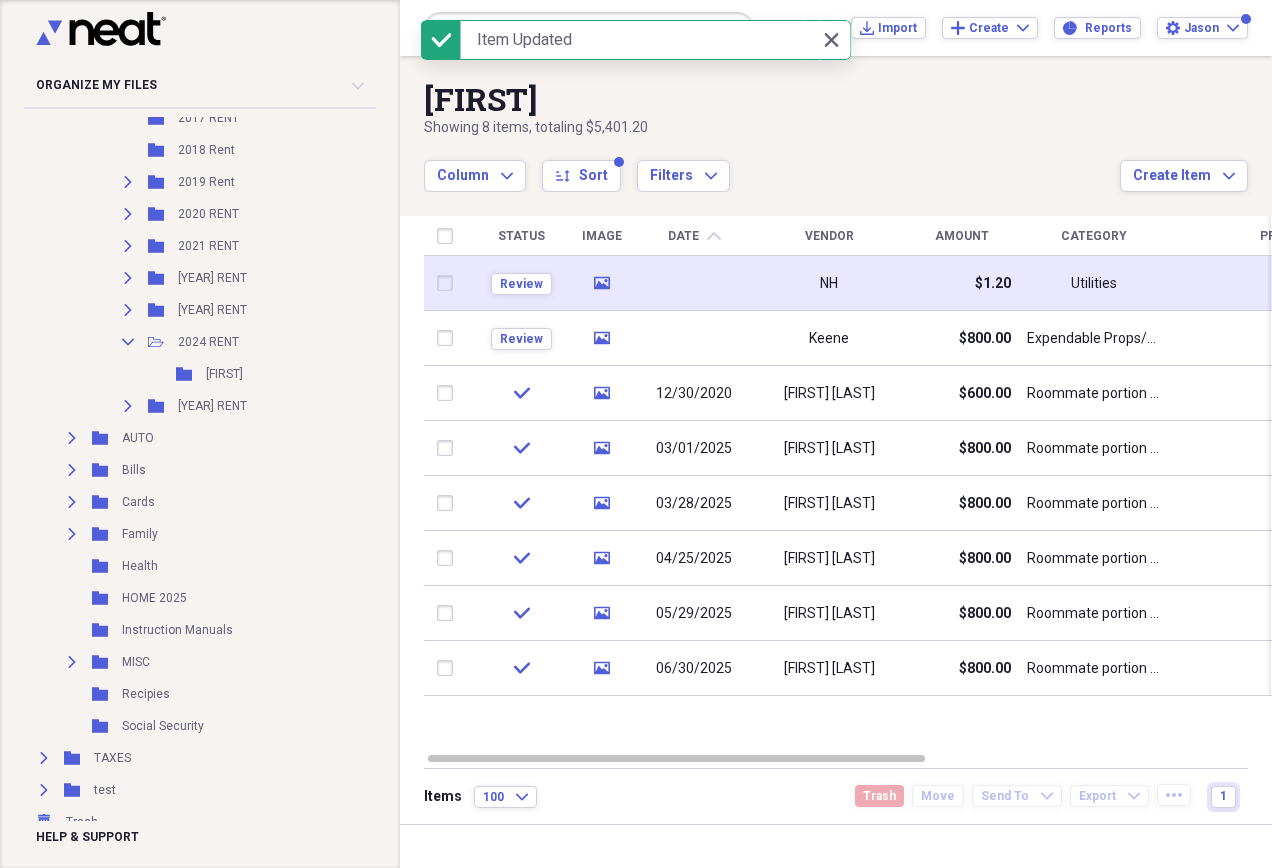 click on "media" at bounding box center [602, 283] 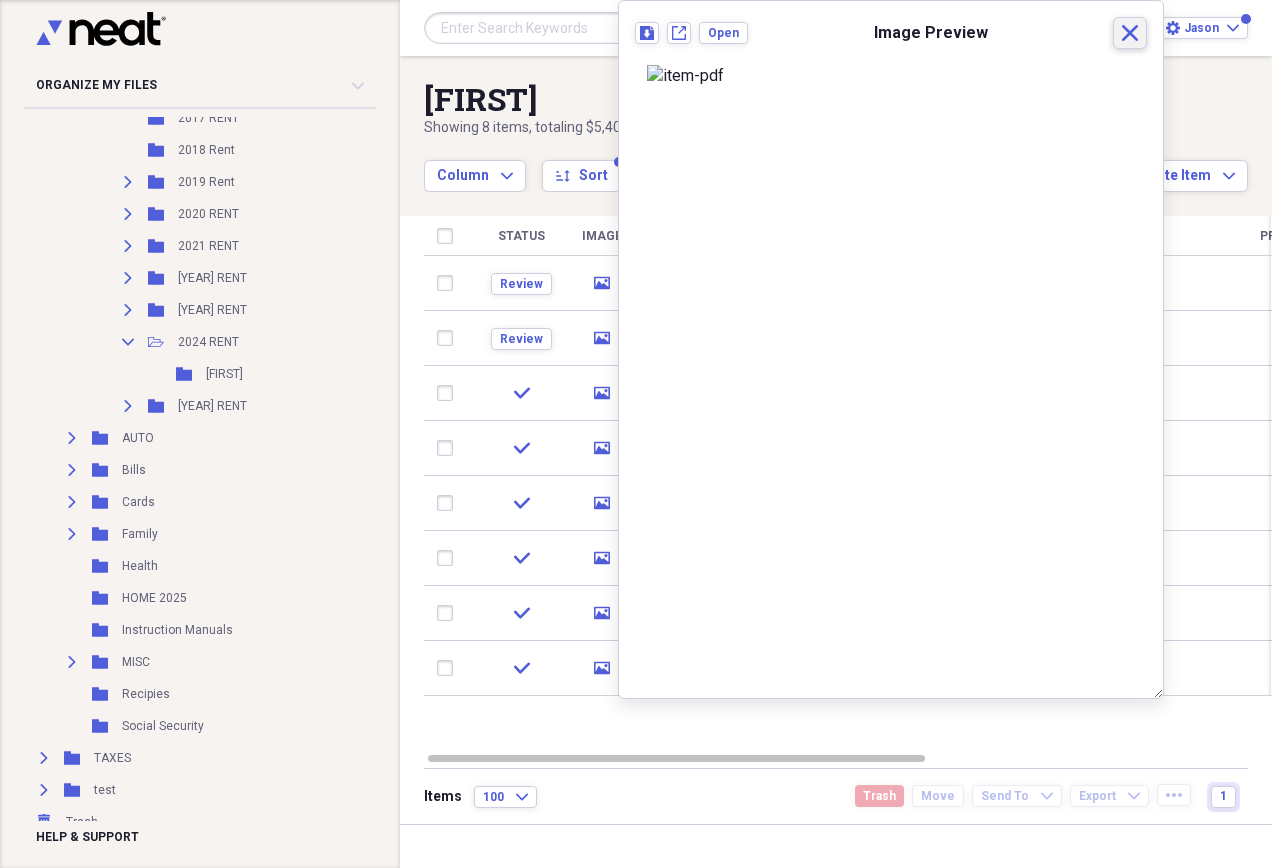 click on "Close" 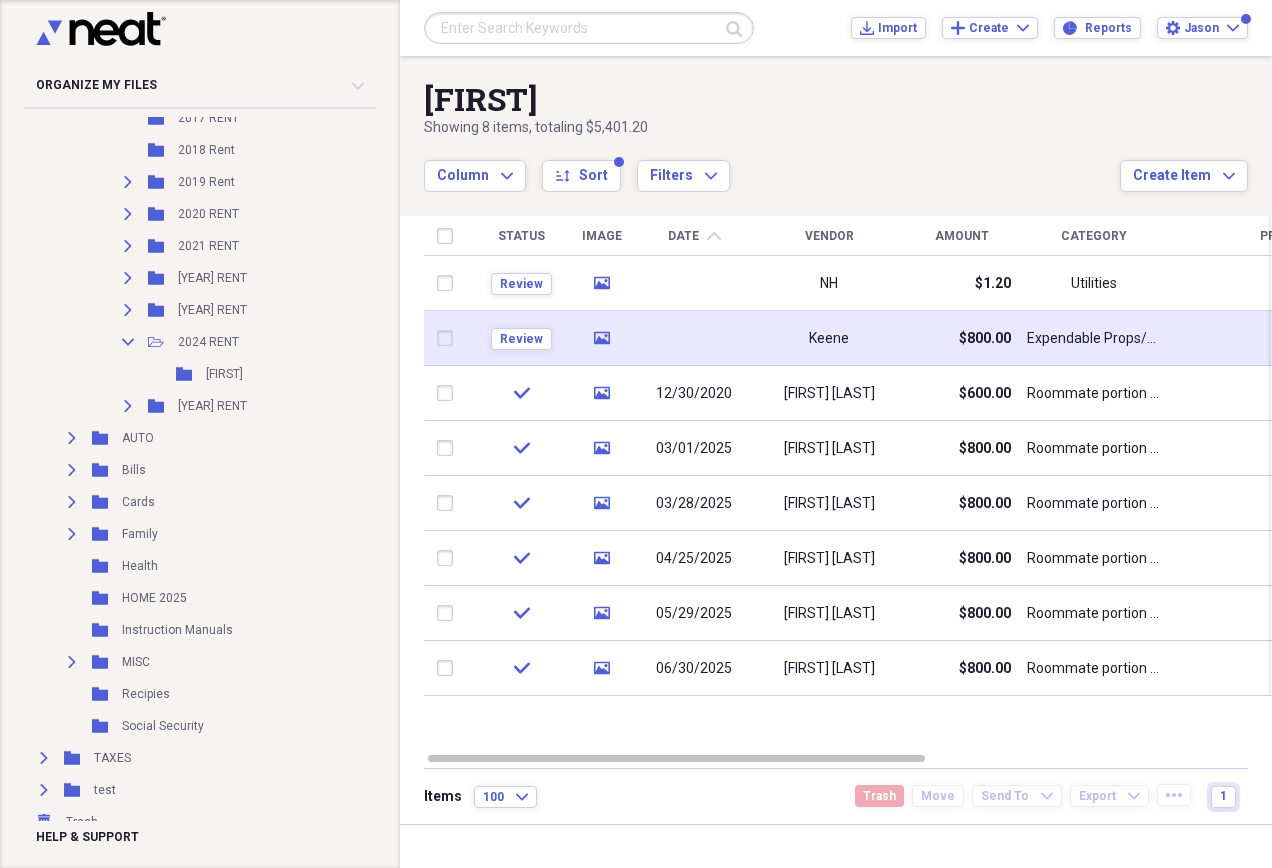 click on "media" 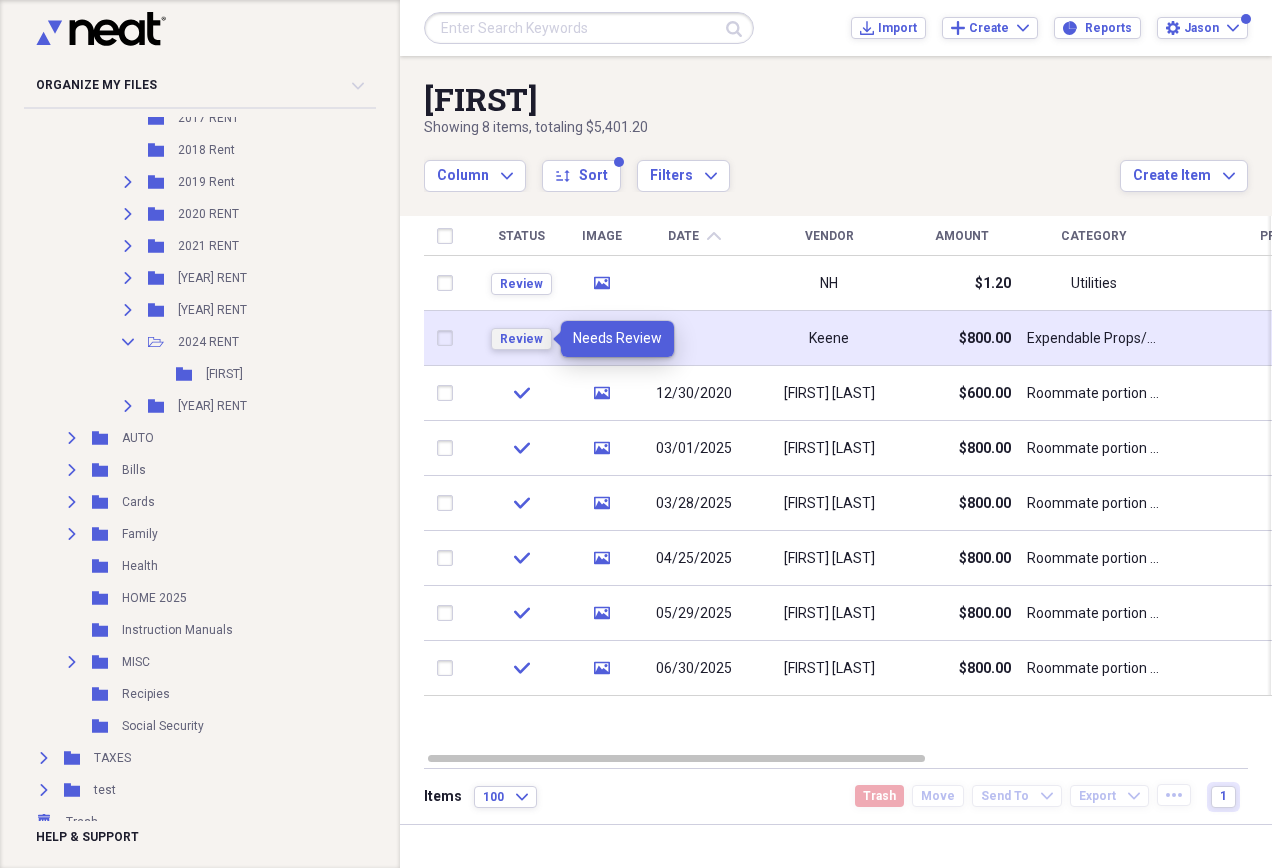 click on "Review" at bounding box center [521, 339] 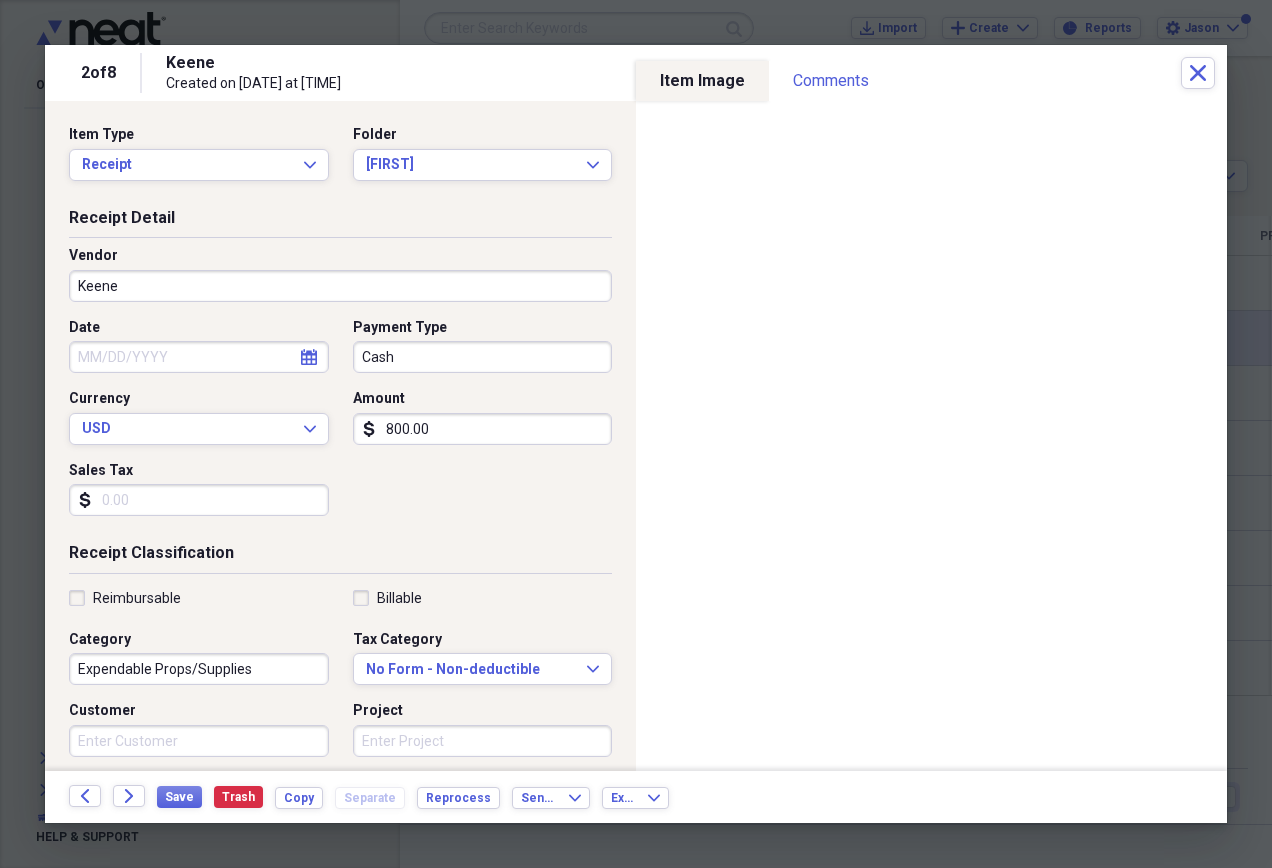 click on "Keene" at bounding box center (340, 286) 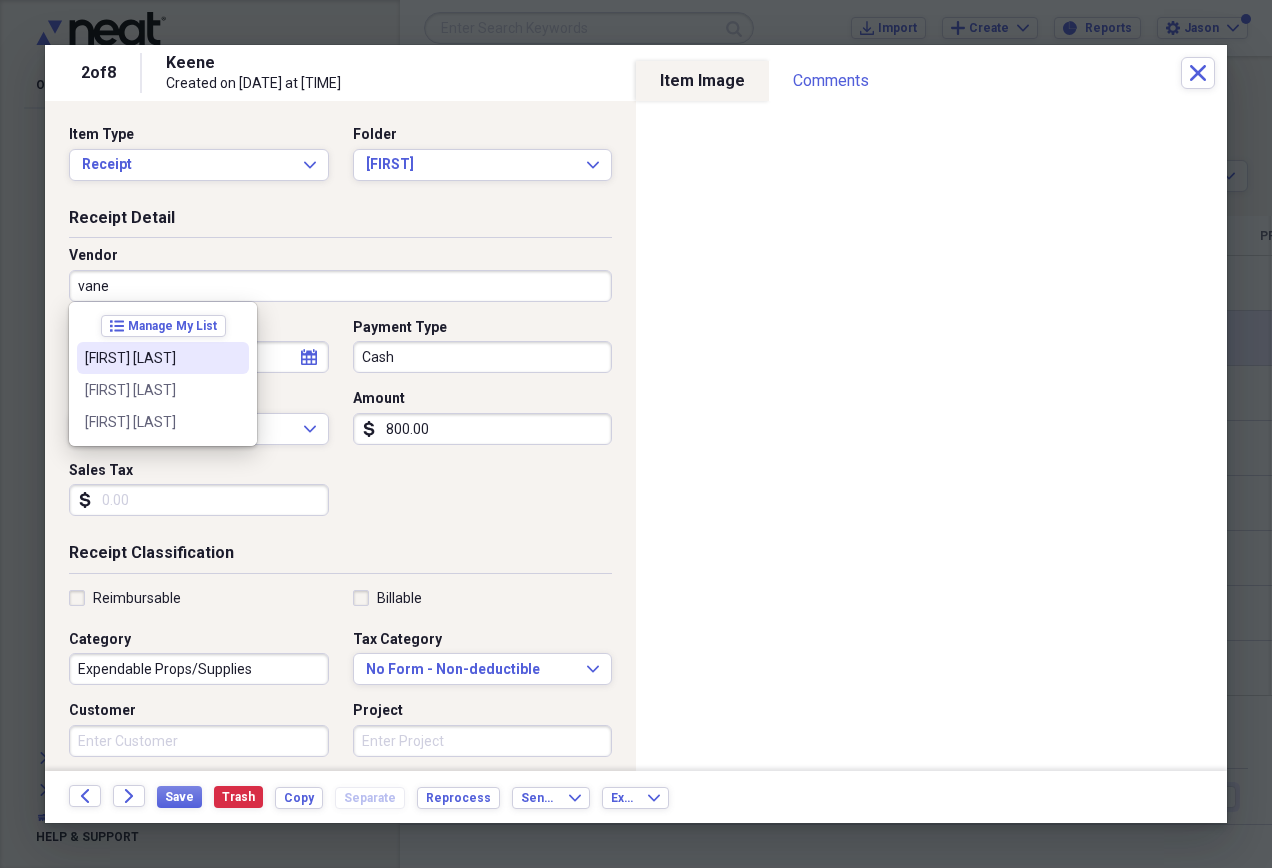 click on "[FIRST] [LAST]" at bounding box center [151, 358] 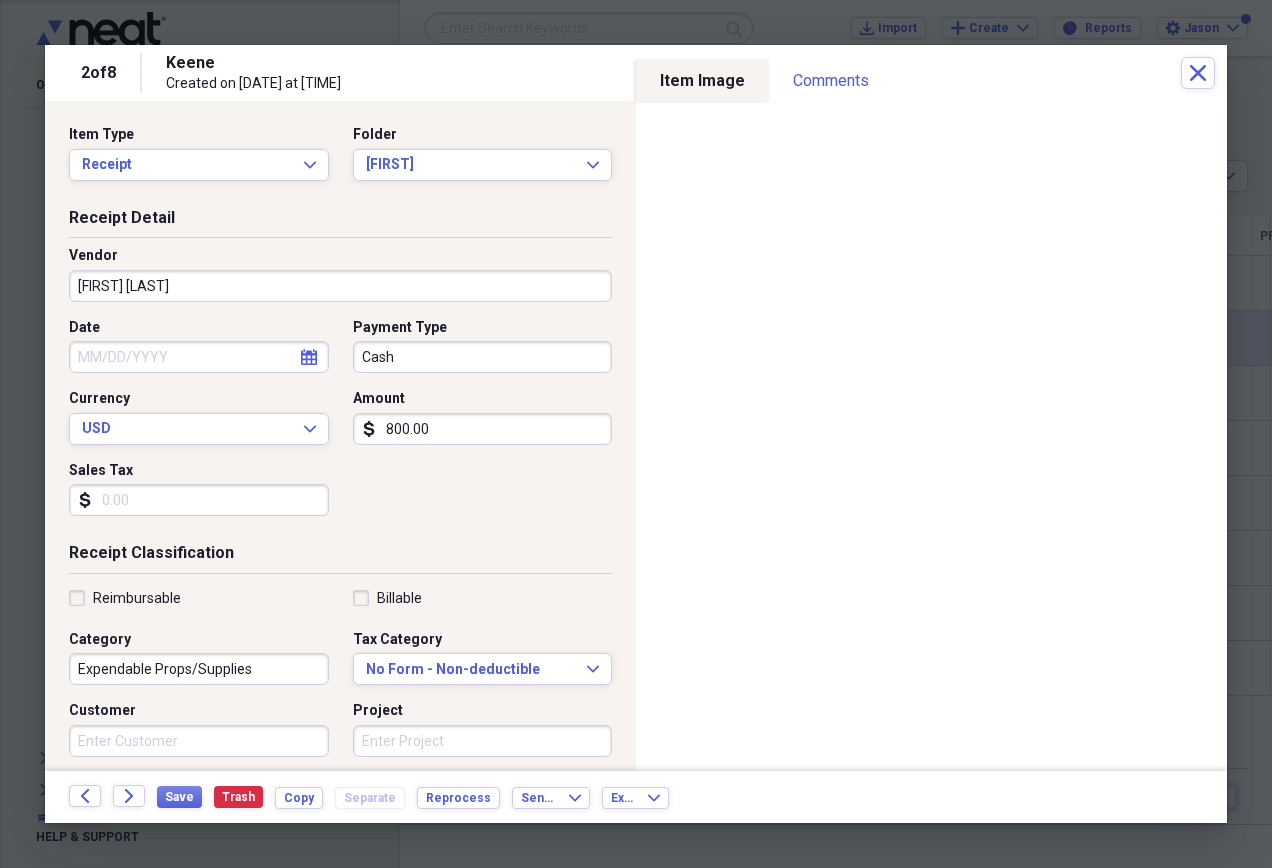 type on "Roommate portion of Bills" 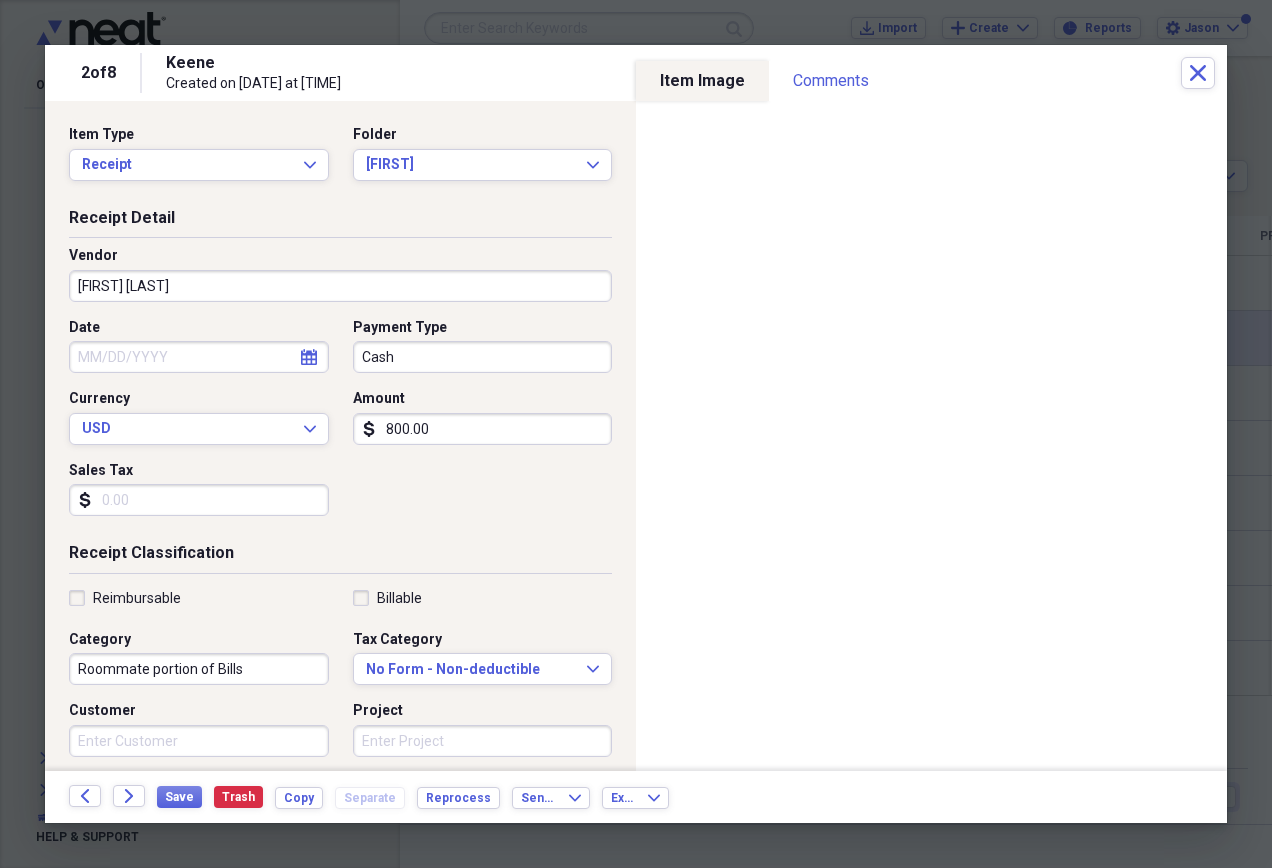 click on "Cash" at bounding box center (483, 357) 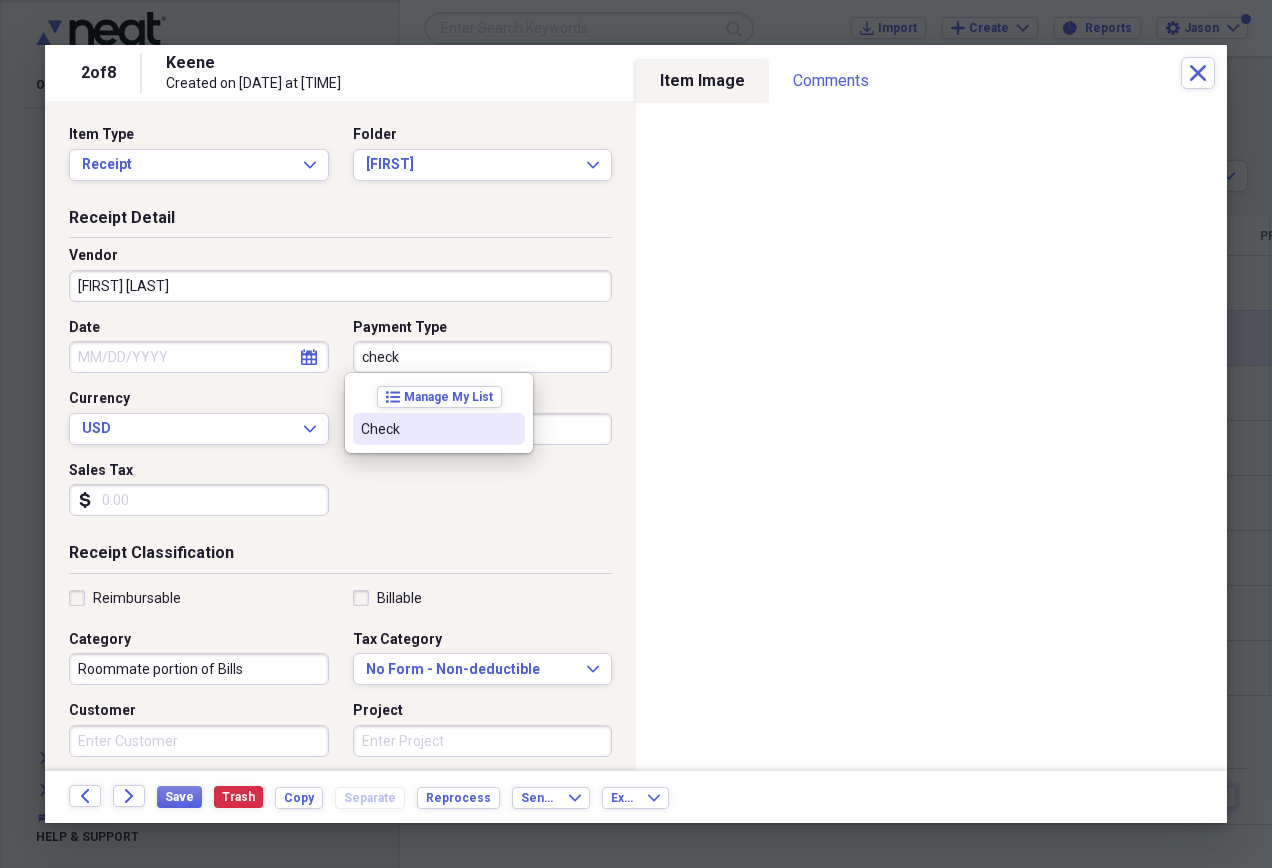 click on "Check" at bounding box center (439, 429) 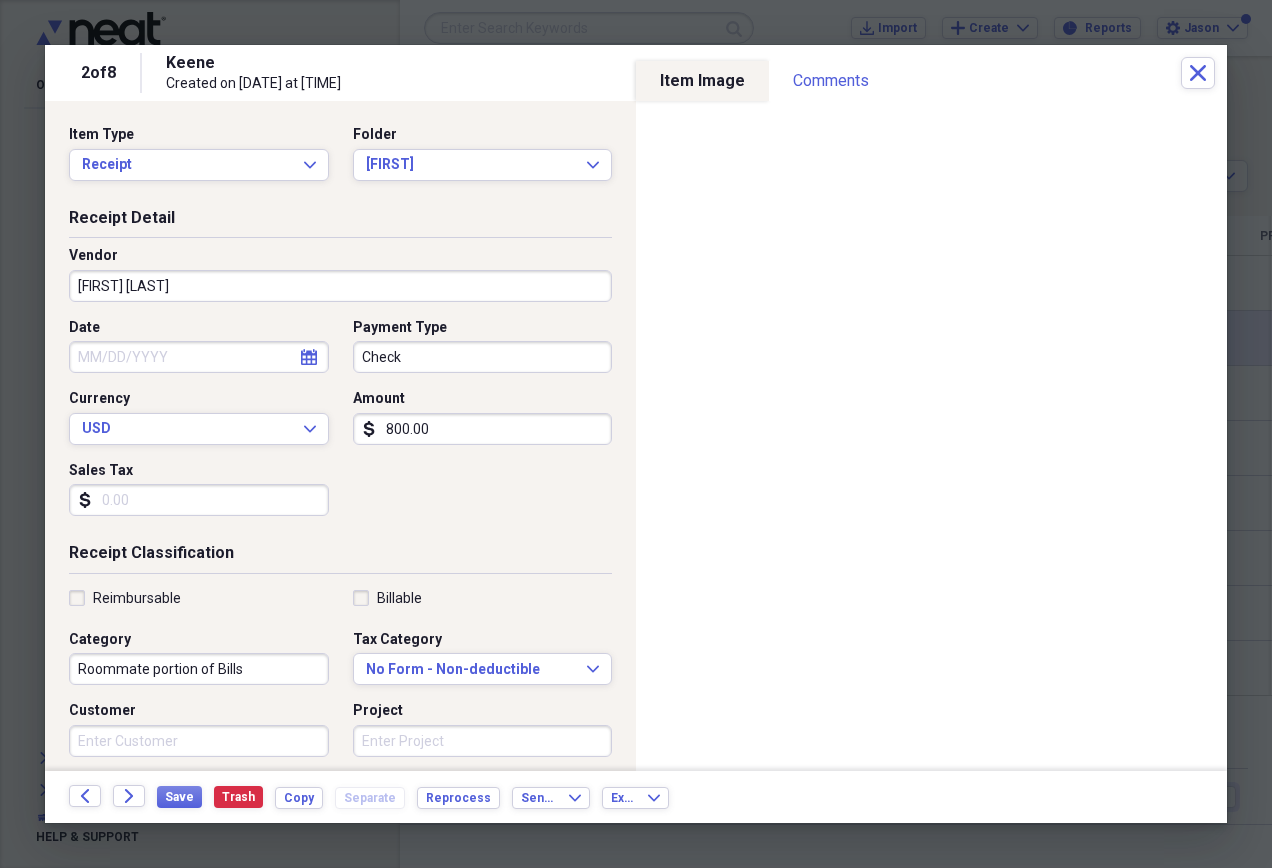click on "Date" at bounding box center [199, 357] 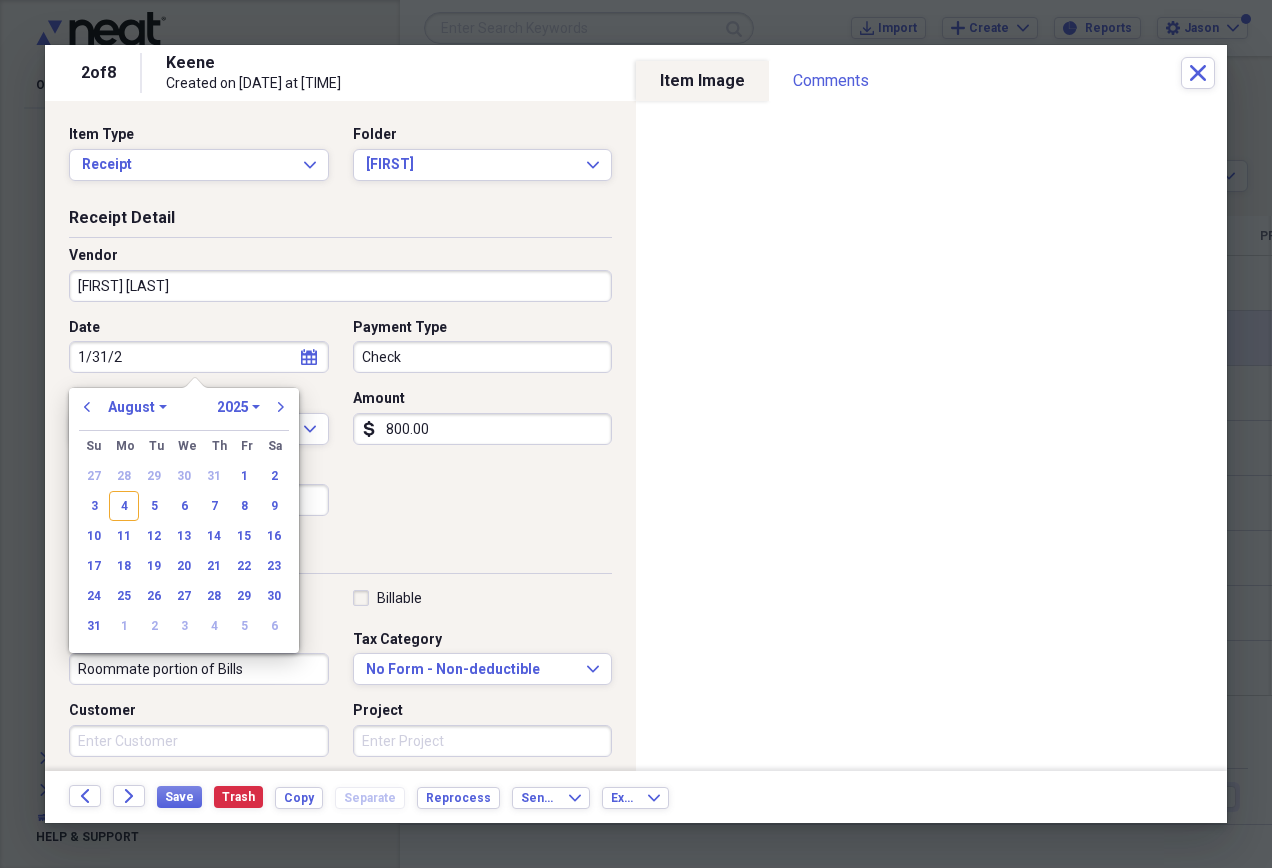 type on "1/31/20" 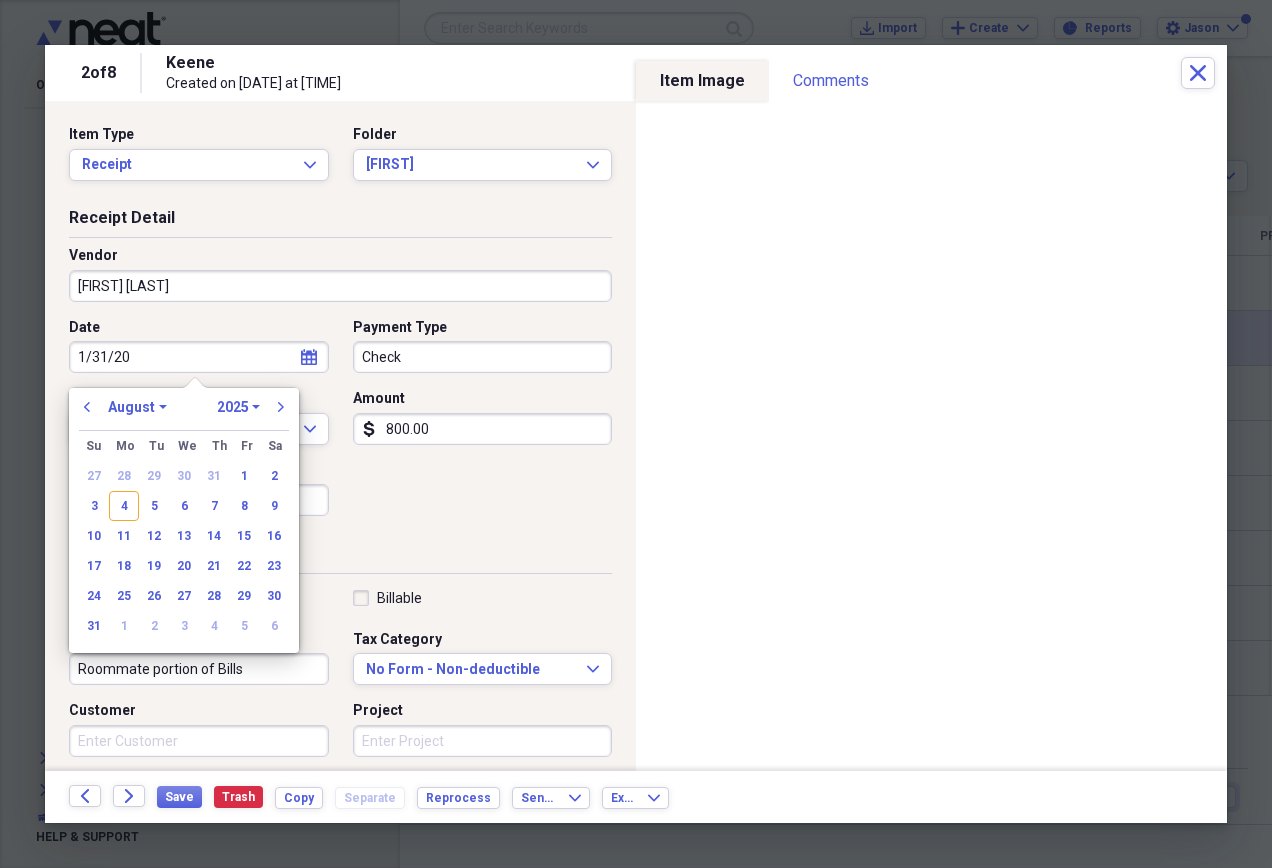select on "0" 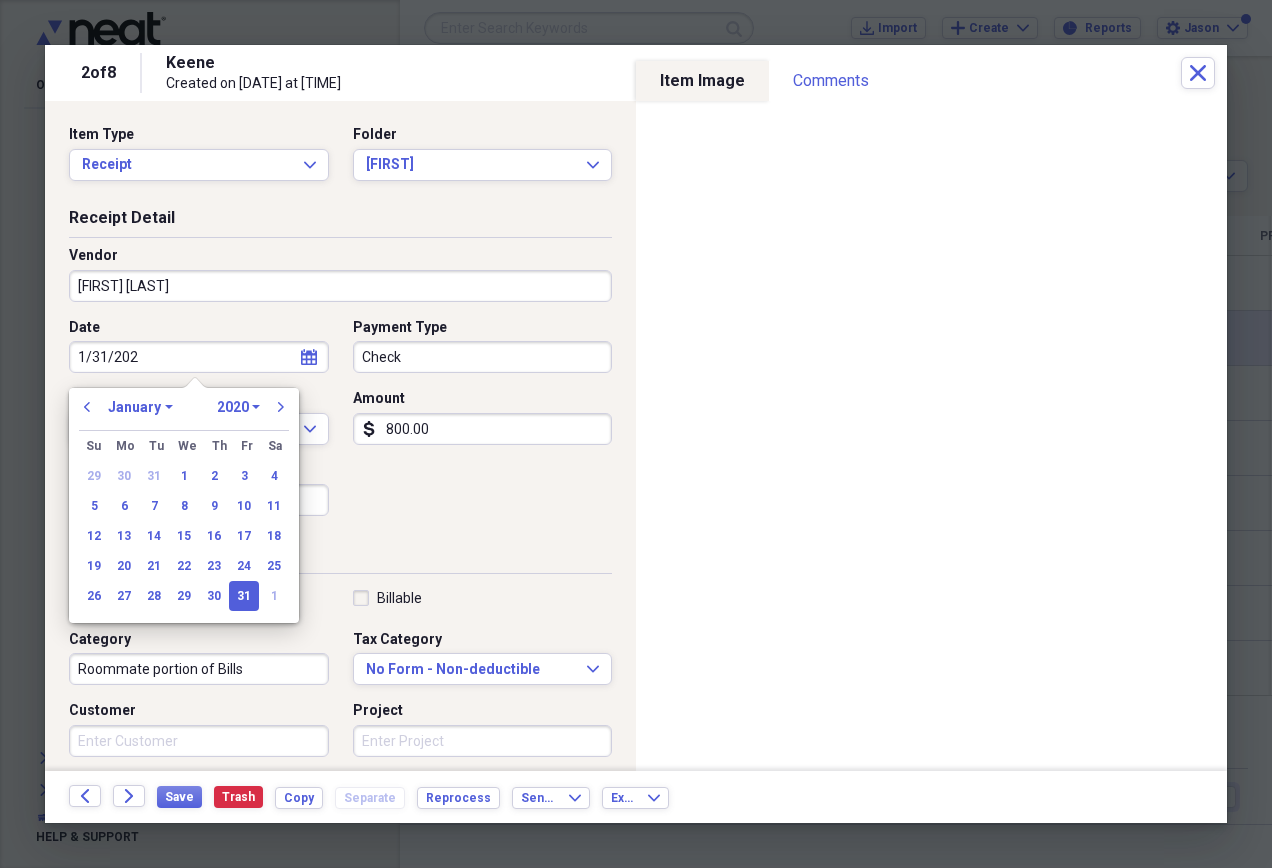 type on "[MONTH]/[DAY]/[YEAR]" 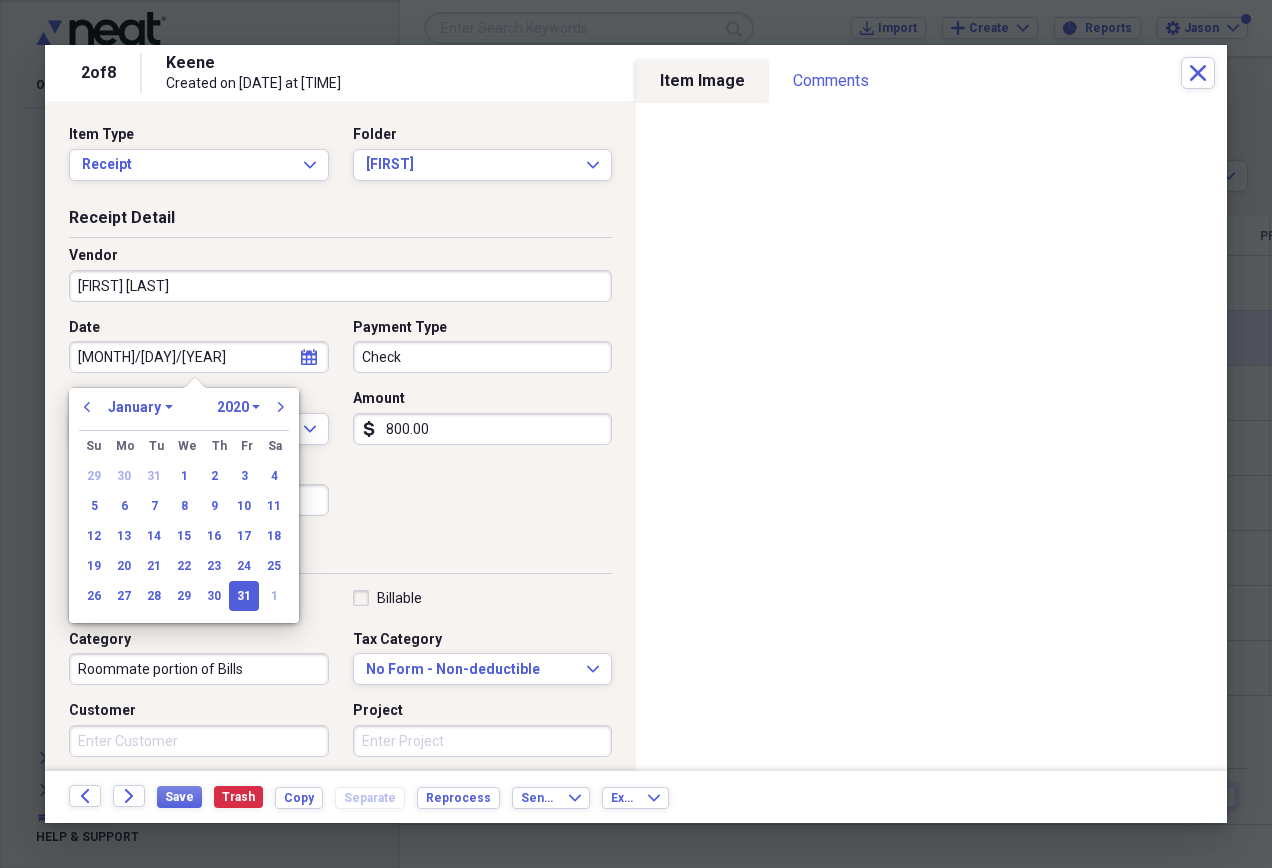 select on "2025" 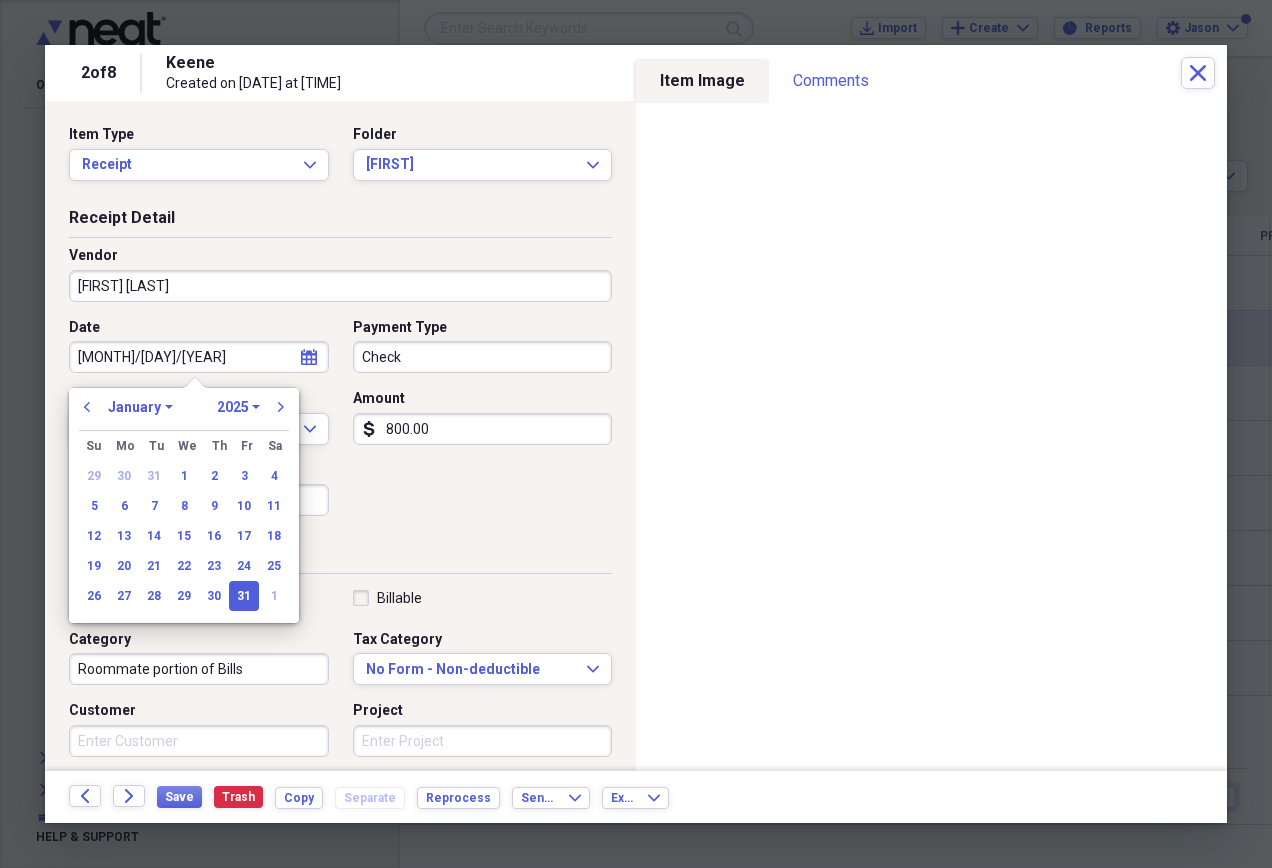 type on "01/31/2025" 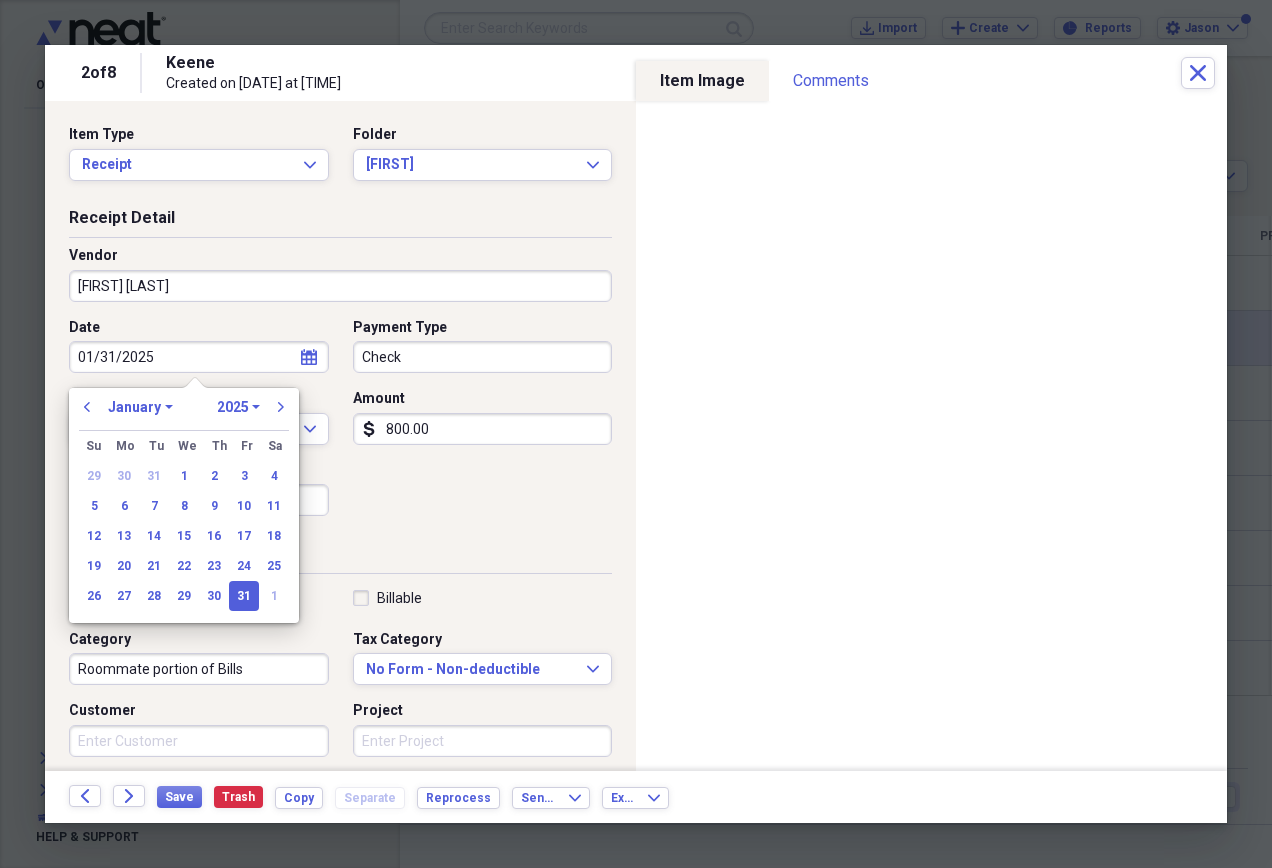 click on "31" at bounding box center (244, 596) 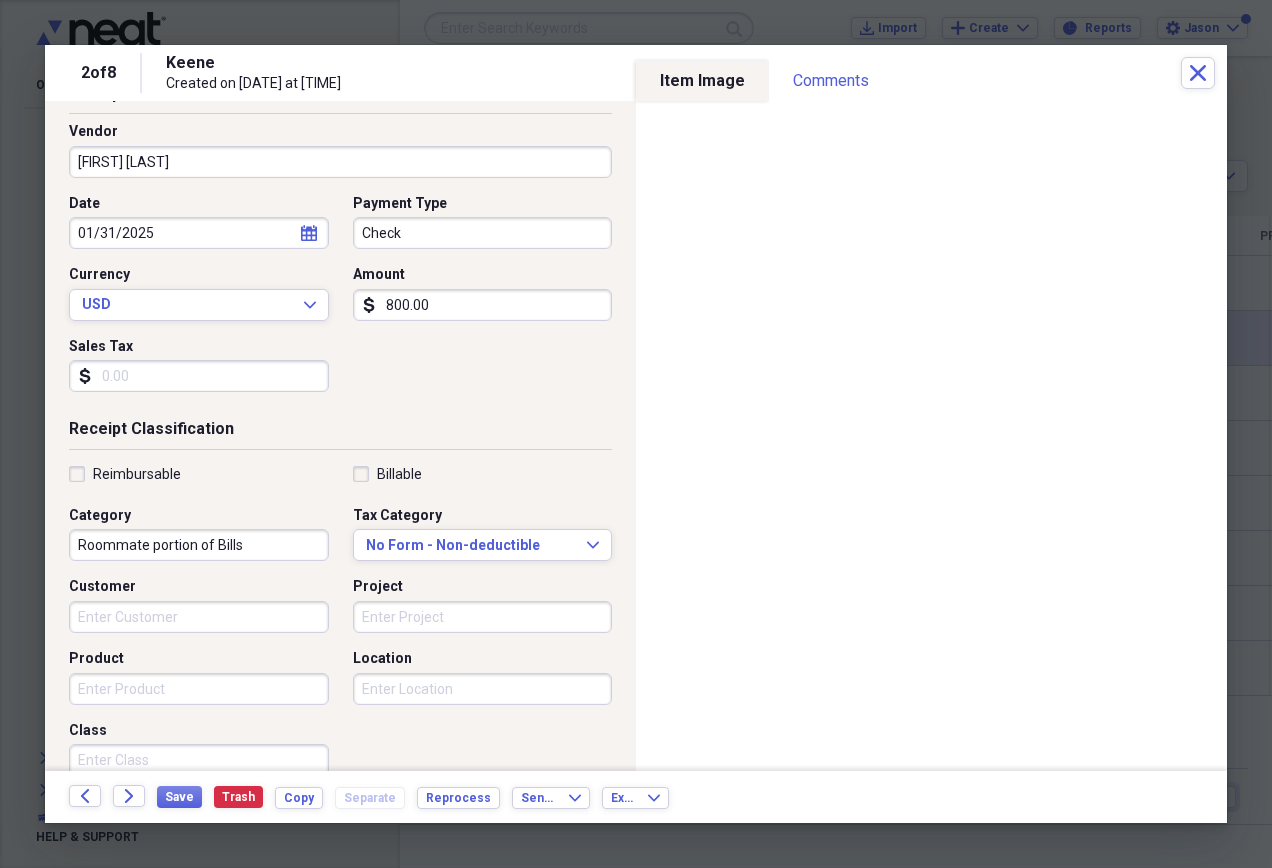scroll, scrollTop: 300, scrollLeft: 0, axis: vertical 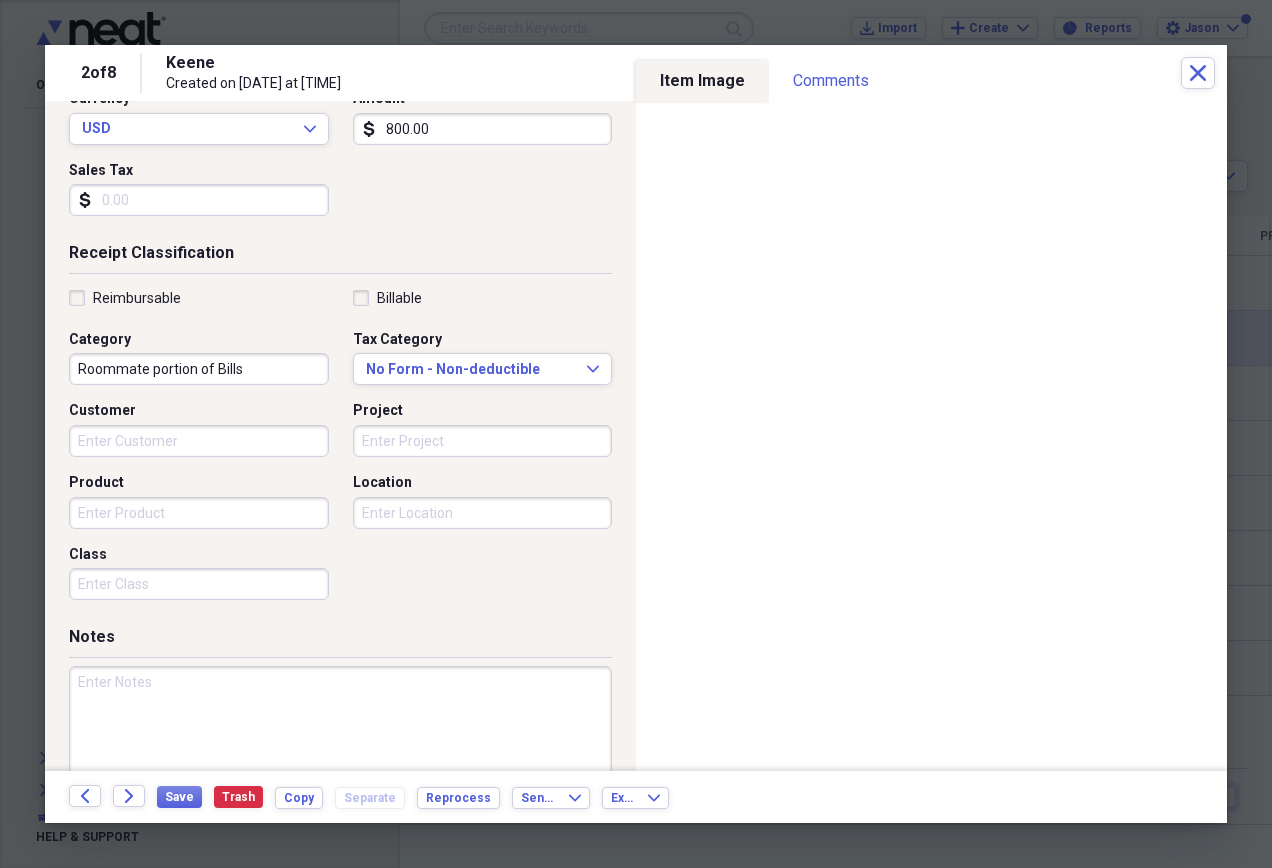 click at bounding box center (340, 731) 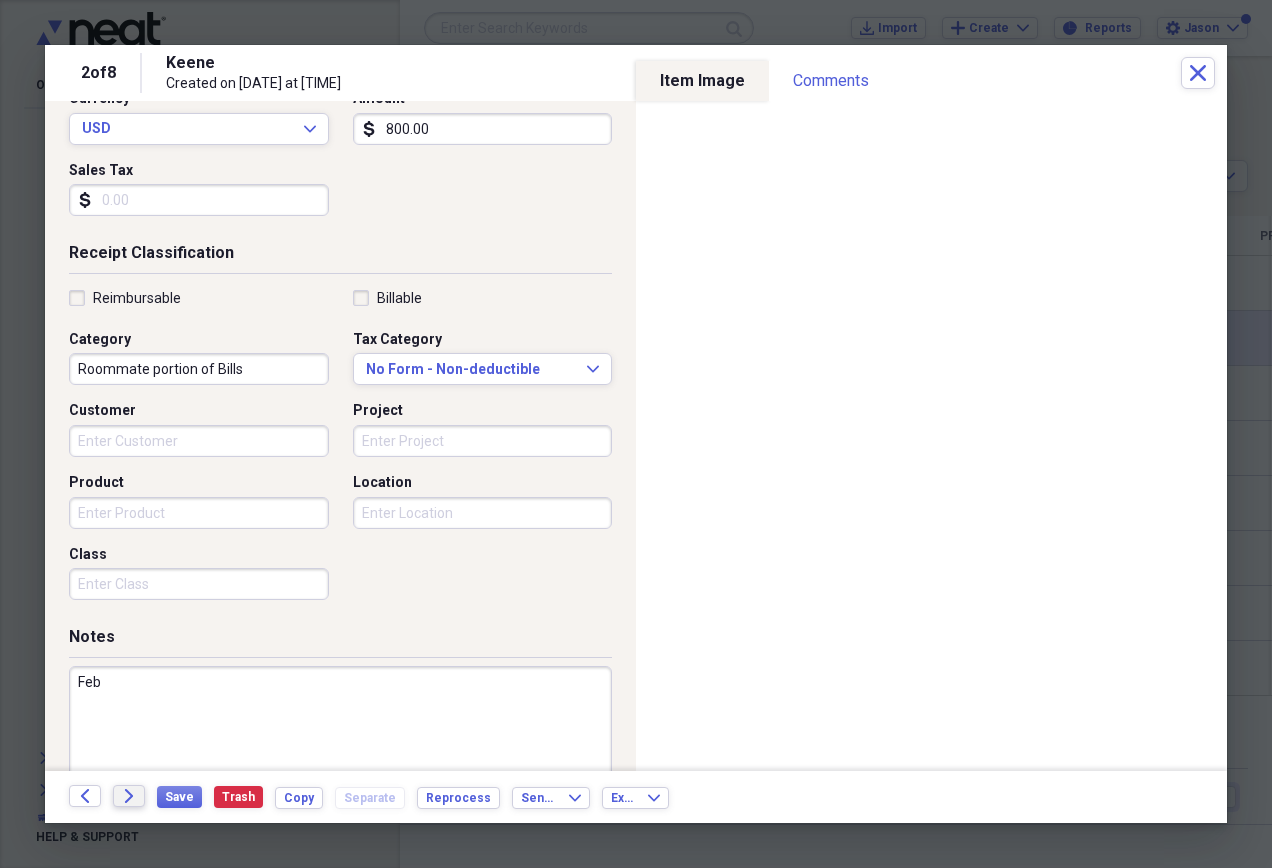 type on "Feb" 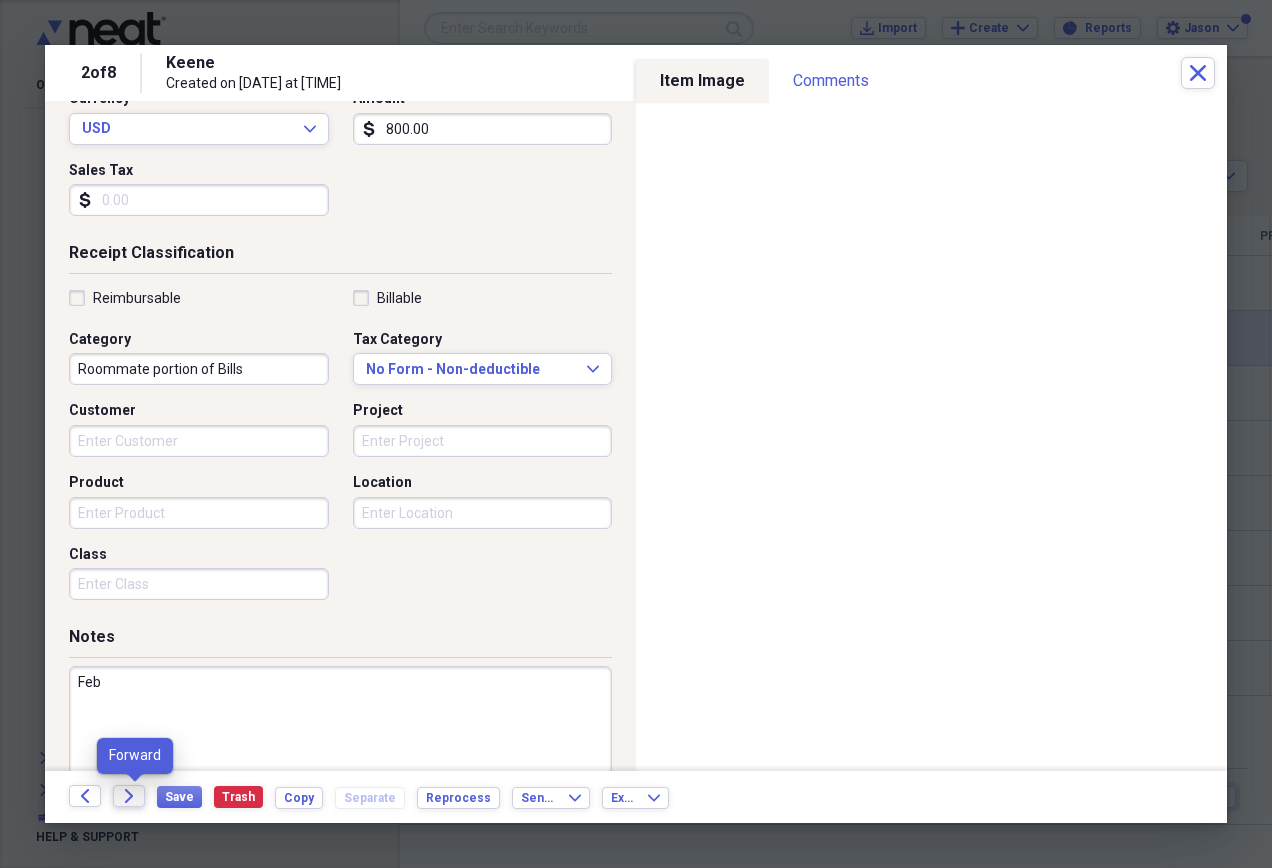 click on "Forward" at bounding box center (129, 796) 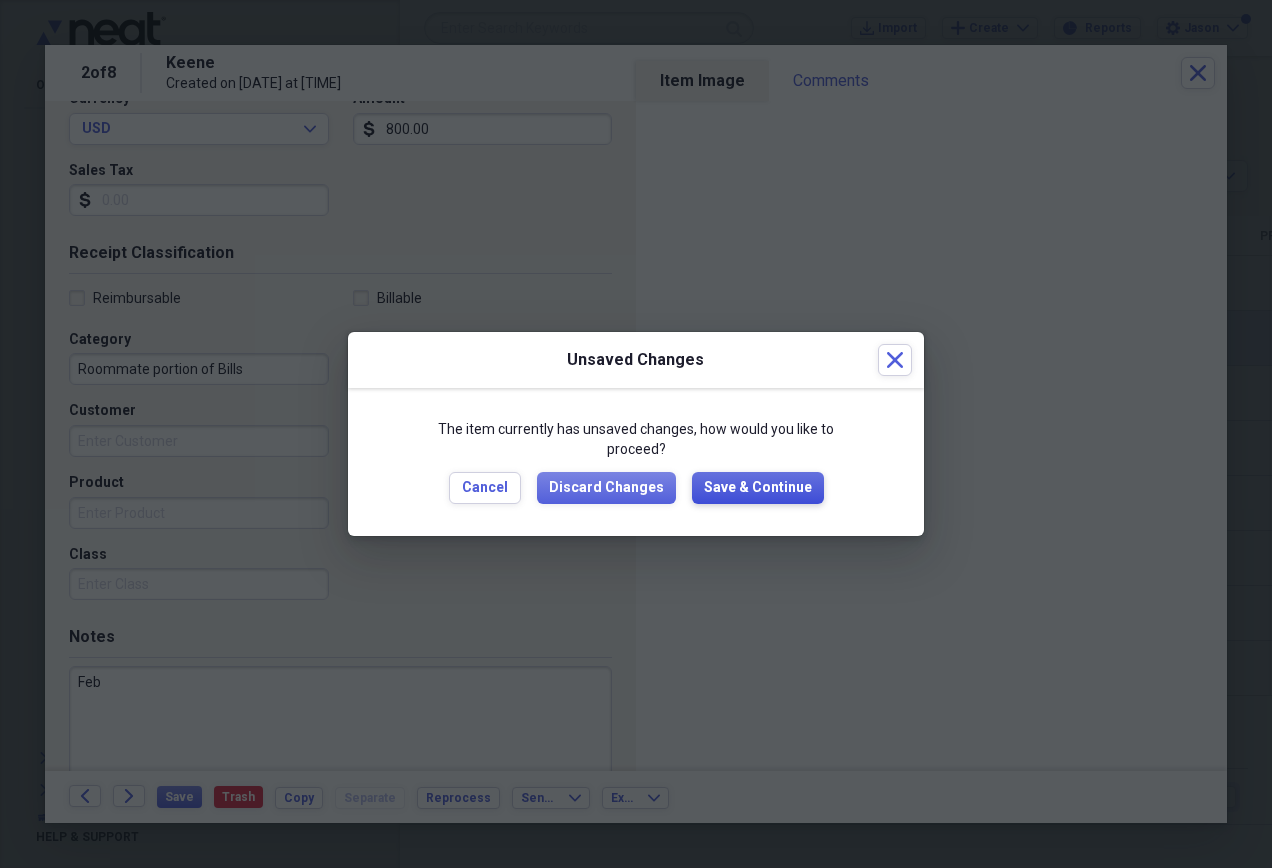 click on "Save & Continue" at bounding box center (758, 488) 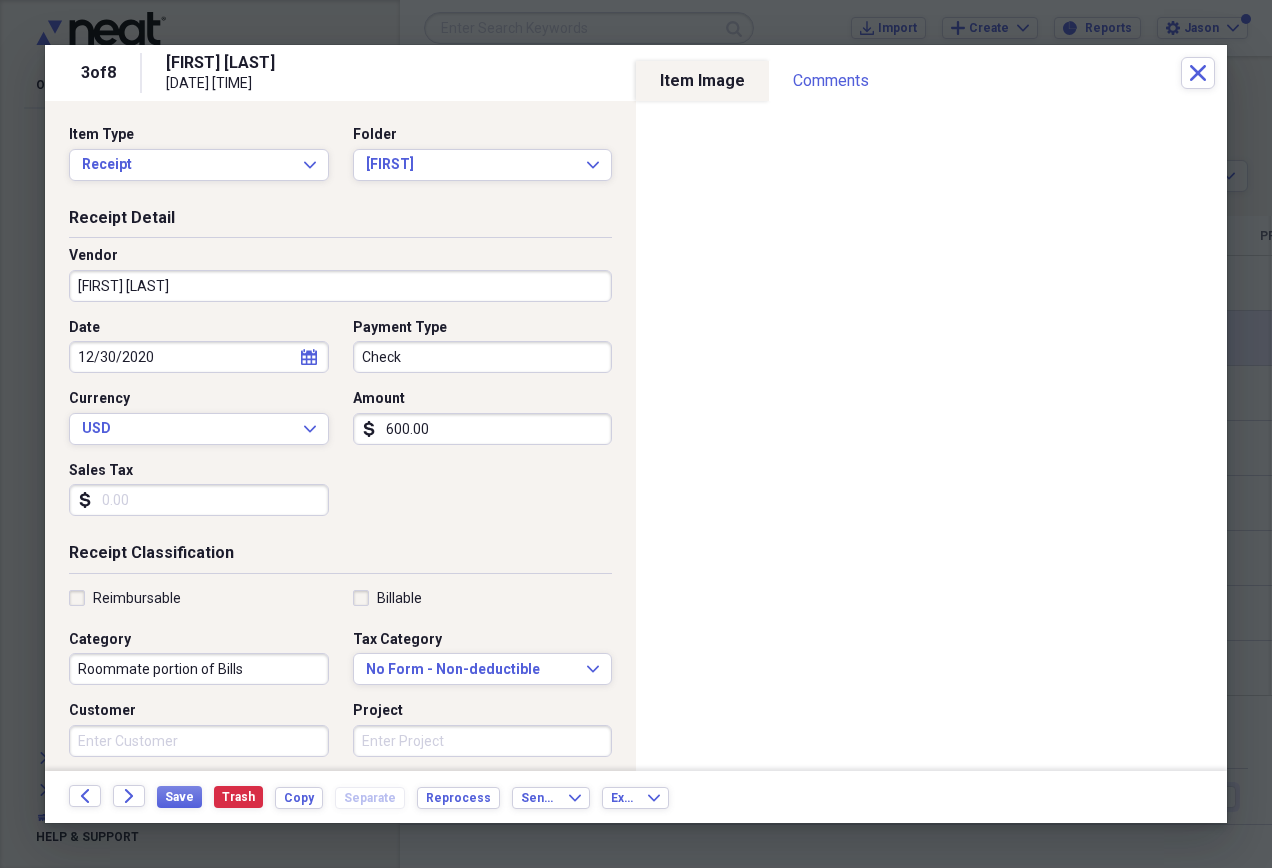 scroll, scrollTop: 351, scrollLeft: 0, axis: vertical 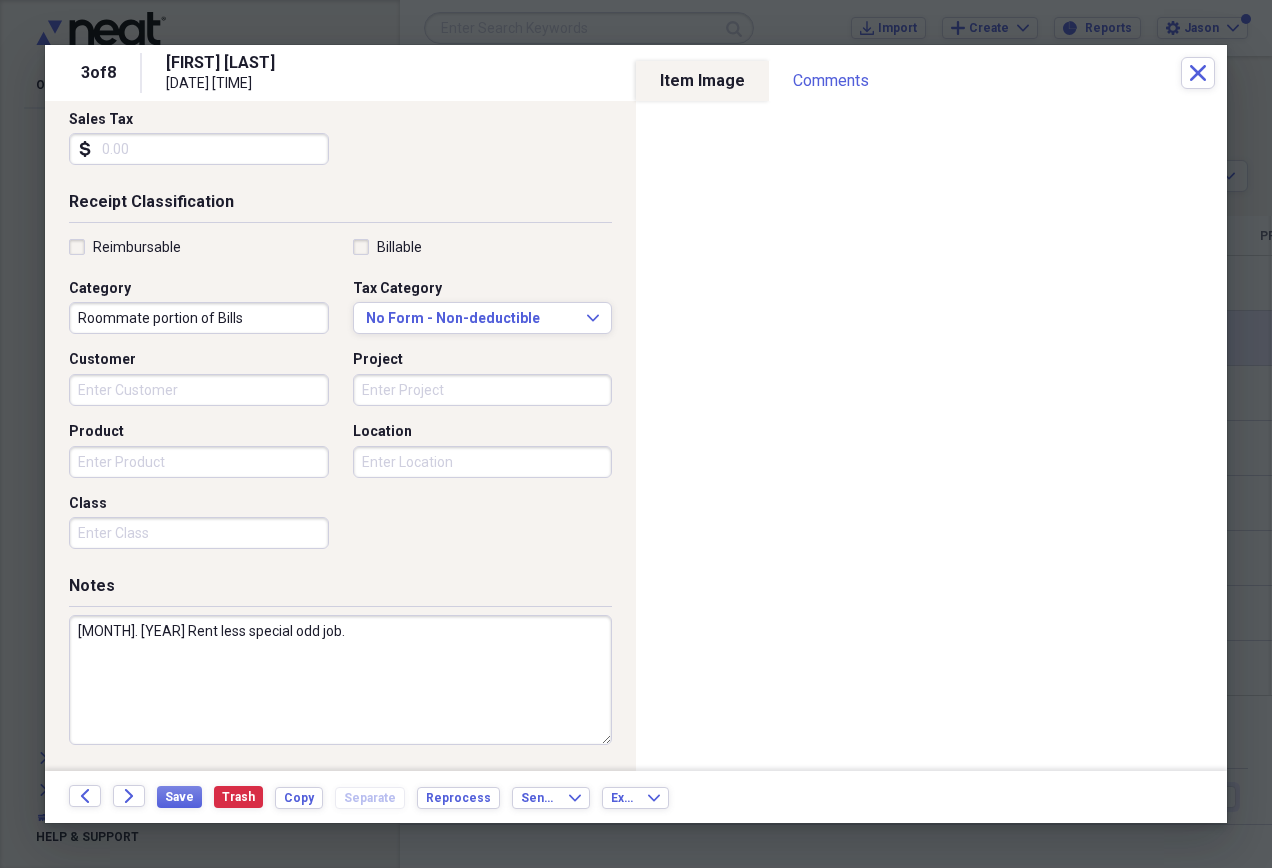 click on "3  of  8 [FIRST] [LAST] Created on [DATE] at [TIME] Close" at bounding box center [636, 73] 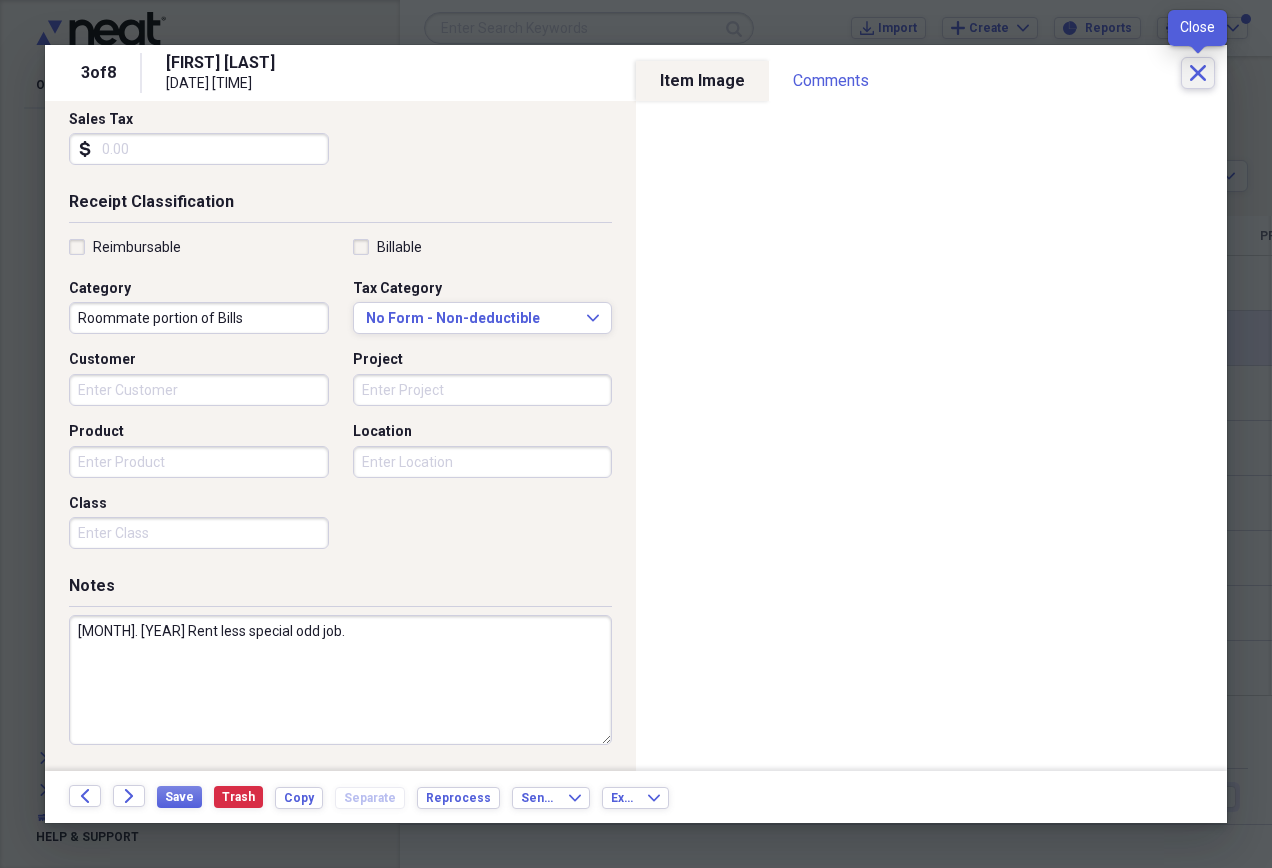 click on "Close" 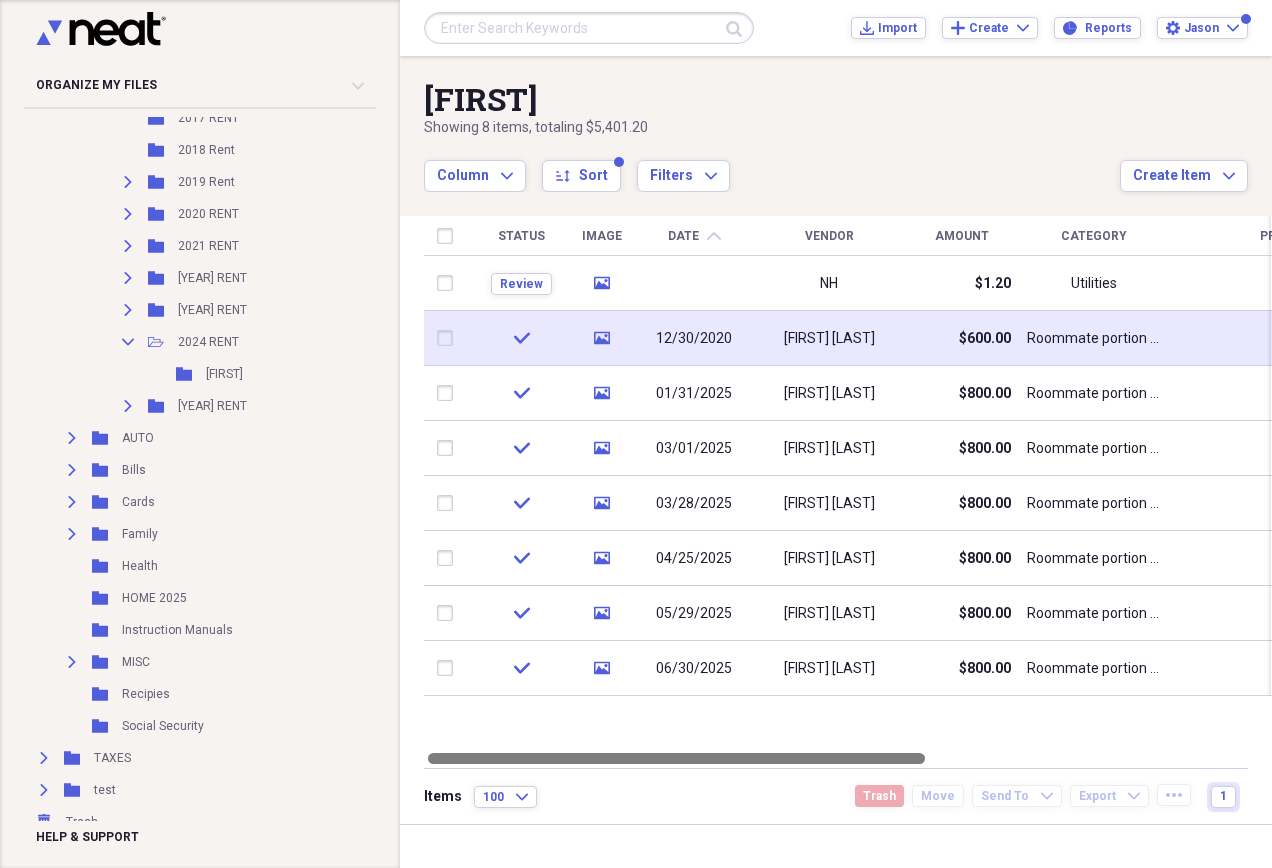 drag, startPoint x: 723, startPoint y: 758, endPoint x: 473, endPoint y: 614, distance: 288.5065 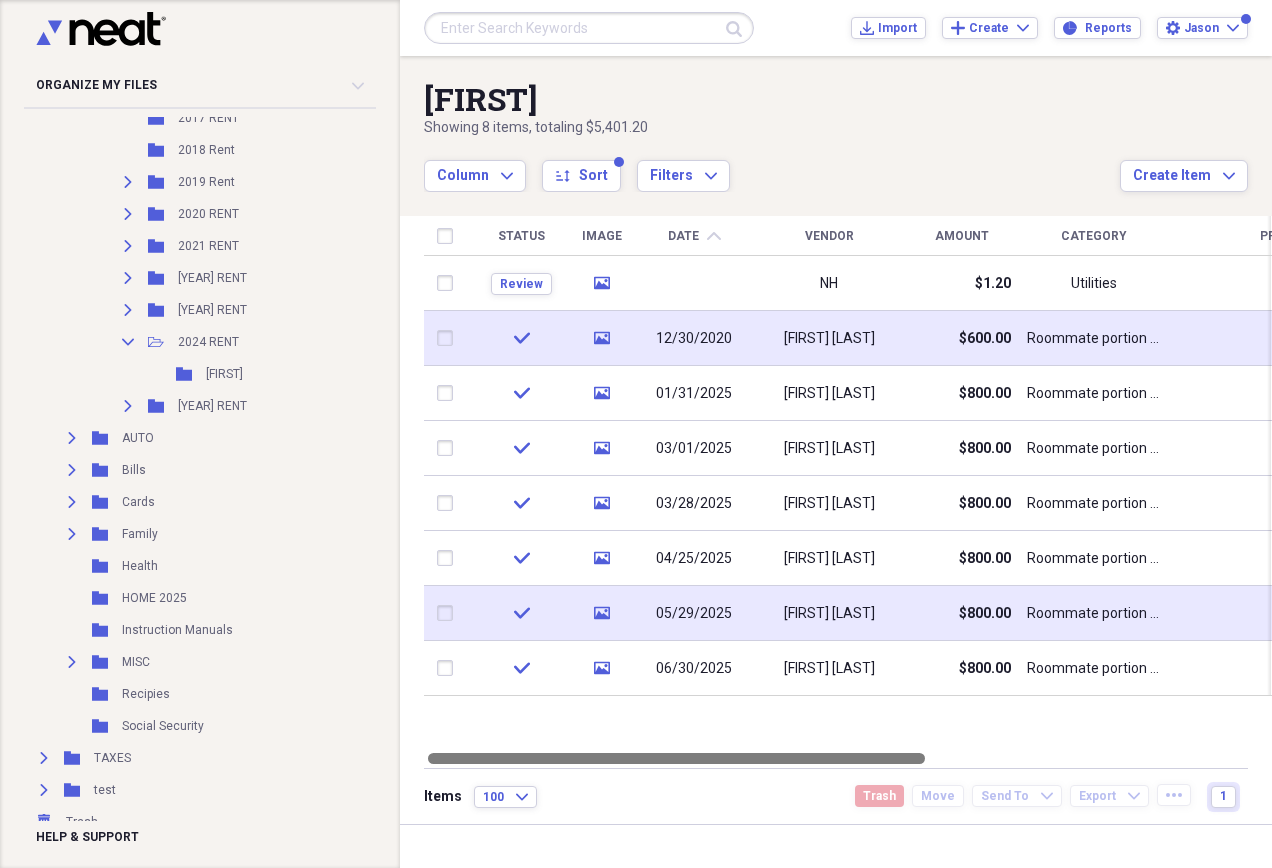 click at bounding box center [676, 758] 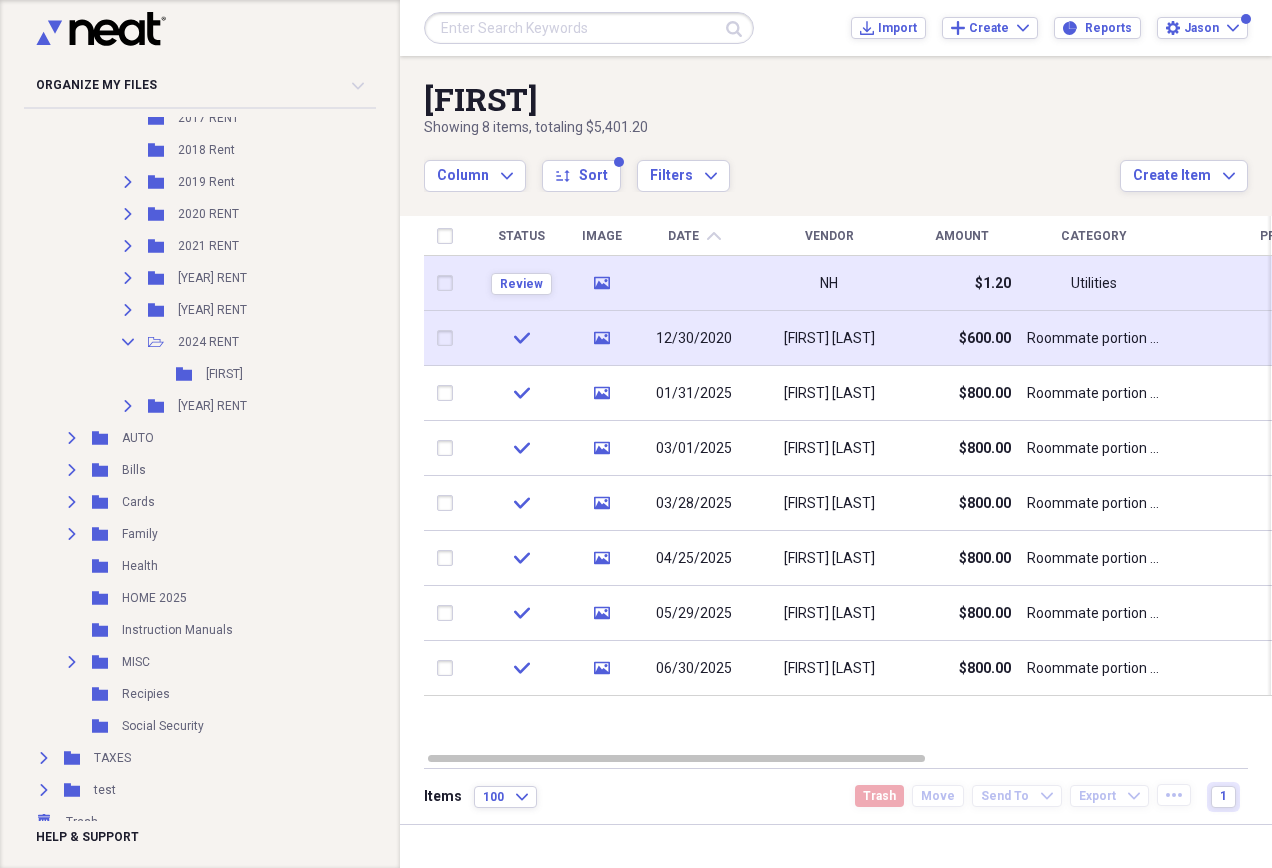 click 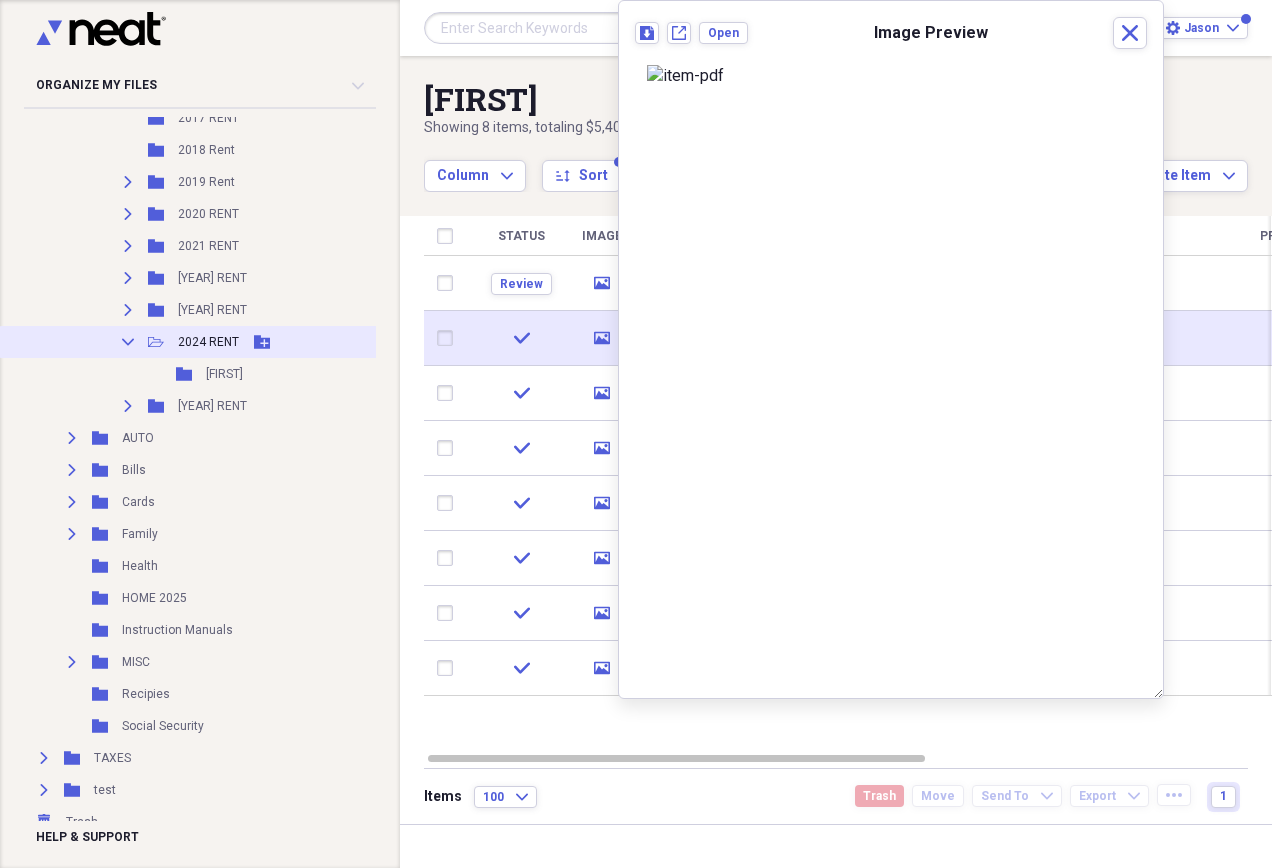 click on "Collapse" 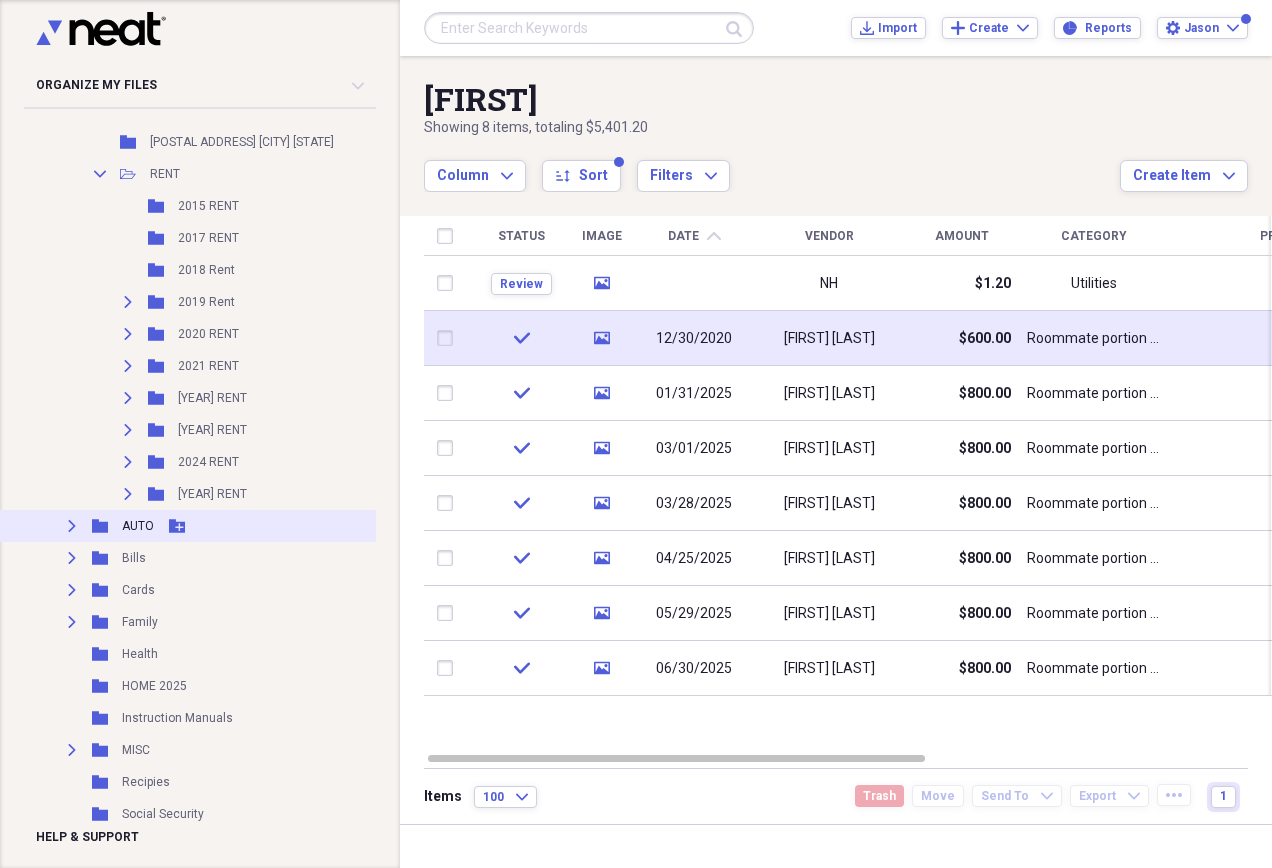 scroll, scrollTop: 23, scrollLeft: 0, axis: vertical 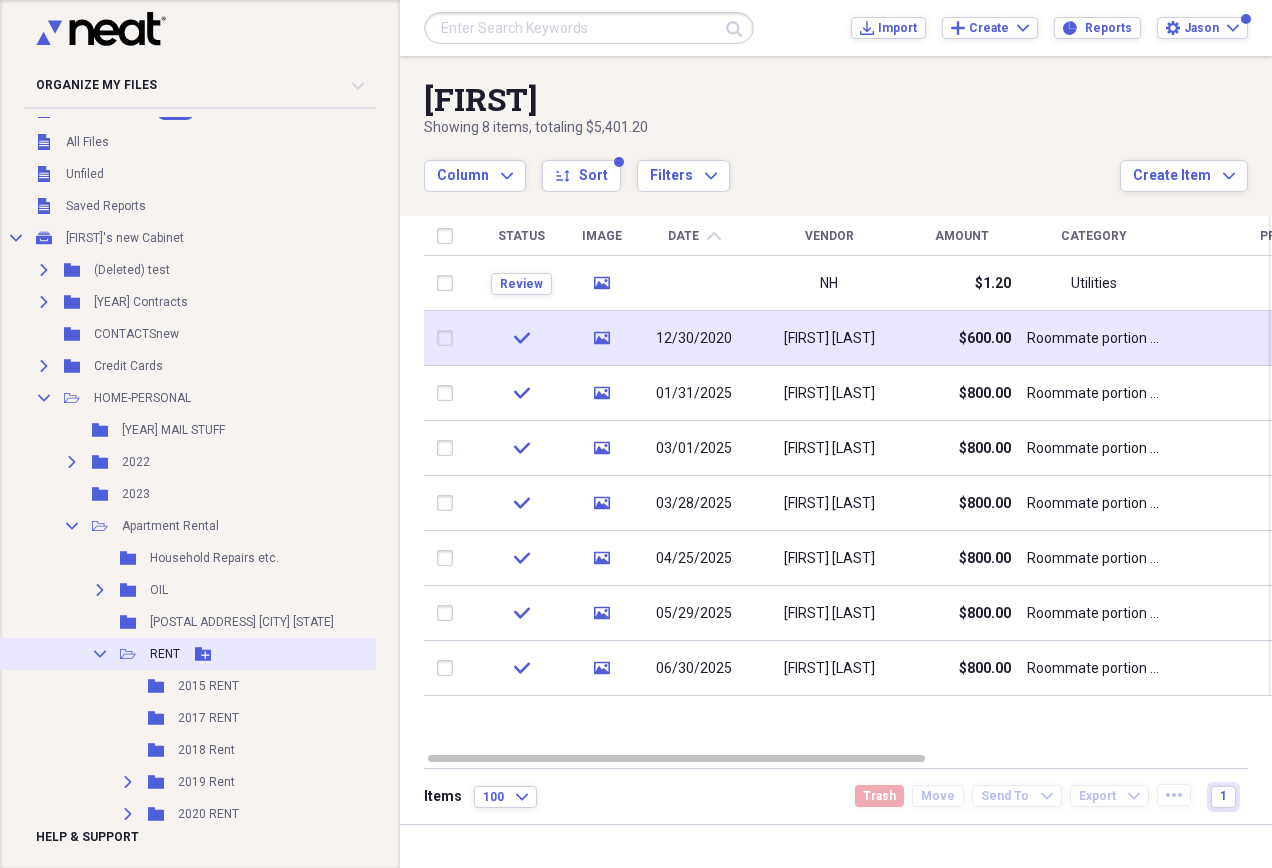 click on "Collapse Open Folder RENT Add Folder" at bounding box center (197, 654) 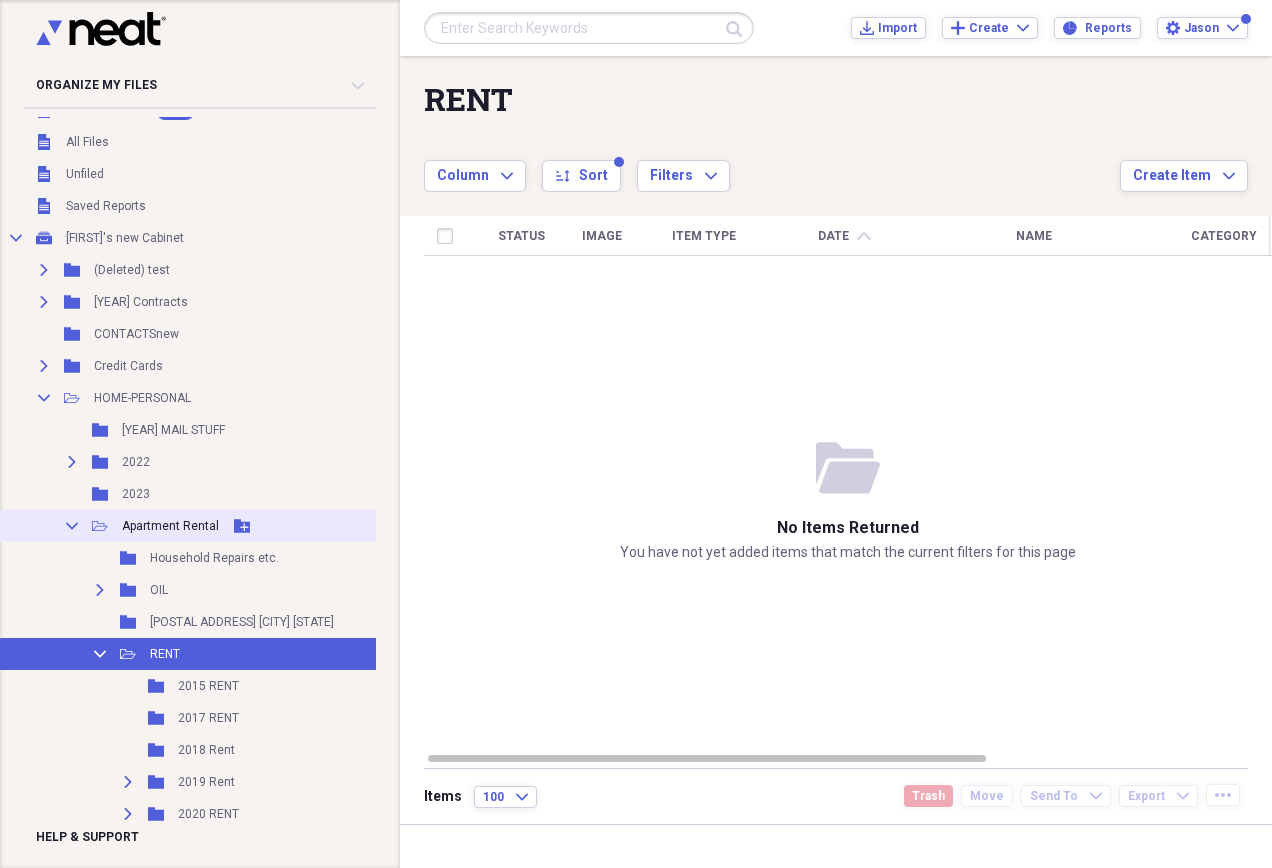 click 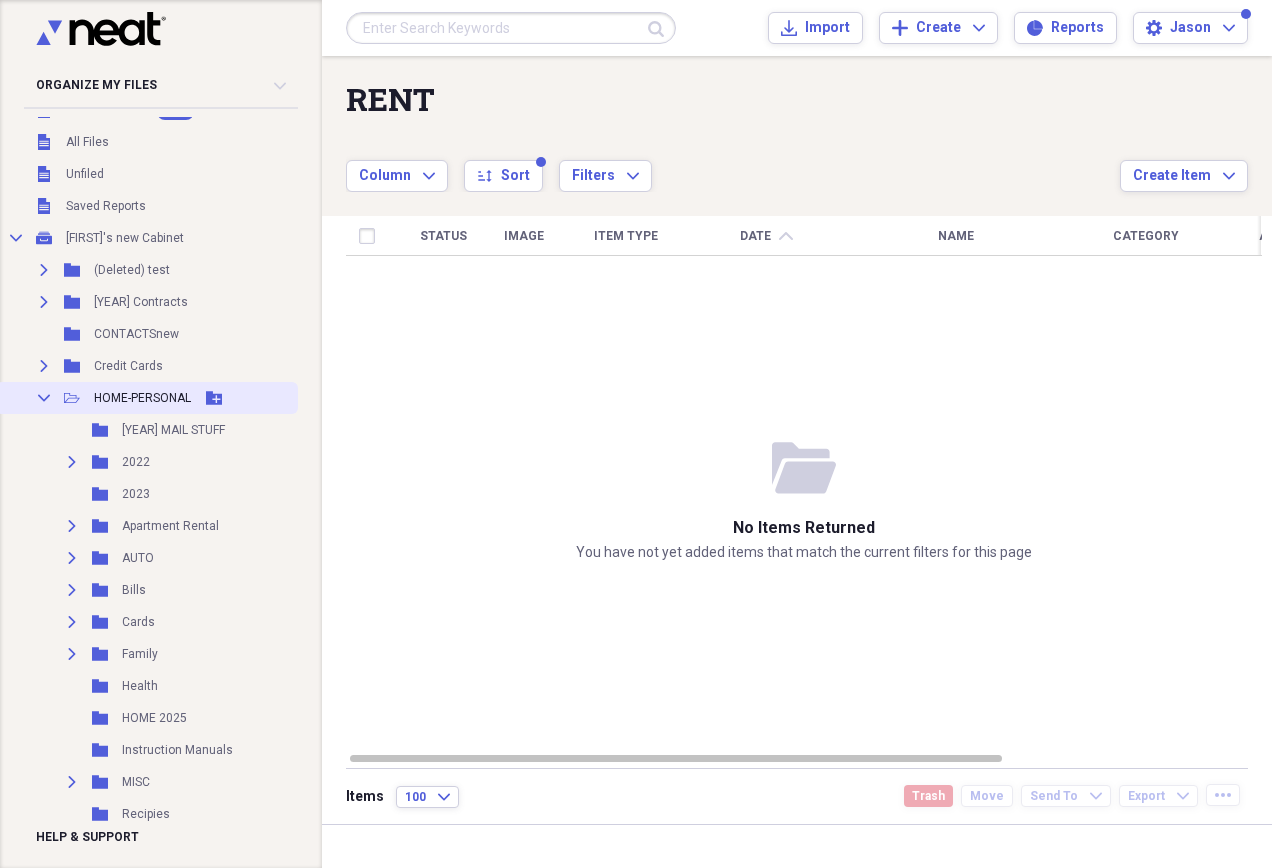 click on "Collapse" 